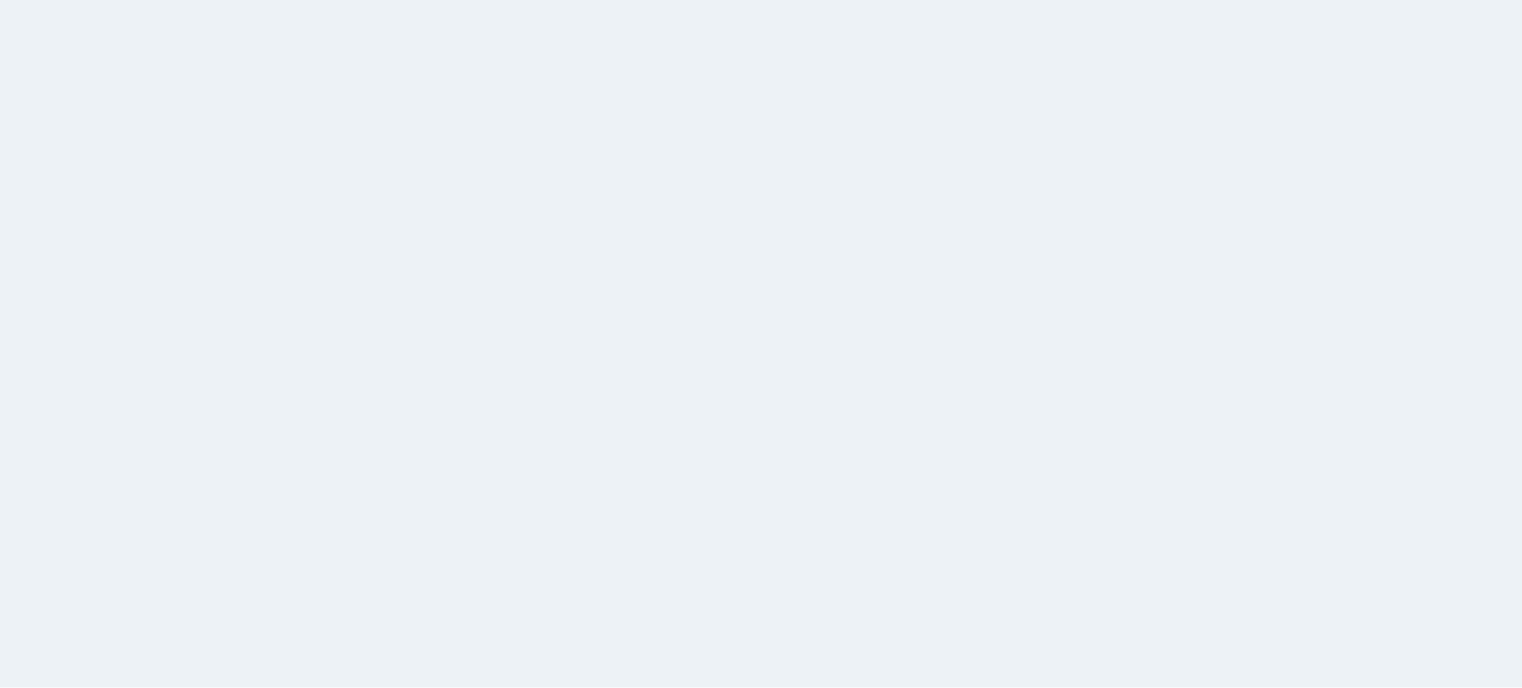 scroll, scrollTop: 0, scrollLeft: 0, axis: both 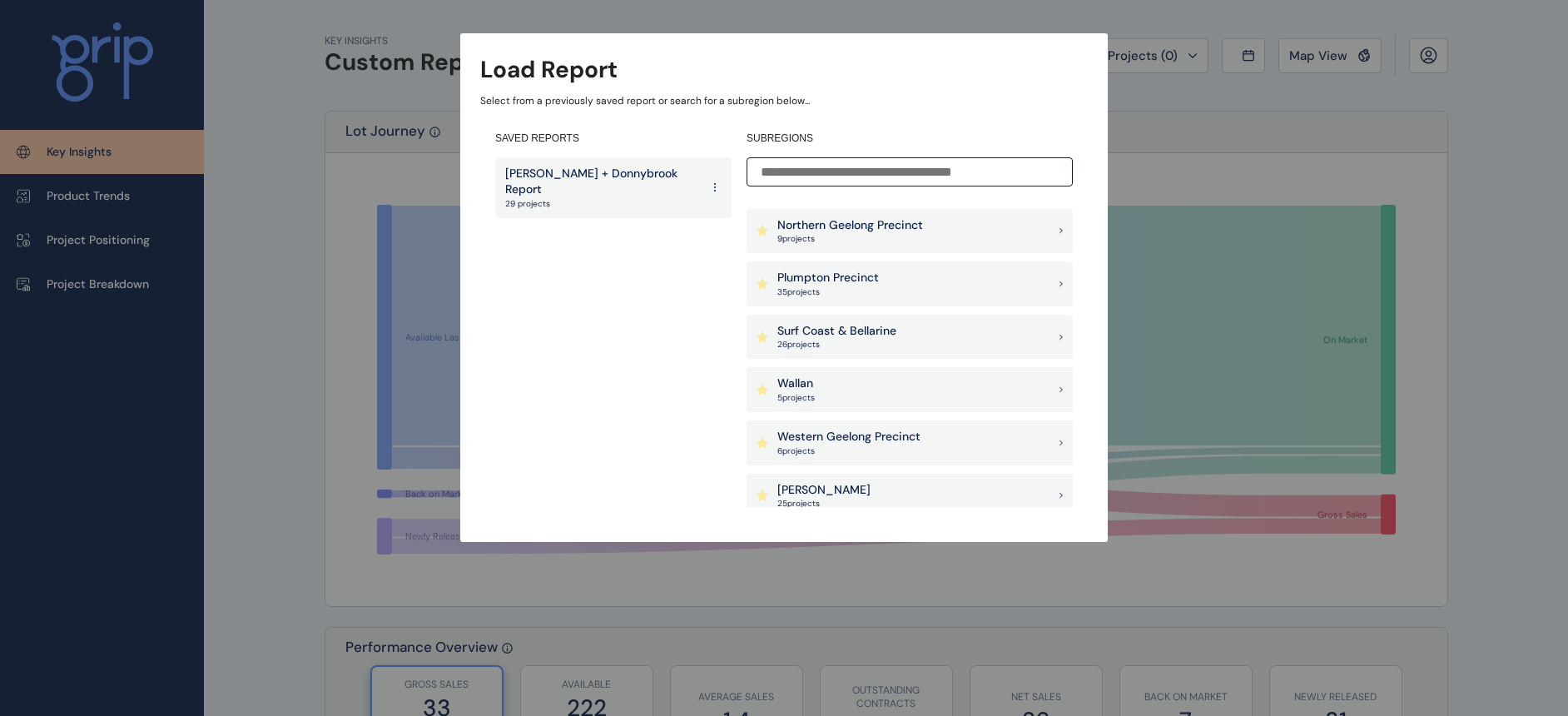 click on "9  project s" at bounding box center [850, 239] 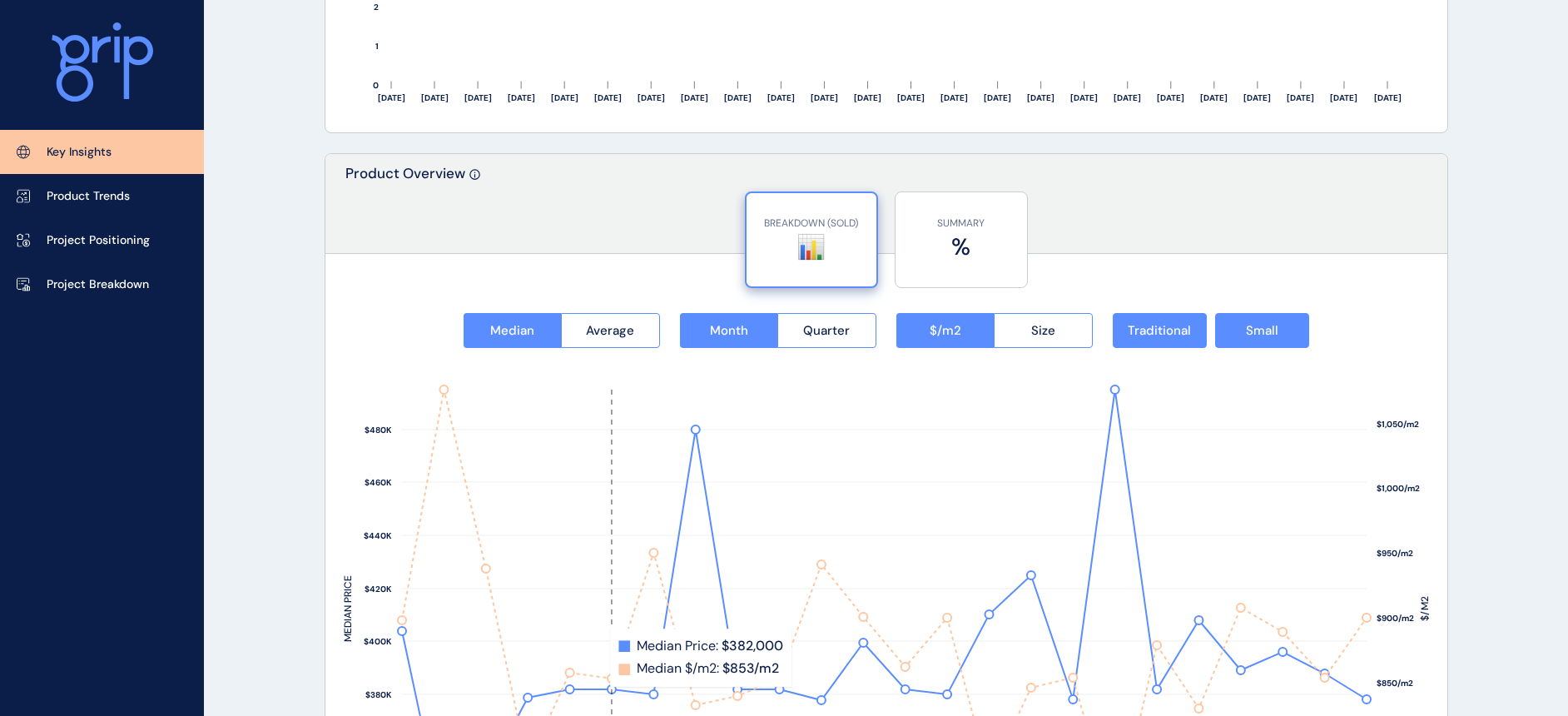 scroll, scrollTop: 1873, scrollLeft: 0, axis: vertical 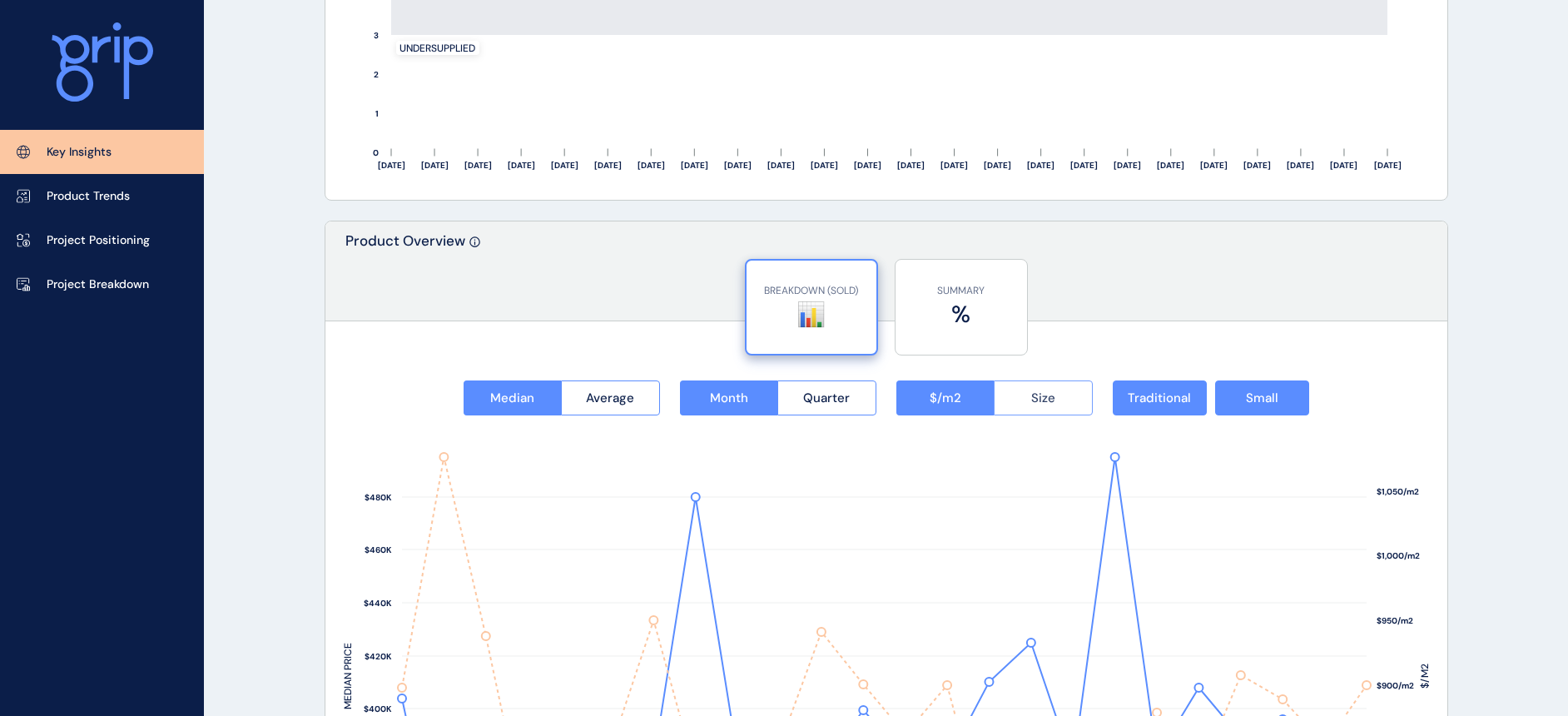 click on "Size" at bounding box center [1043, 398] 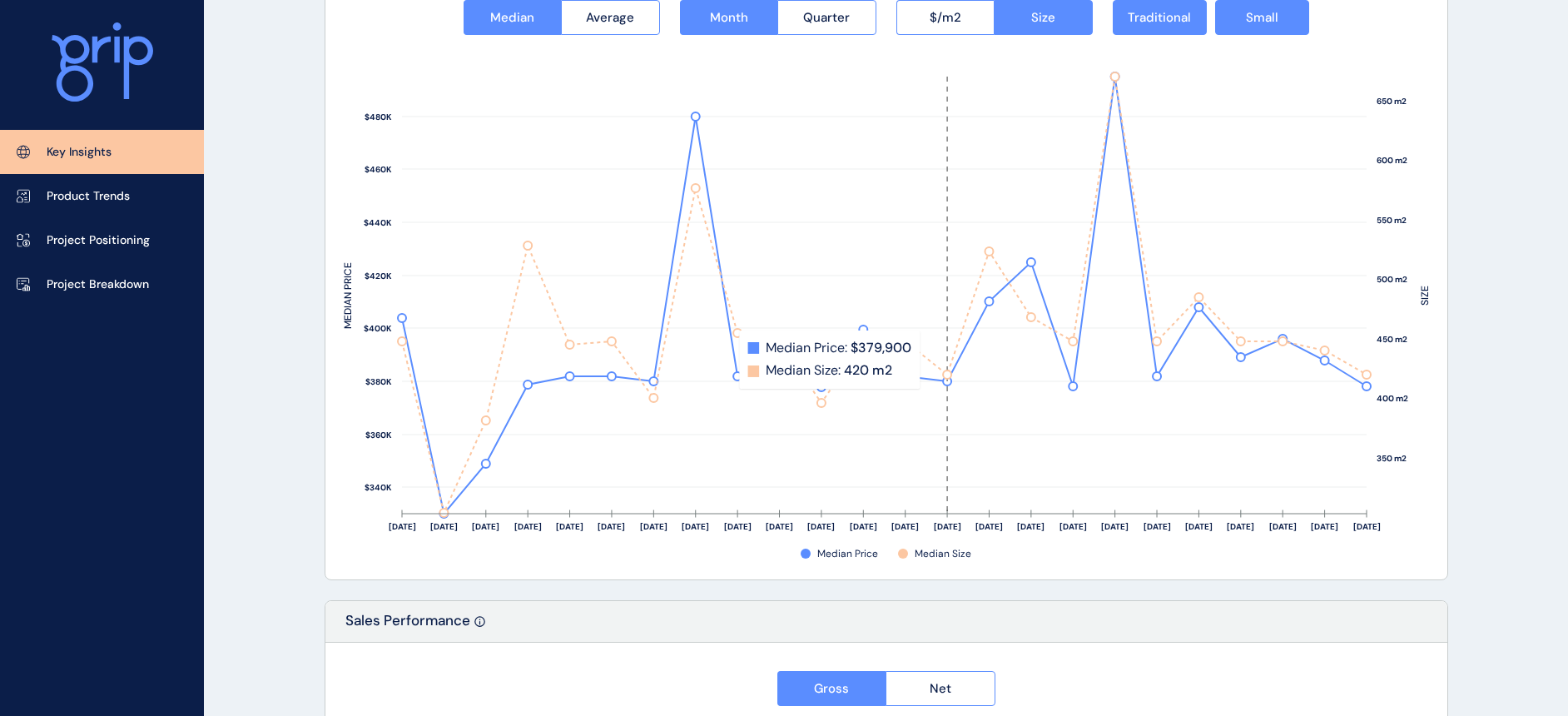 scroll, scrollTop: 2290, scrollLeft: 0, axis: vertical 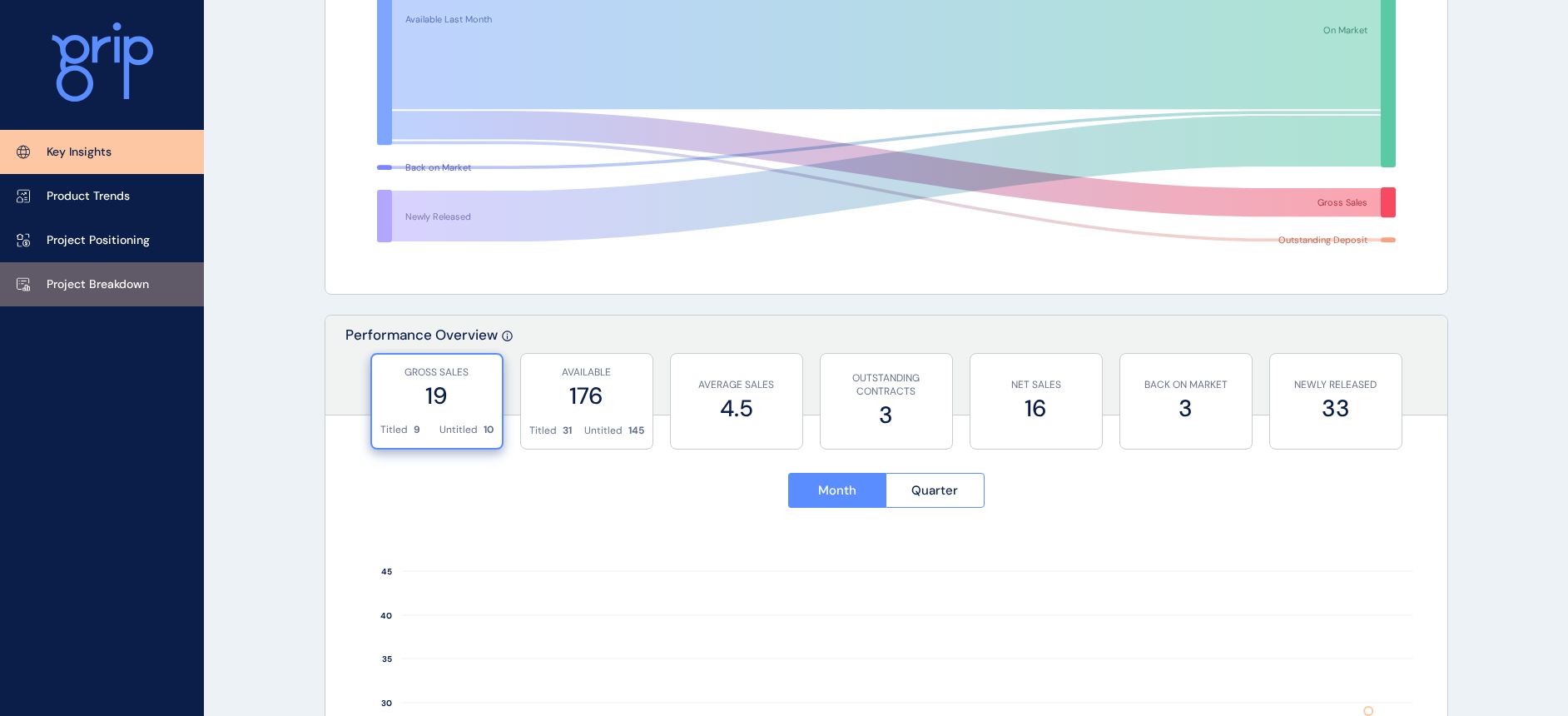 click on "Project Breakdown" at bounding box center (97, 285) 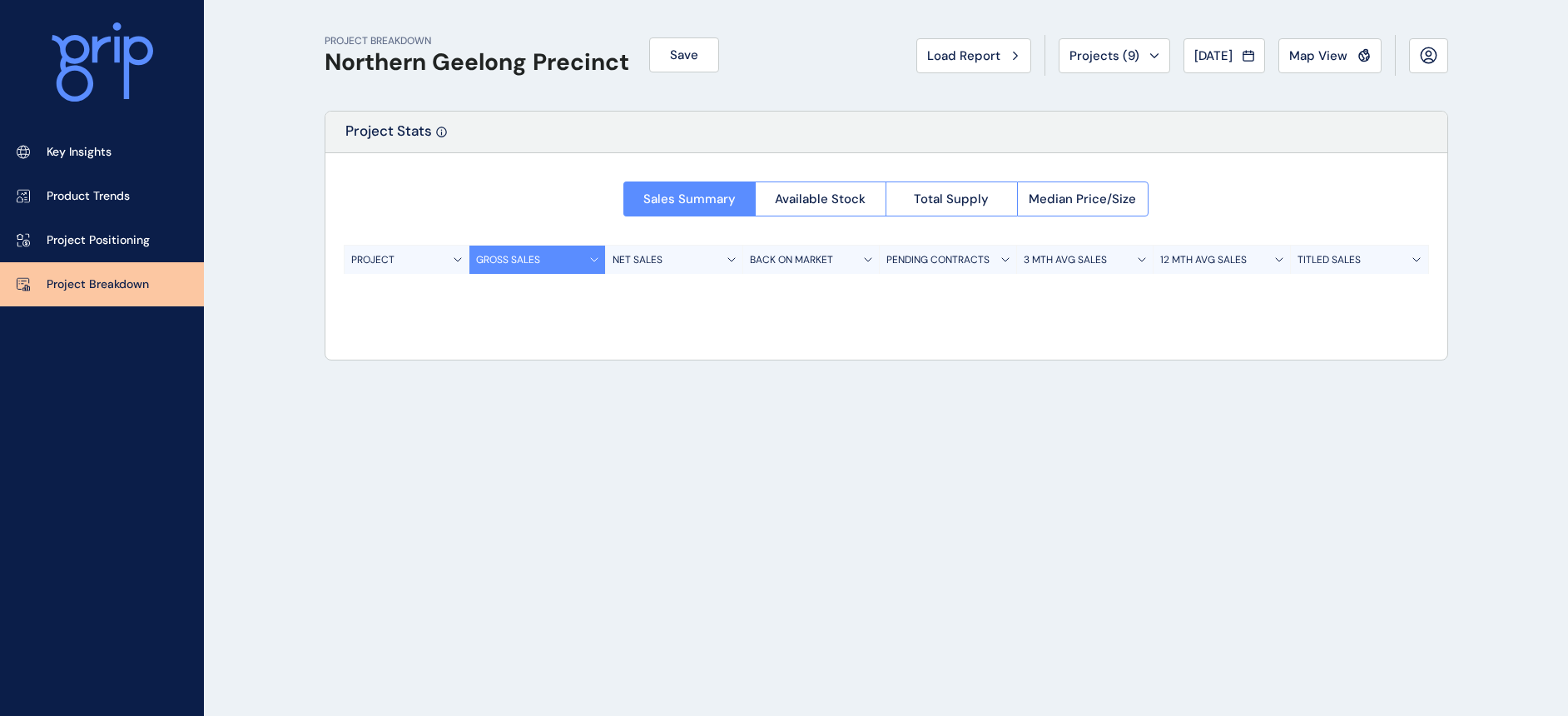 scroll, scrollTop: 0, scrollLeft: 0, axis: both 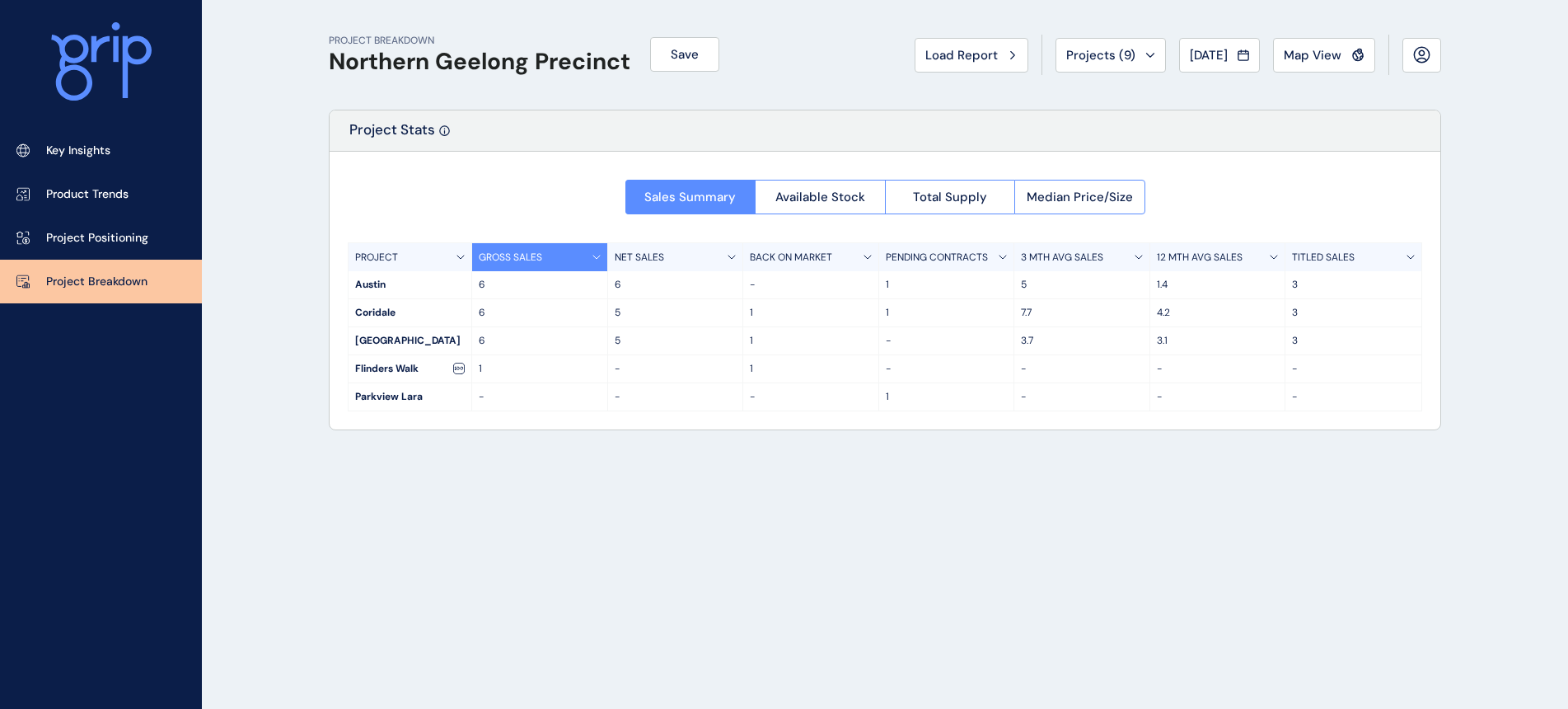 click on "[DATE]" at bounding box center (1209, 55) 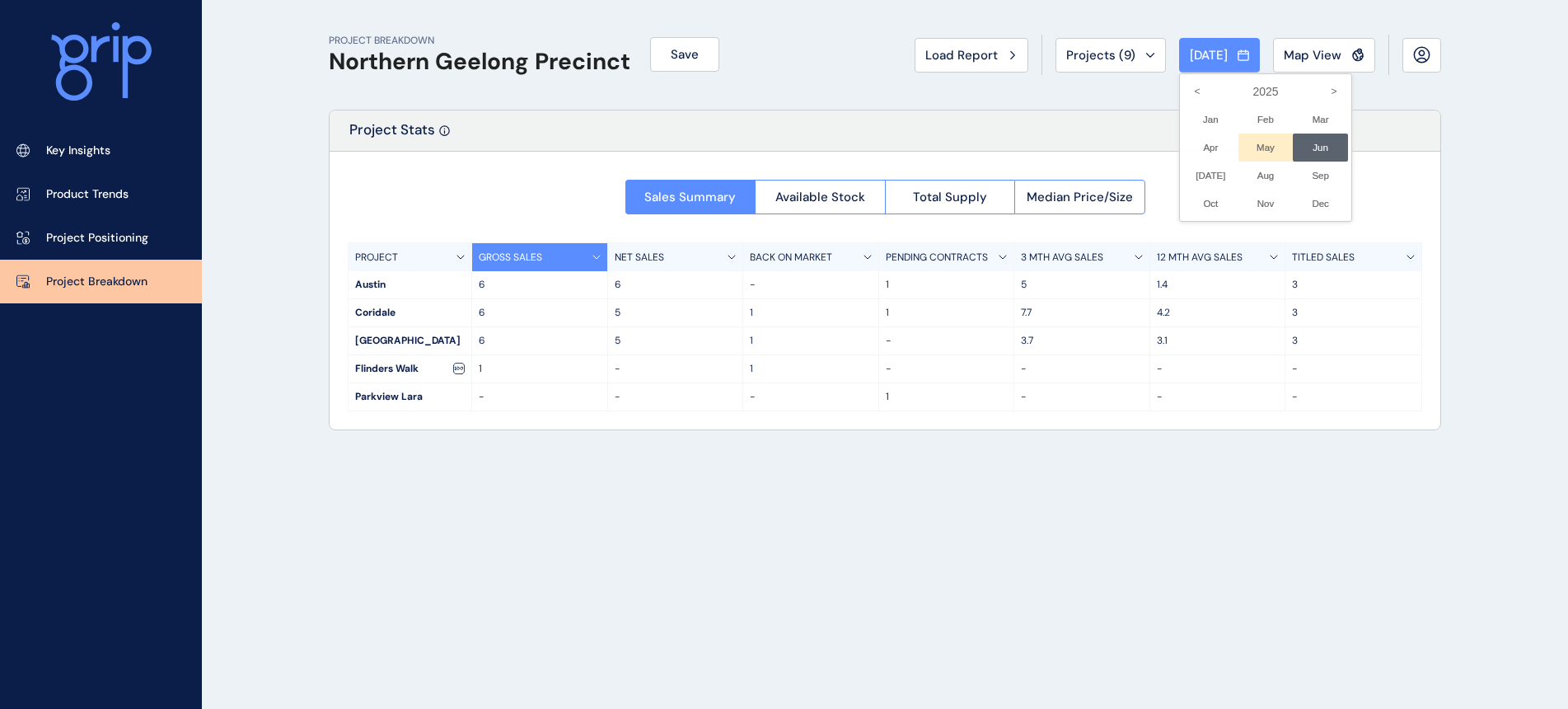 click on "May No report is available for this period. New months are usually published 5 business days after the month start." at bounding box center (1266, 148) 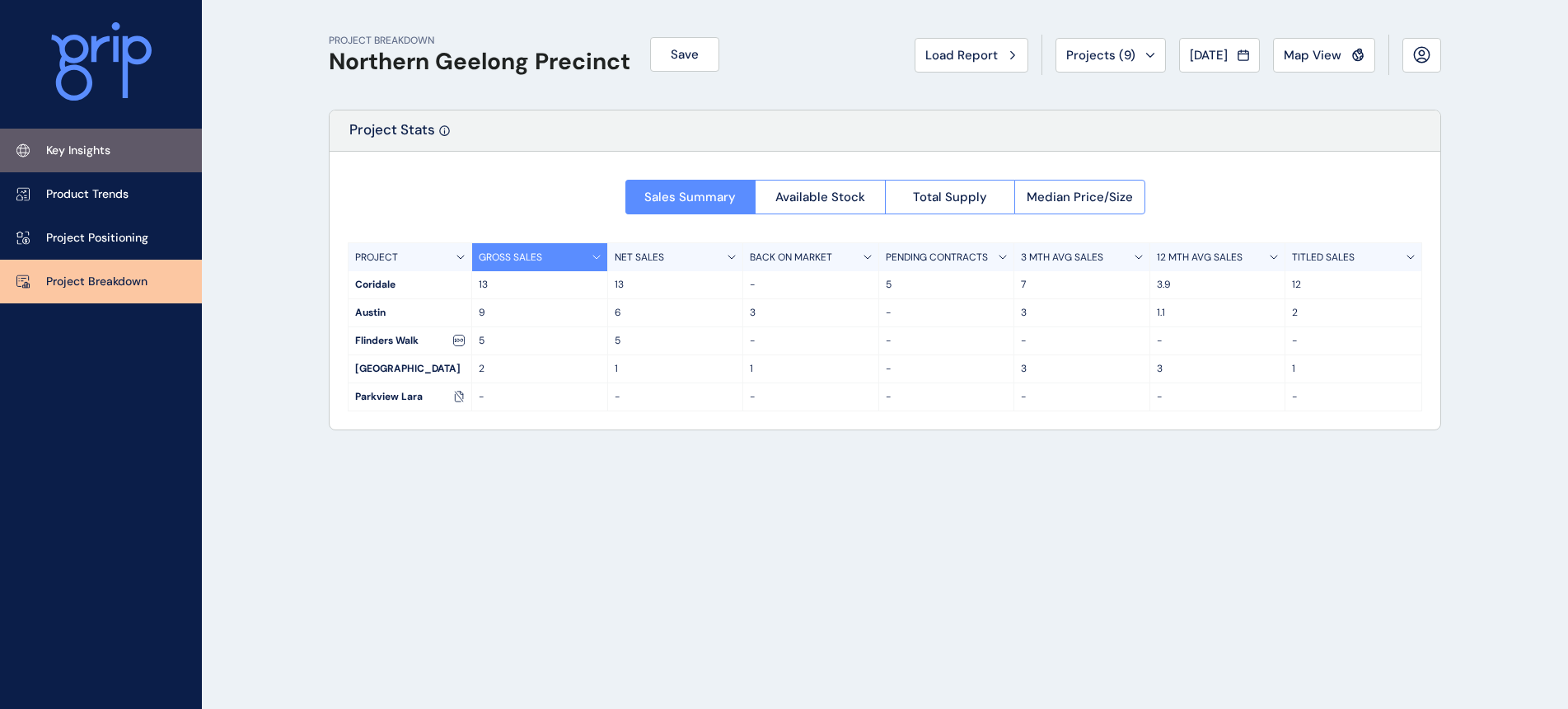 click on "Key Insights" at bounding box center (78, 151) 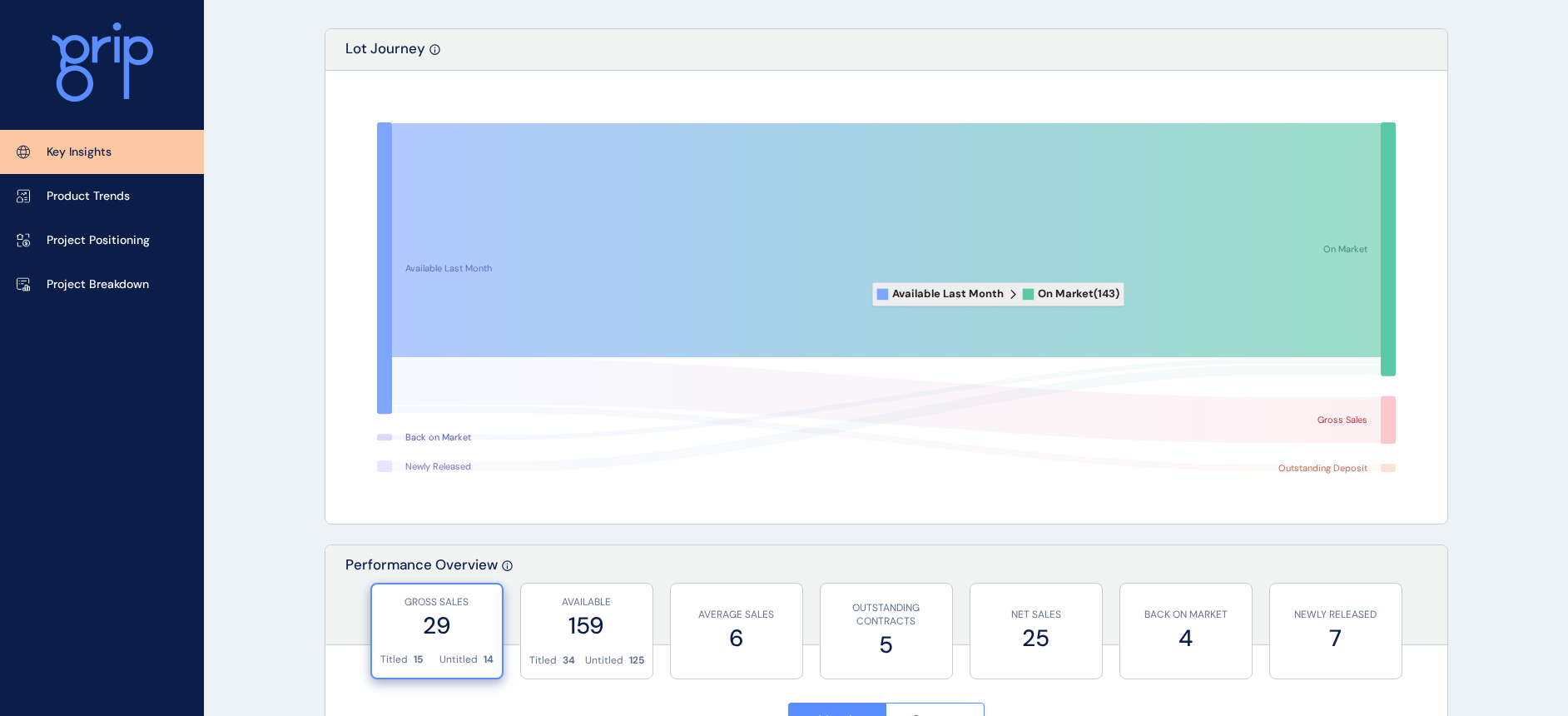 scroll, scrollTop: 0, scrollLeft: 0, axis: both 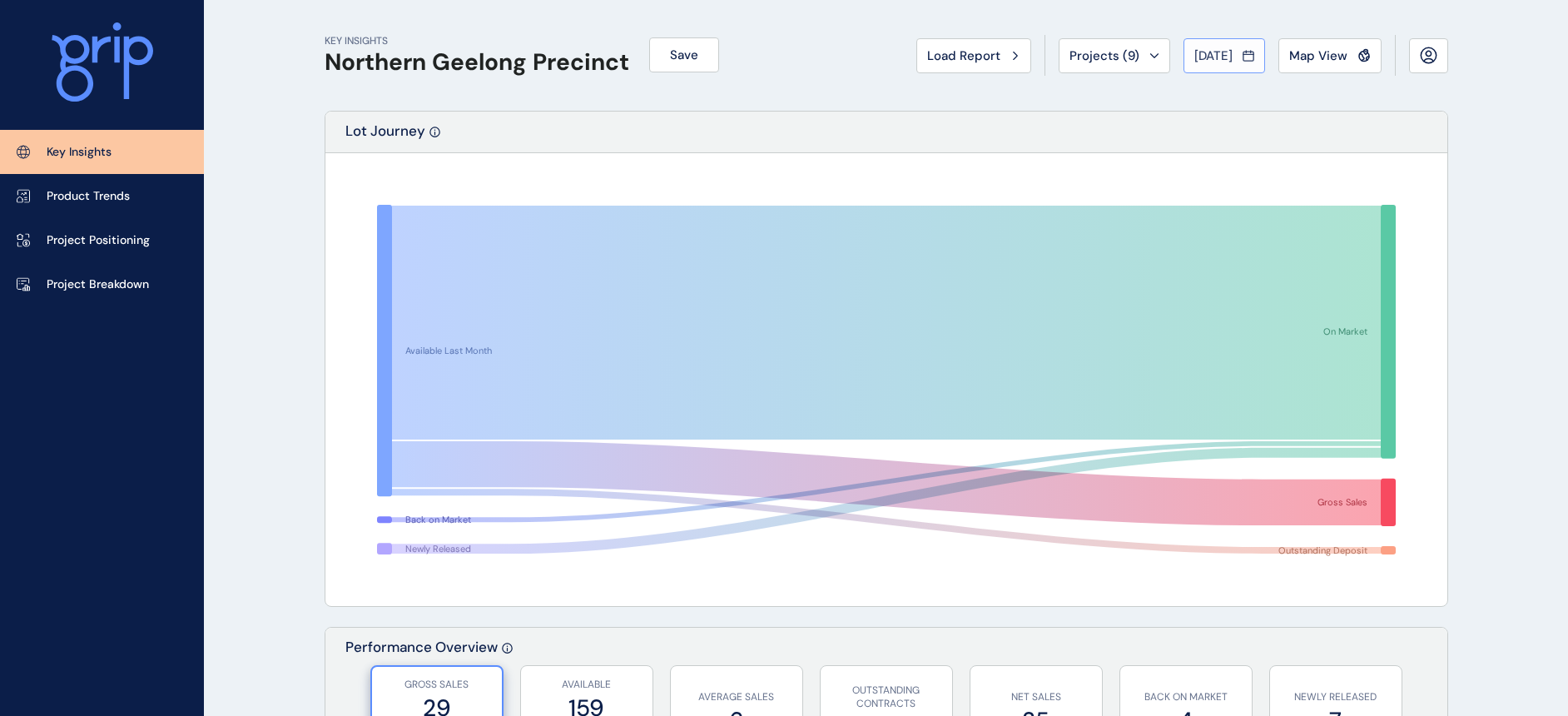 click on "[DATE]" at bounding box center [1213, 56] 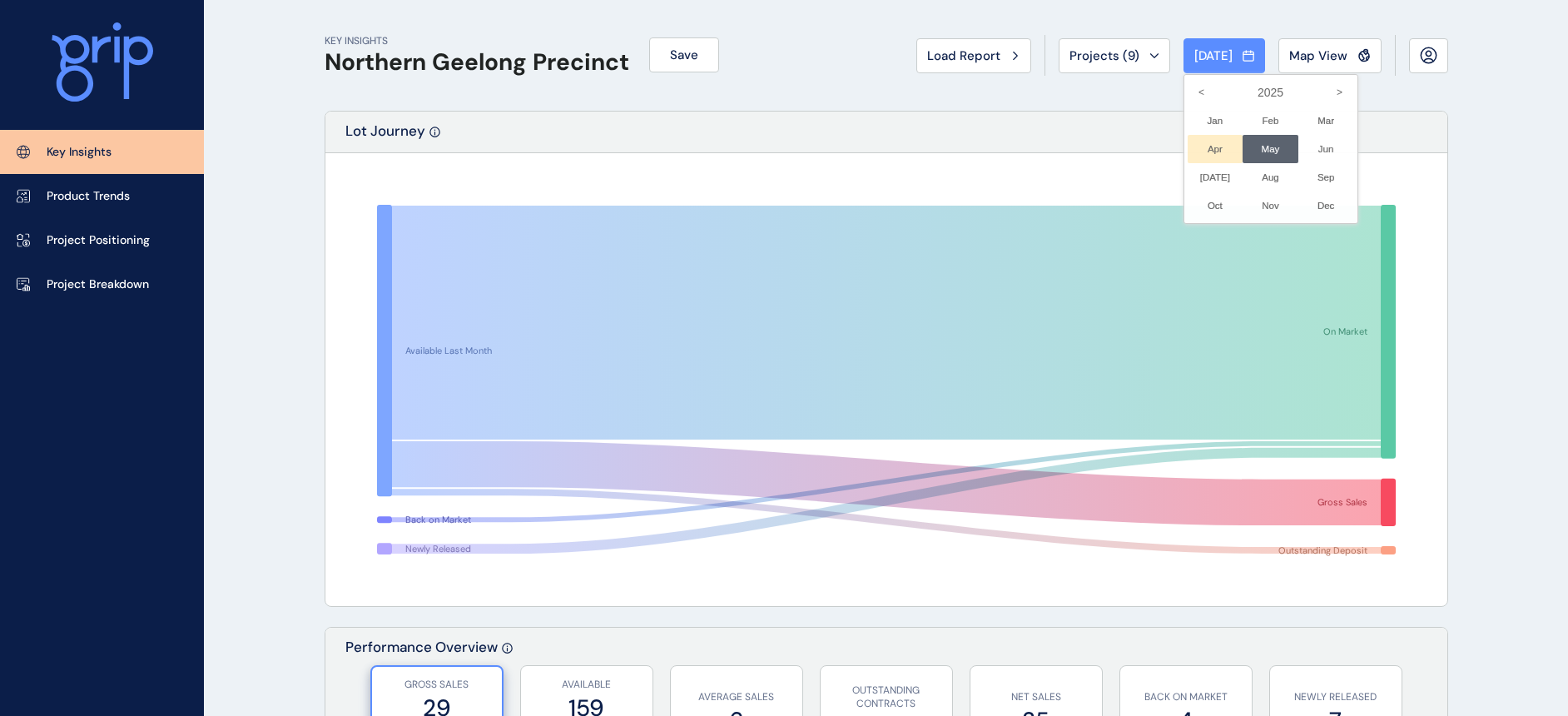click on "Apr No report is available for this period. New months are usually published 5 business days after the month start." at bounding box center (1215, 149) 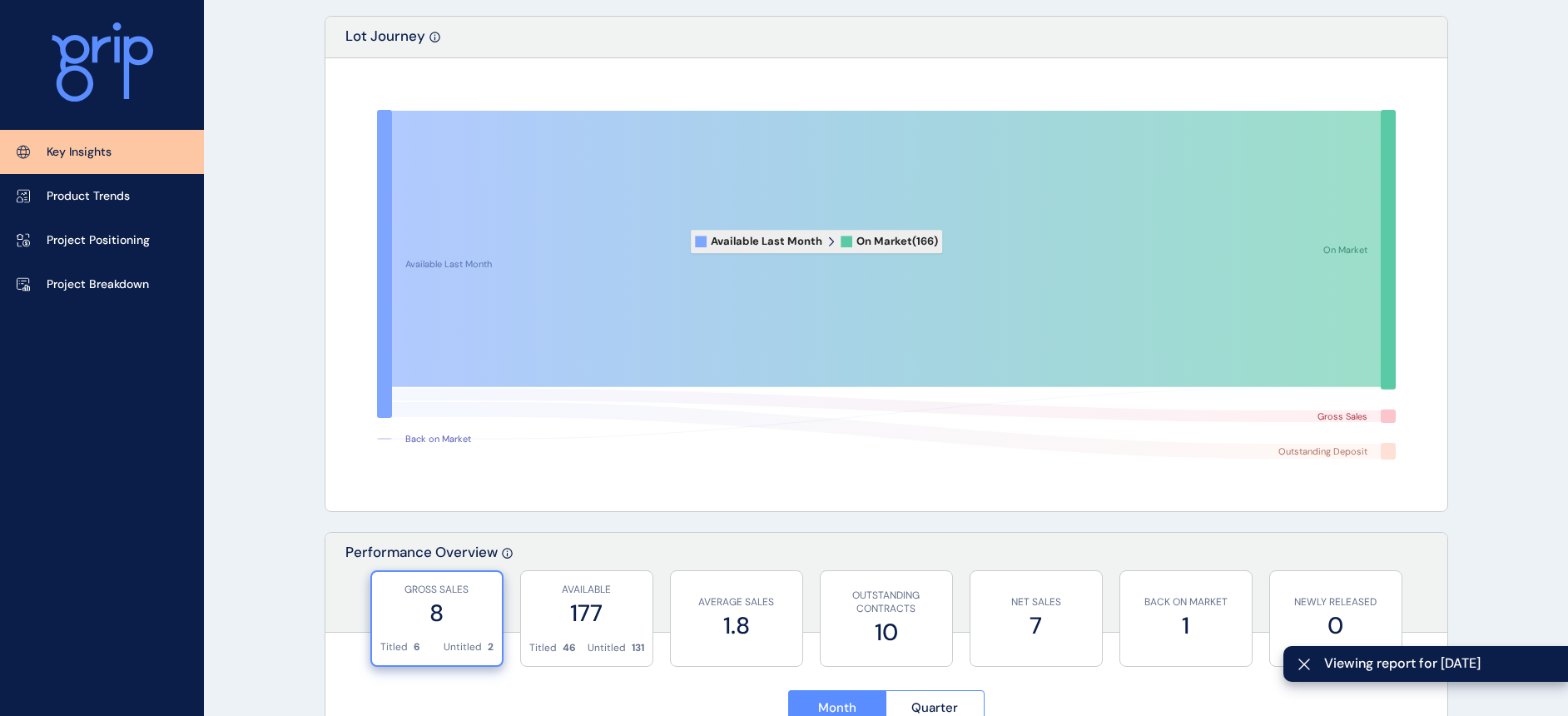 scroll, scrollTop: 208, scrollLeft: 0, axis: vertical 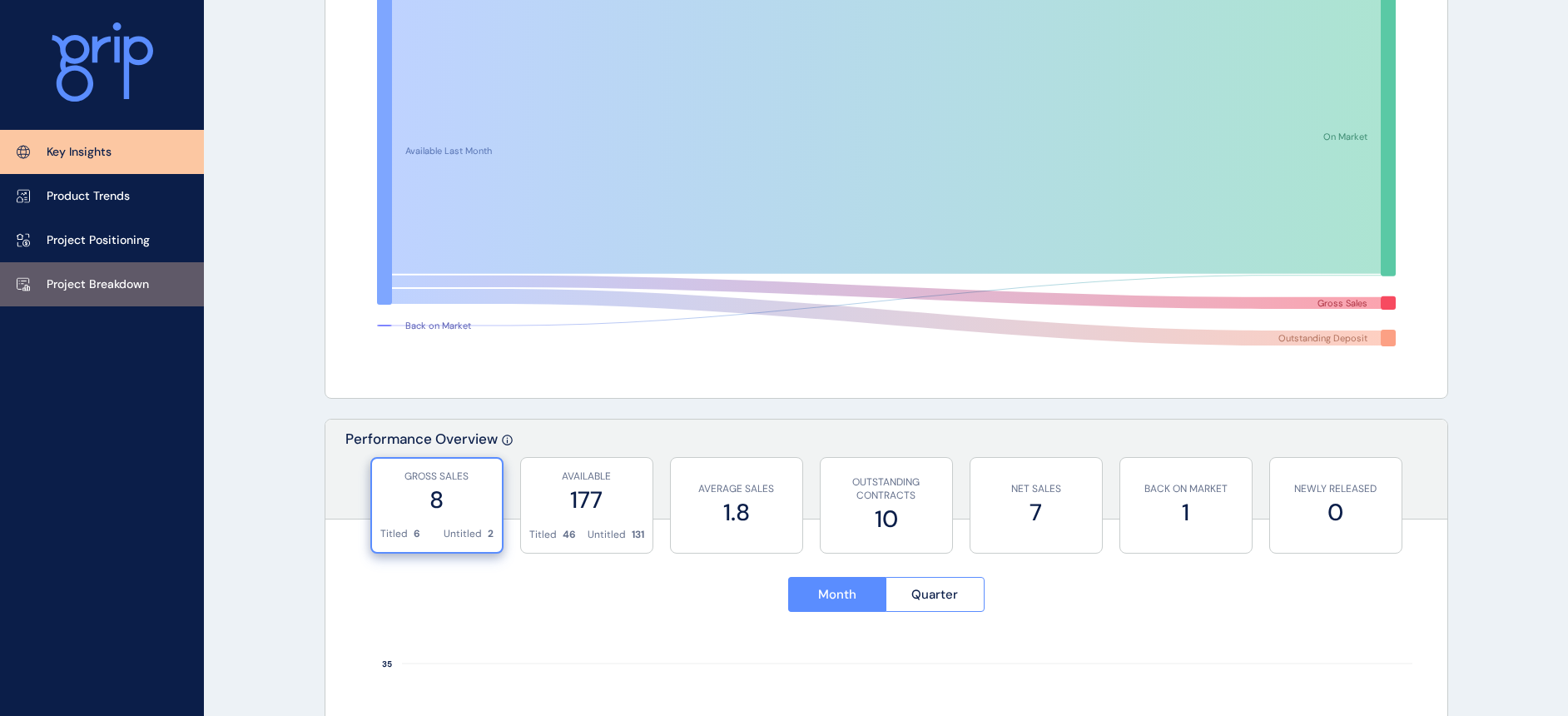 click on "Project Breakdown" at bounding box center (97, 285) 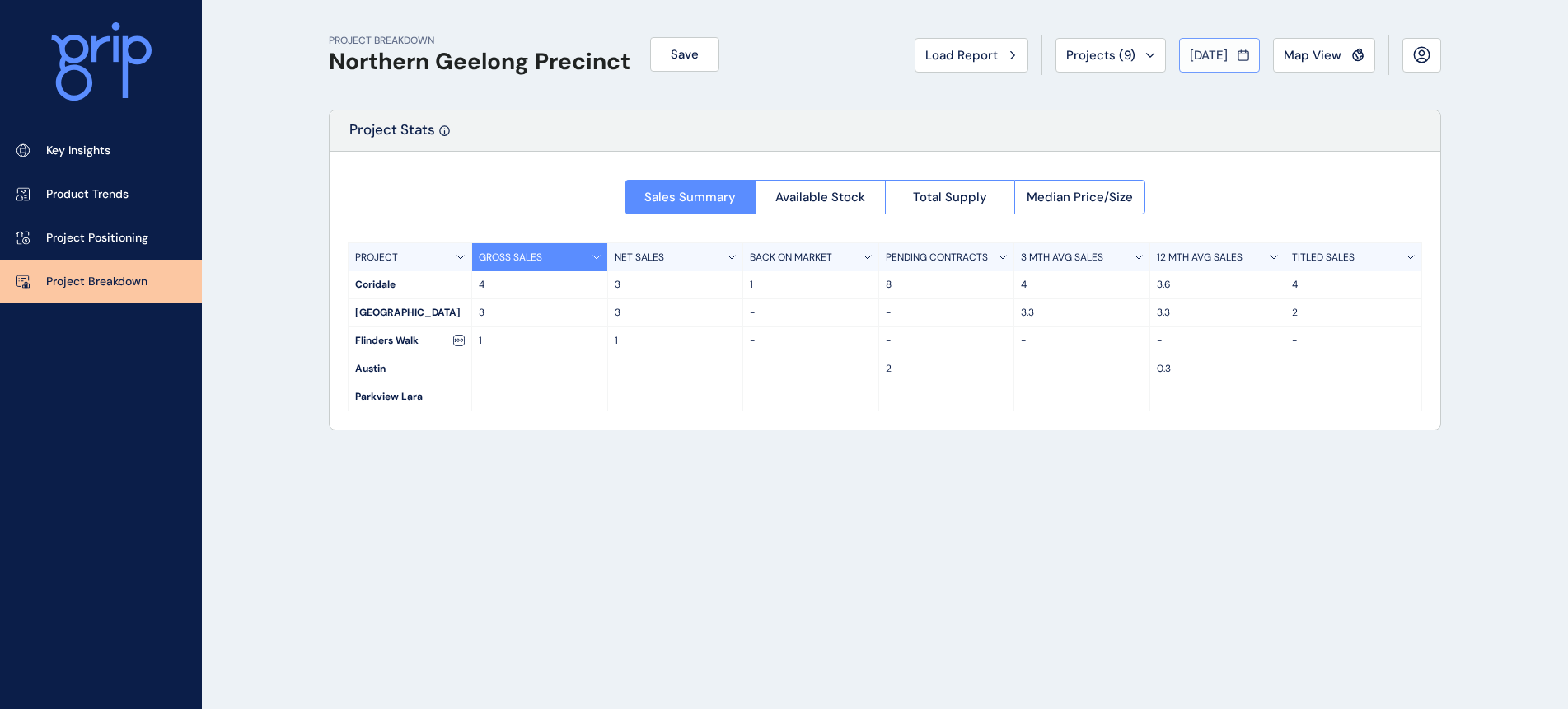 click on "[DATE]" at bounding box center [1209, 55] 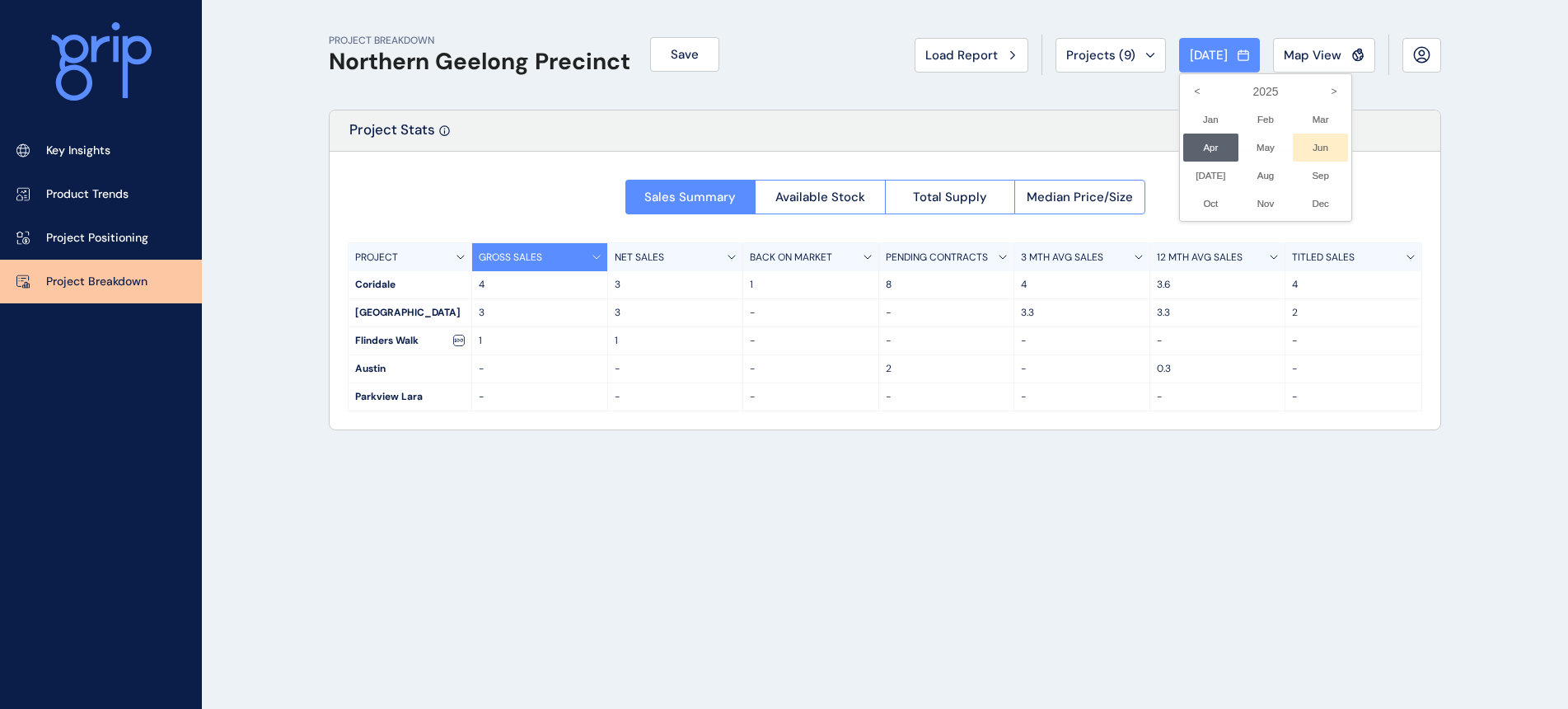 click on "Jun No report is available for this period. New months are usually published 5 business days after the month start." at bounding box center (1320, 148) 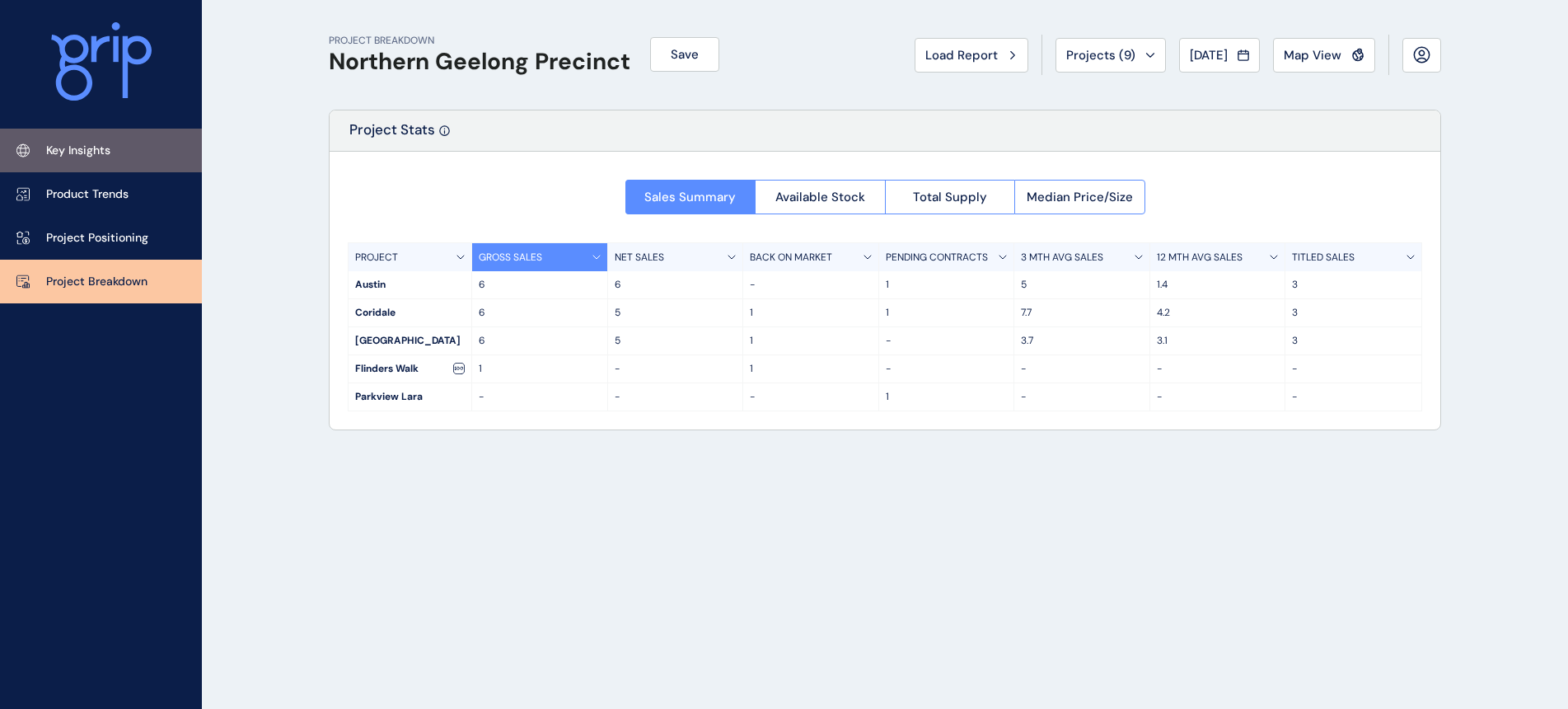 click on "Key Insights" at bounding box center (78, 151) 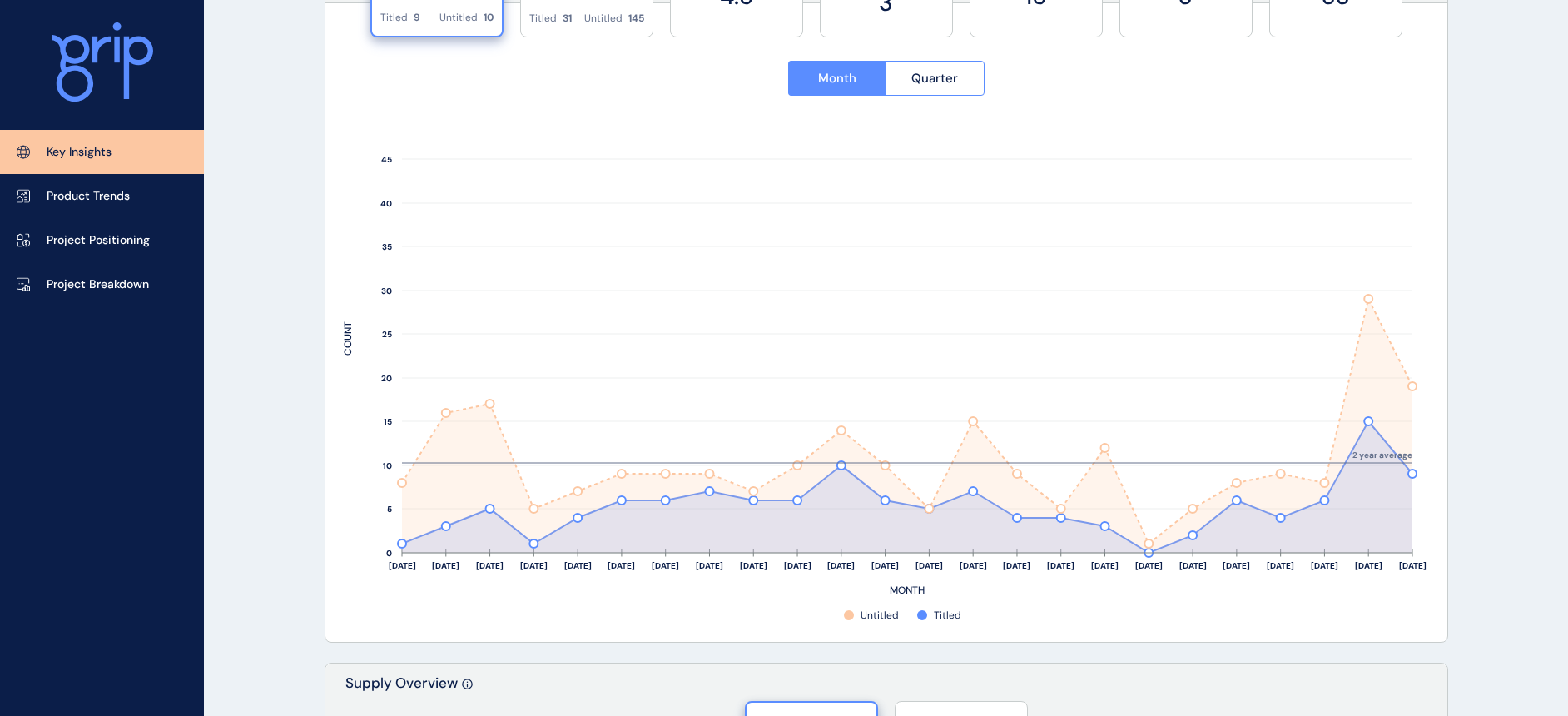 scroll, scrollTop: 833, scrollLeft: 0, axis: vertical 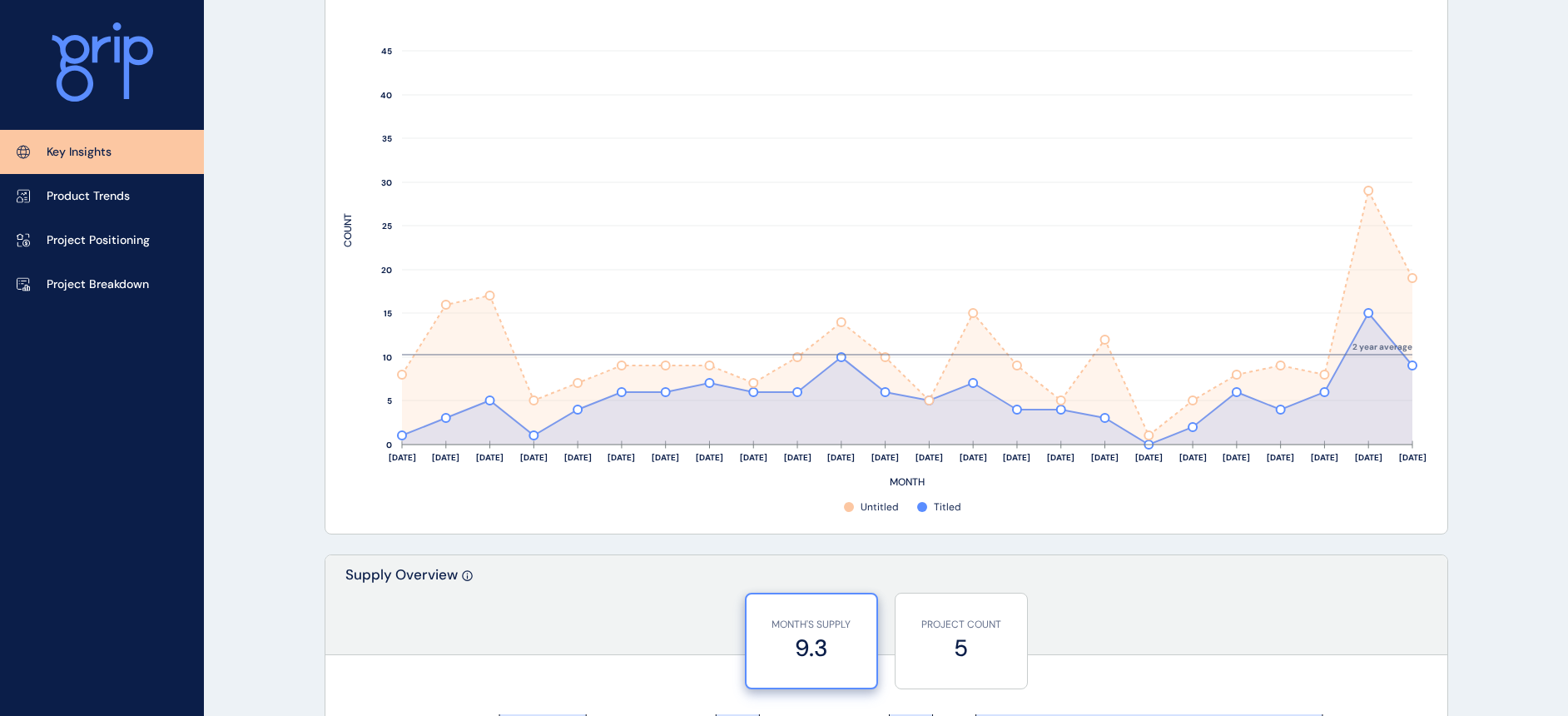 click on "[DATE] Aug ’[DATE] Oct ’[DATE] Dec ’[DATE] Feb ’[DATE] Apr ’[DATE] Jun ’[DATE] Aug ’[DATE] Oct ’[DATE] Dec ’[DATE] Feb ’[DATE] Apr ’[DATE] Jun ’25 MONTH 0 5 10 15 20 25 30 35 40 45 COUNT Untitled Titled 2 year average" at bounding box center (886, 264) 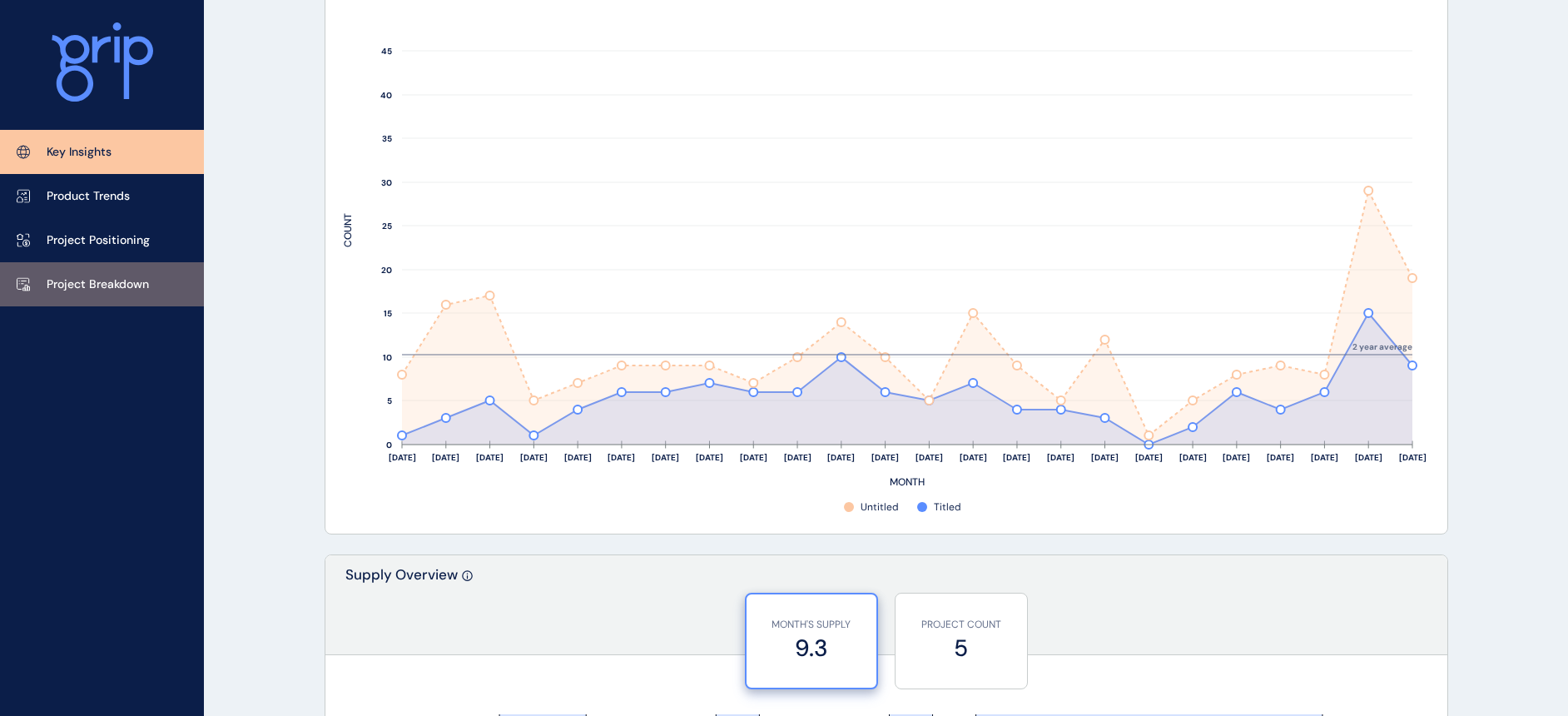 click on "Project Breakdown" at bounding box center [102, 284] 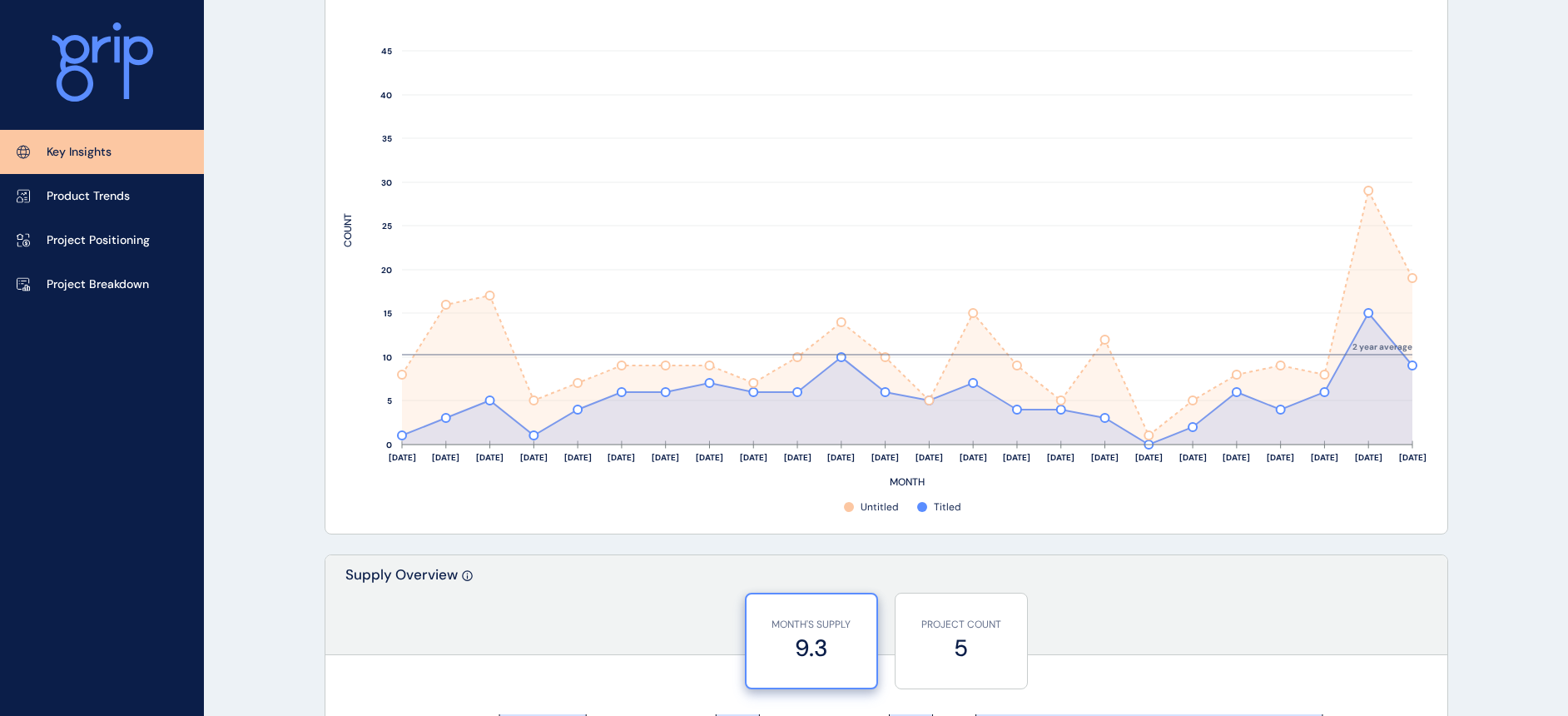 scroll, scrollTop: 0, scrollLeft: 0, axis: both 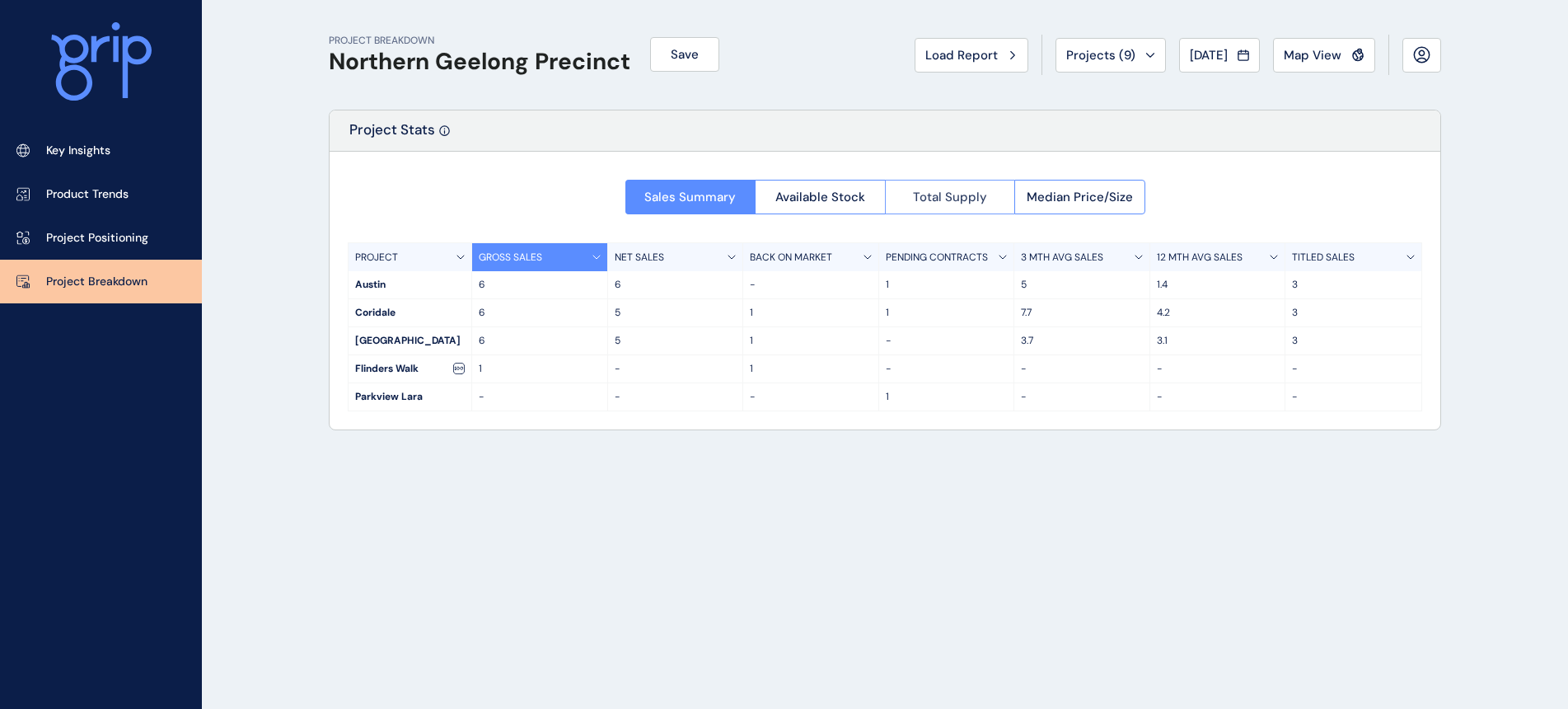 click on "Total Supply" at bounding box center (950, 197) 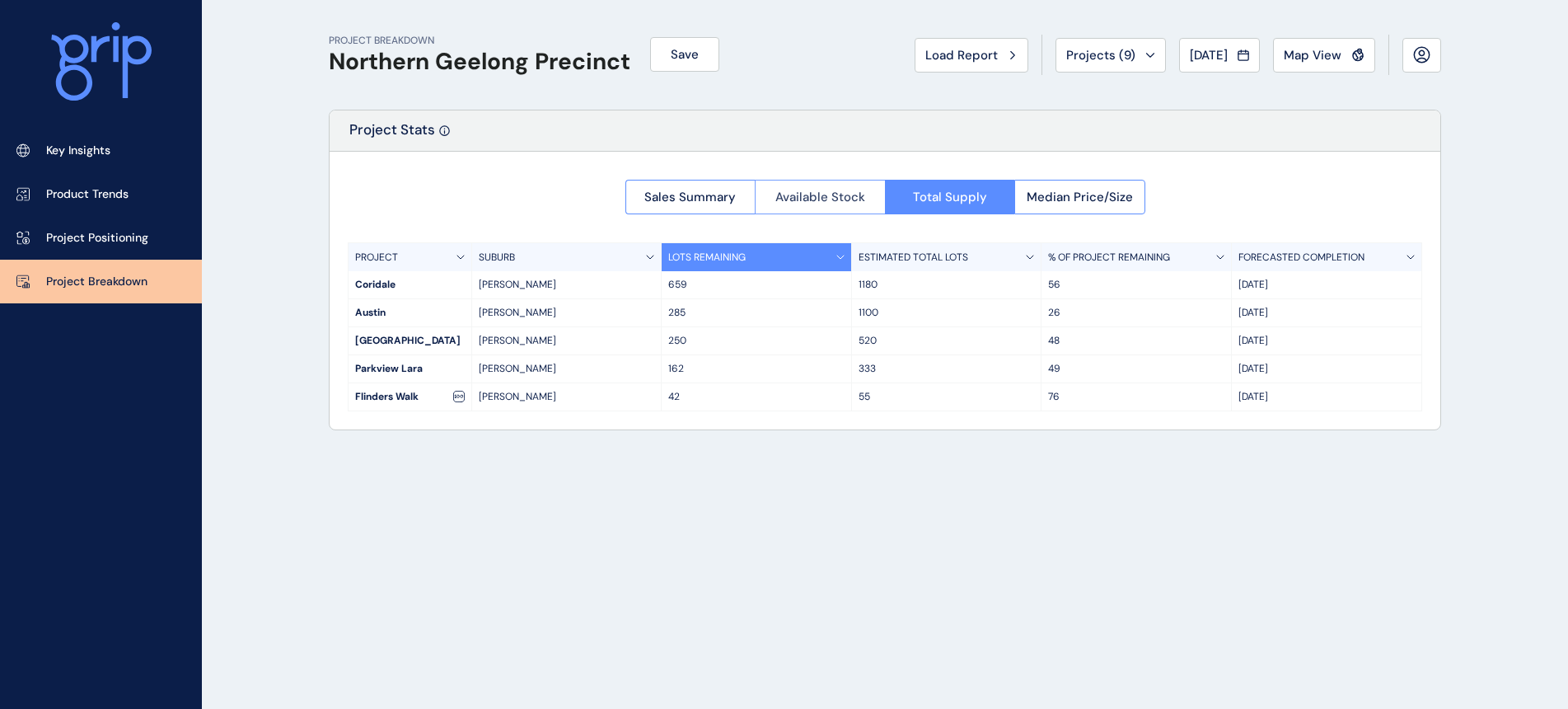 click on "Available Stock" at bounding box center (820, 197) 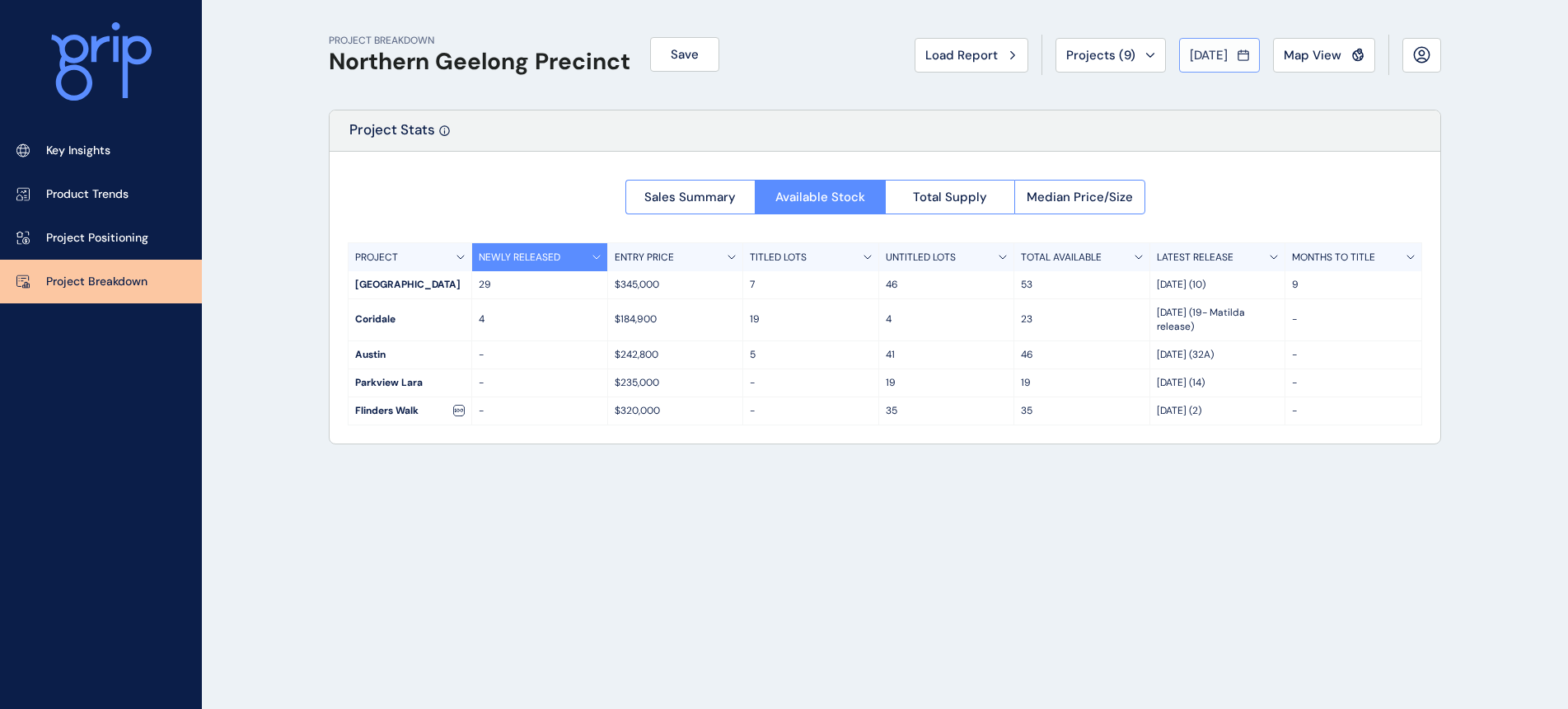 click on "[DATE]" at bounding box center (1209, 55) 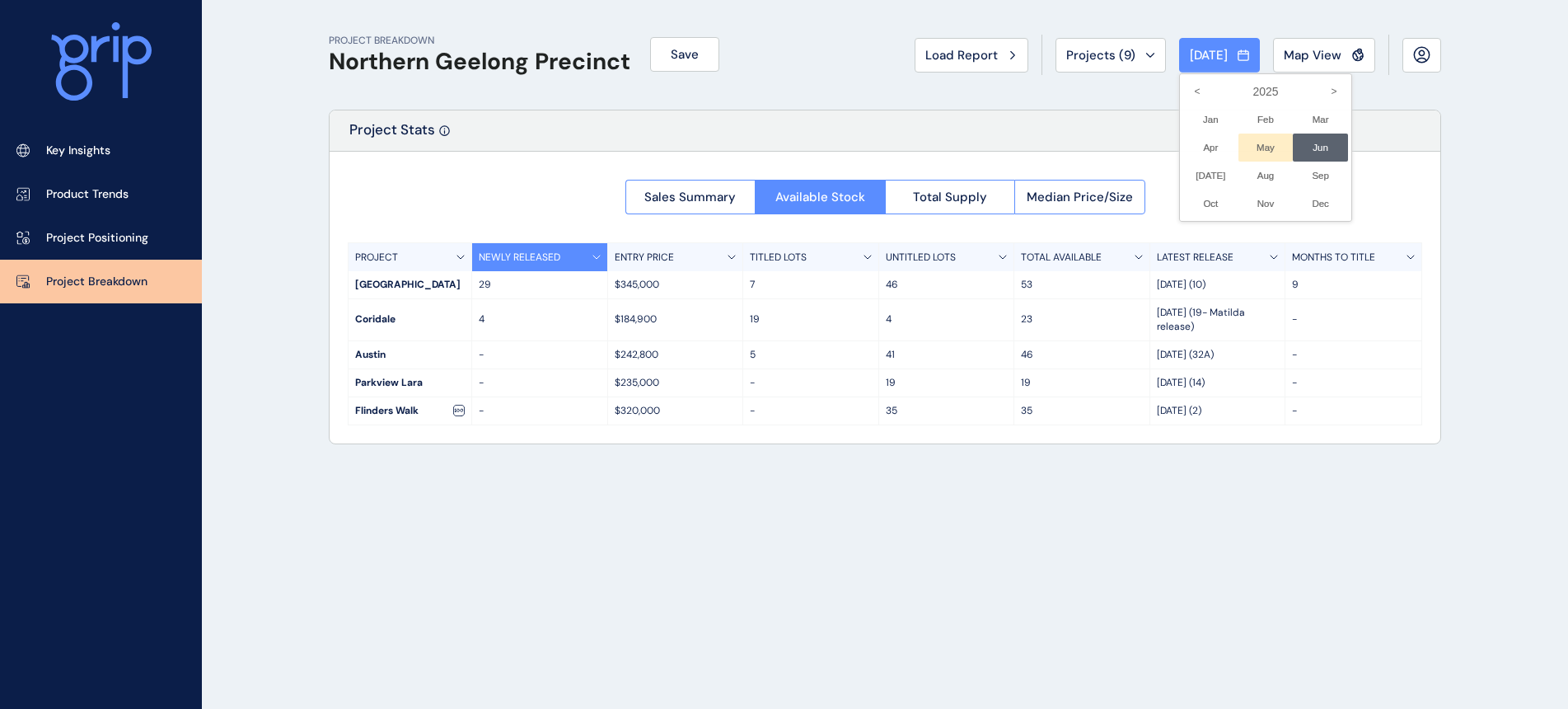 click on "May No report is available for this period. New months are usually published 5 business days after the month start." at bounding box center [1266, 148] 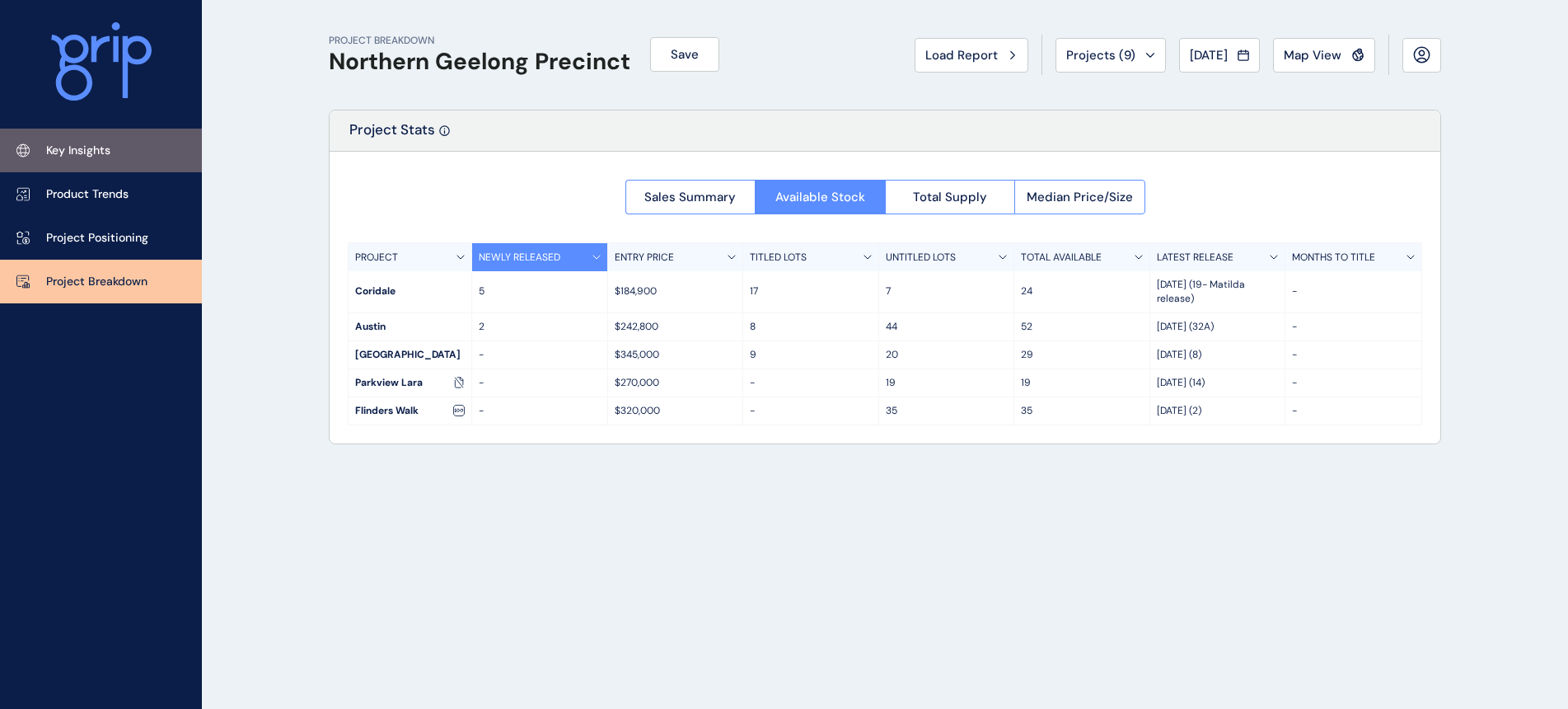 click on "Key Insights" at bounding box center [101, 150] 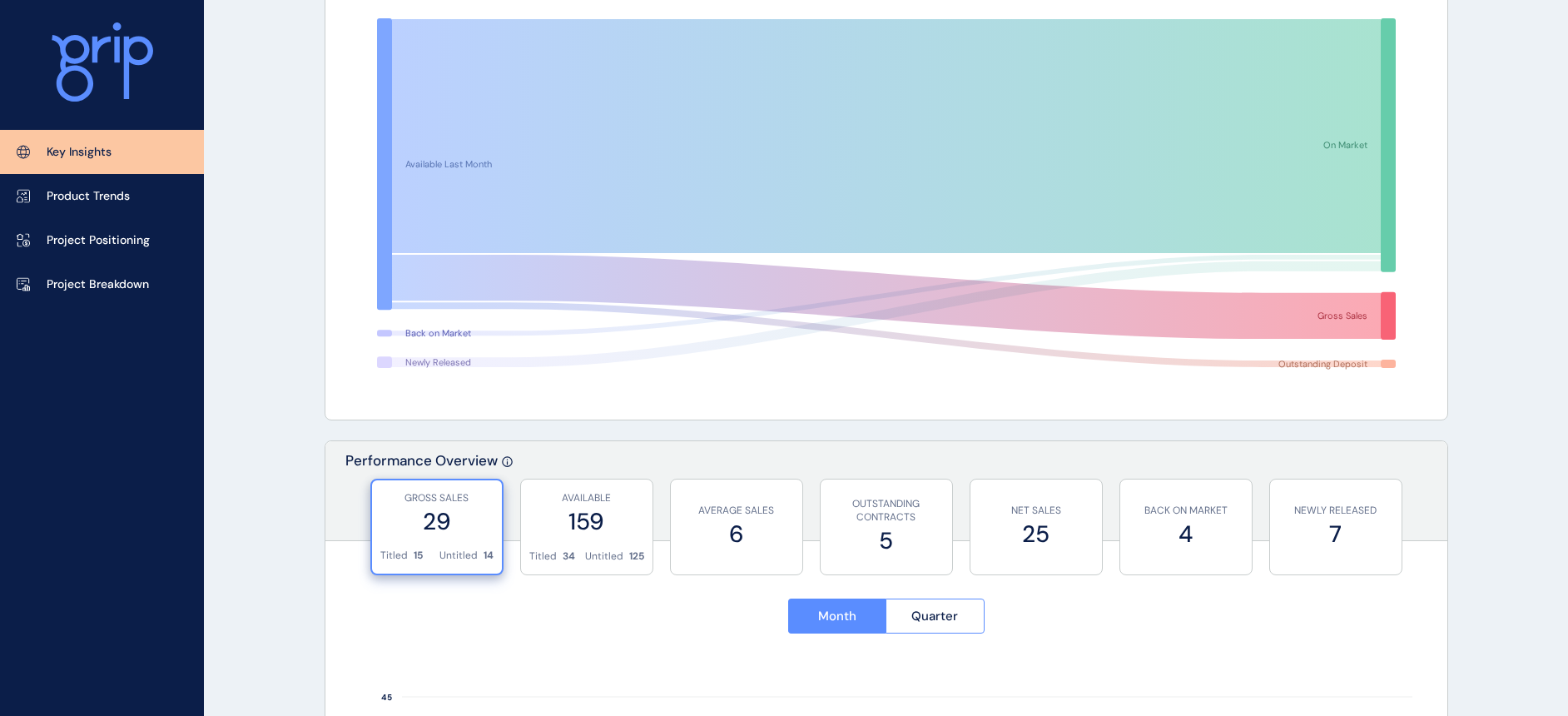 scroll, scrollTop: 312, scrollLeft: 0, axis: vertical 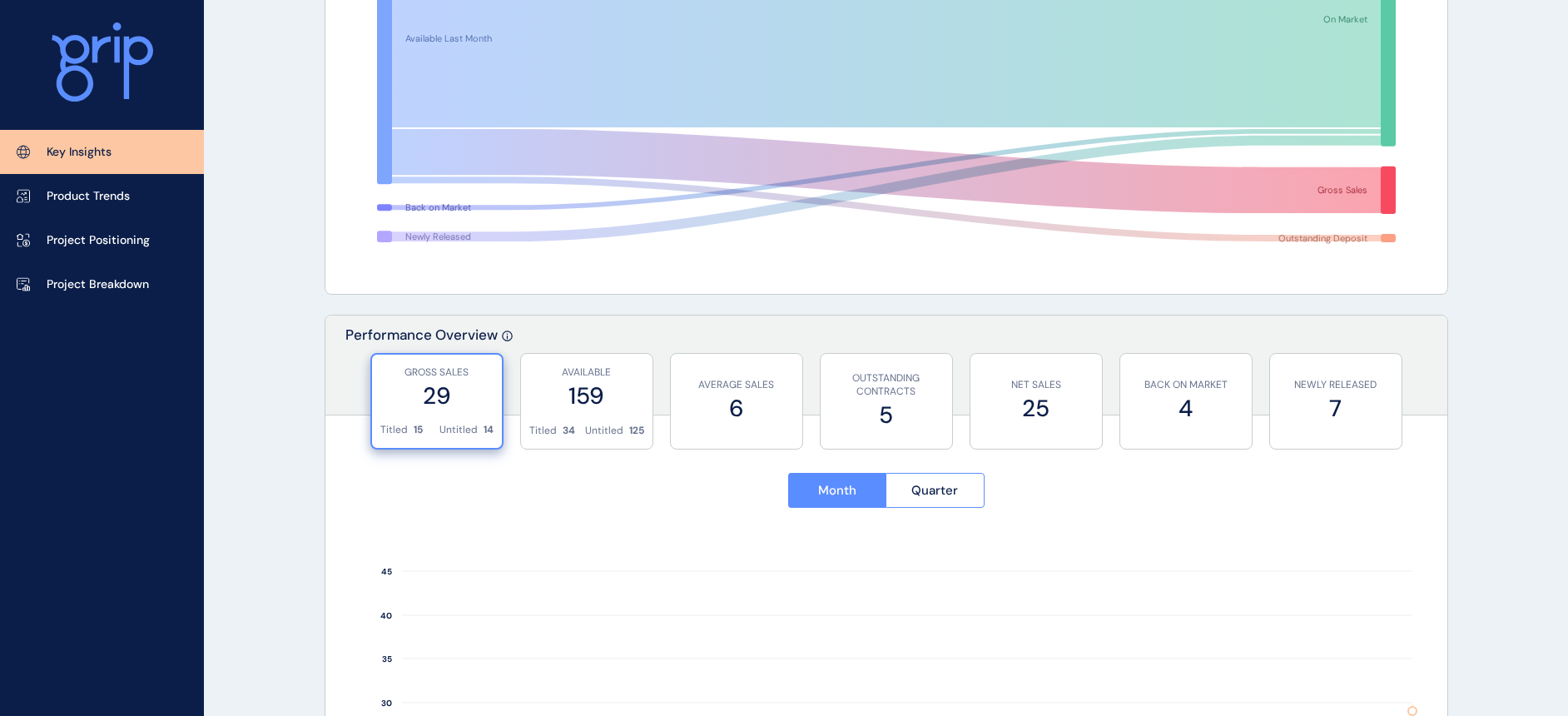 click on "KEY INSIGHTS Northern Geelong Precinct Save Load Report Projects ( 9 ) [DATE] 2025 < > Jan No report is available for this period. New months are usually published 5 business days after the month start. Feb No report is available for this period. New months are usually published 5 business days after the month start. Mar No report is available for this period. New months are usually published 5 business days after the month start. Apr No report is available for this period. New months are usually published 5 business days after the month start. May No report is available for this period. New months are usually published 5 business days after the month start. Jun No report is available for this period. New months are usually published 5 business days after the month start. [DATE] No report is available for this period. New months are usually published 5 business days after the month start. Aug No report is available for this period. New months are usually published 5 business days after the month start. Sep Oct" at bounding box center (784, 1440) 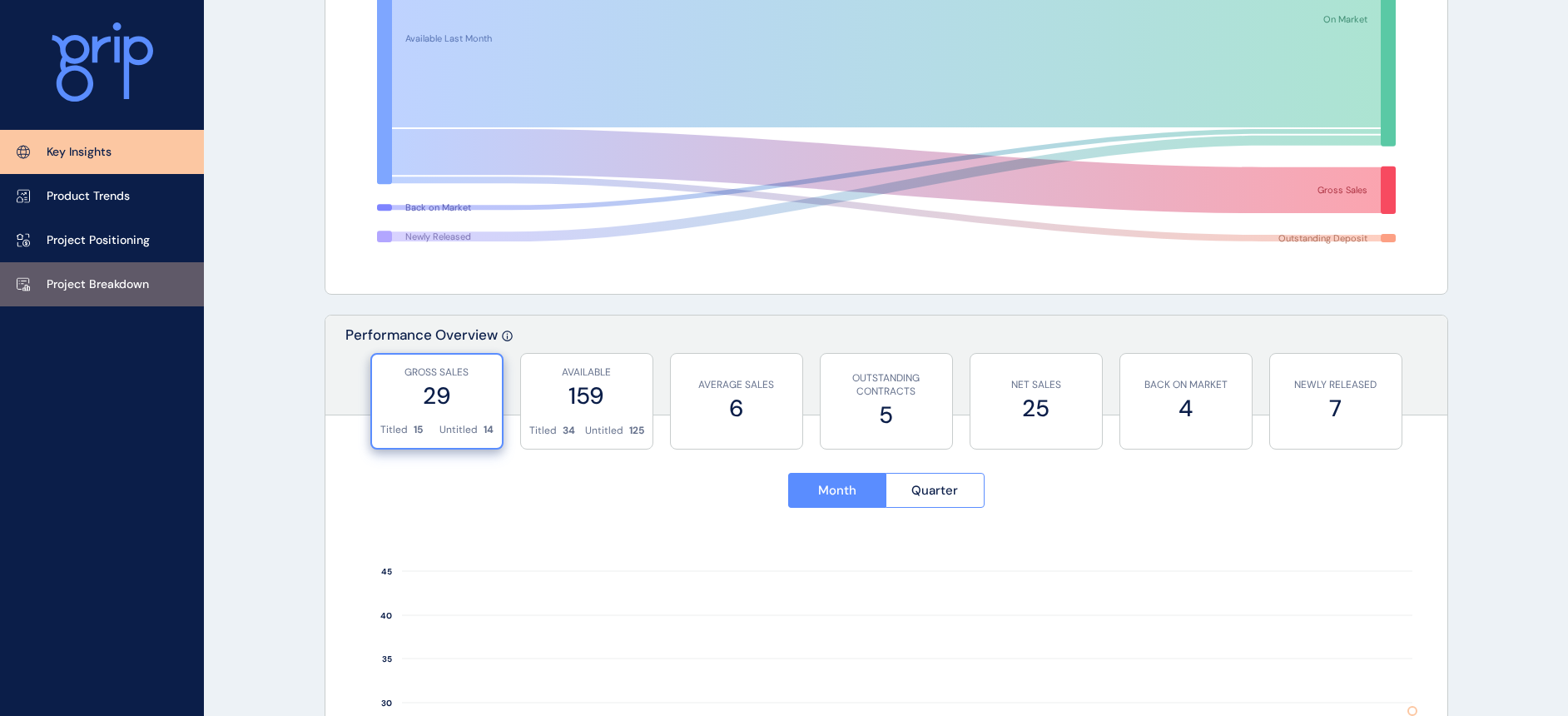 click on "Project Breakdown" at bounding box center (97, 285) 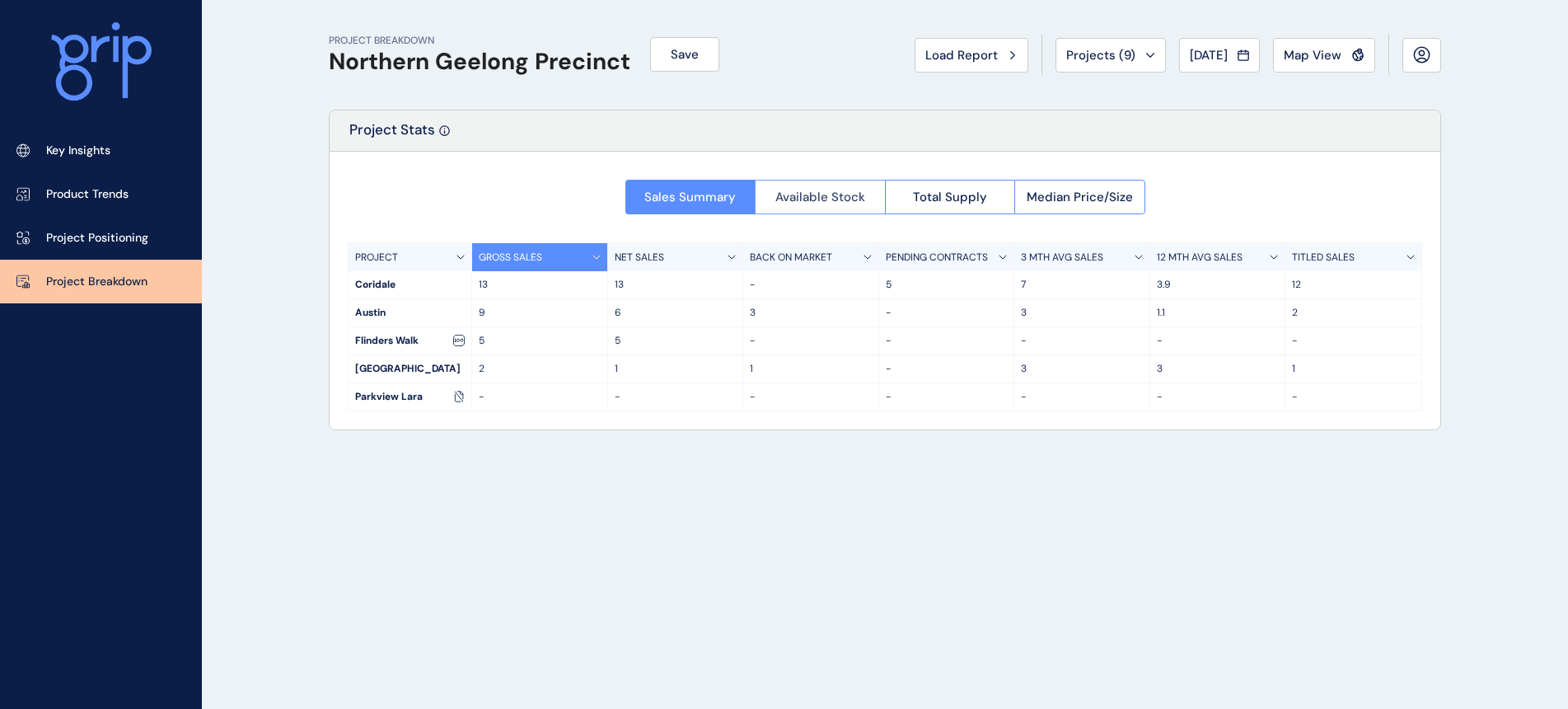 click on "Available Stock" at bounding box center (820, 197) 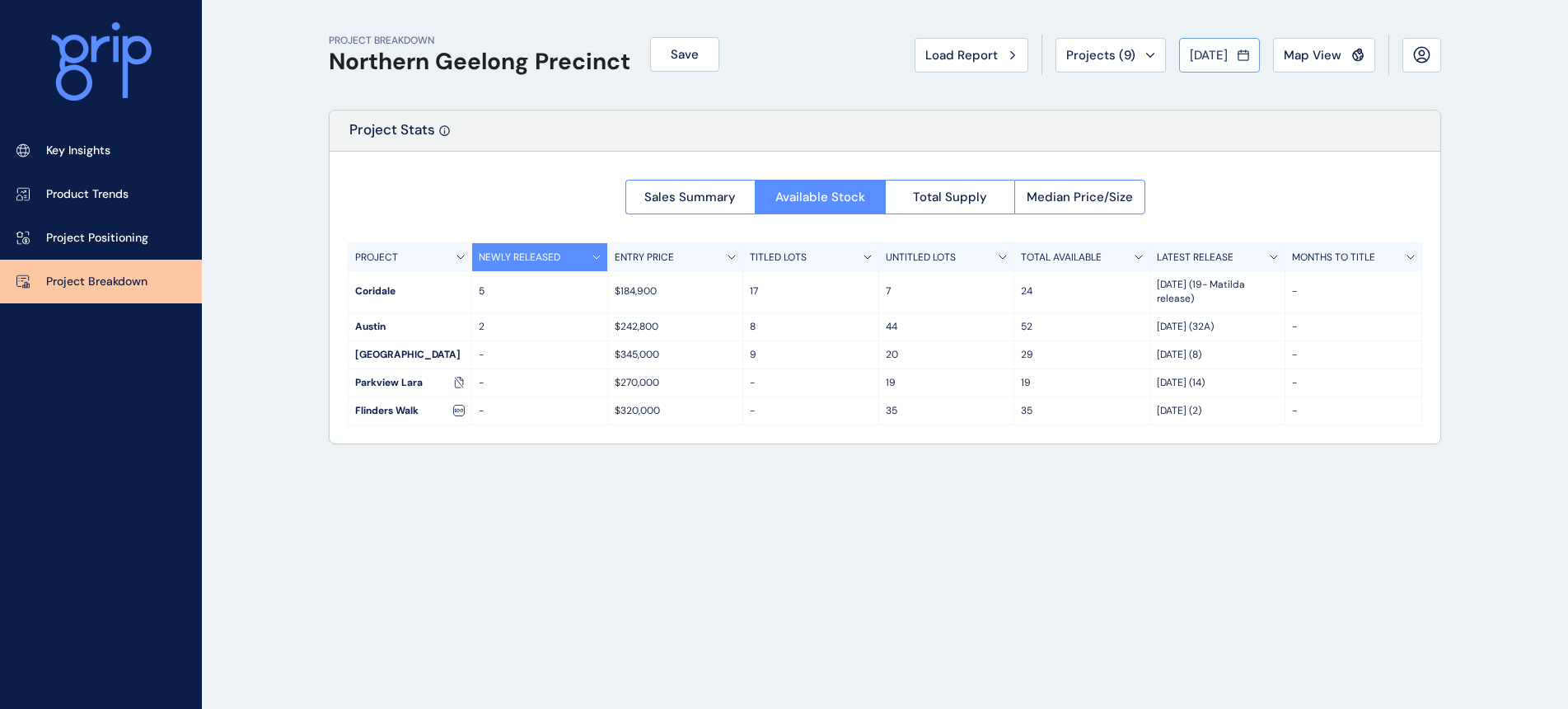 click on "[DATE]" at bounding box center (1209, 55) 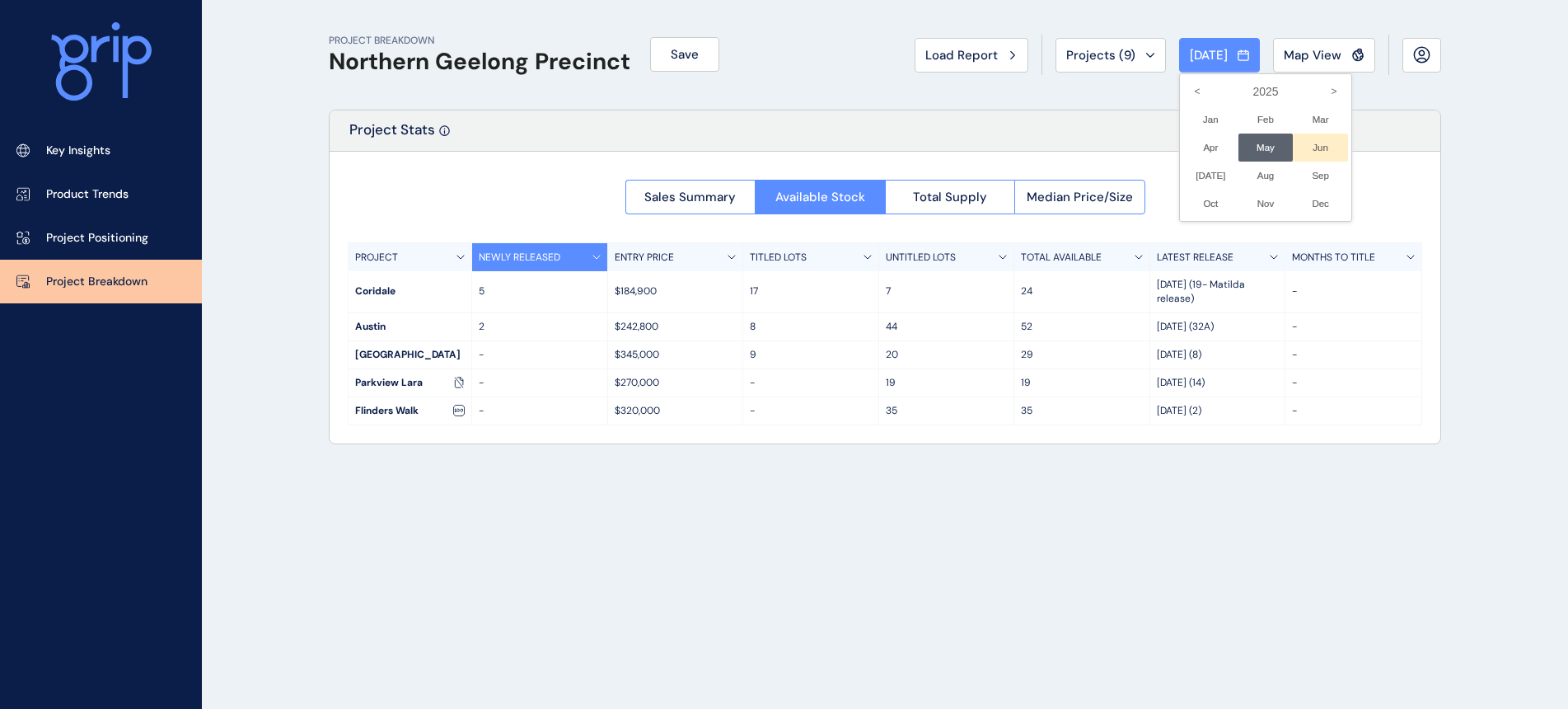 click on "Jun No report is available for this period. New months are usually published 5 business days after the month start." at bounding box center [1320, 148] 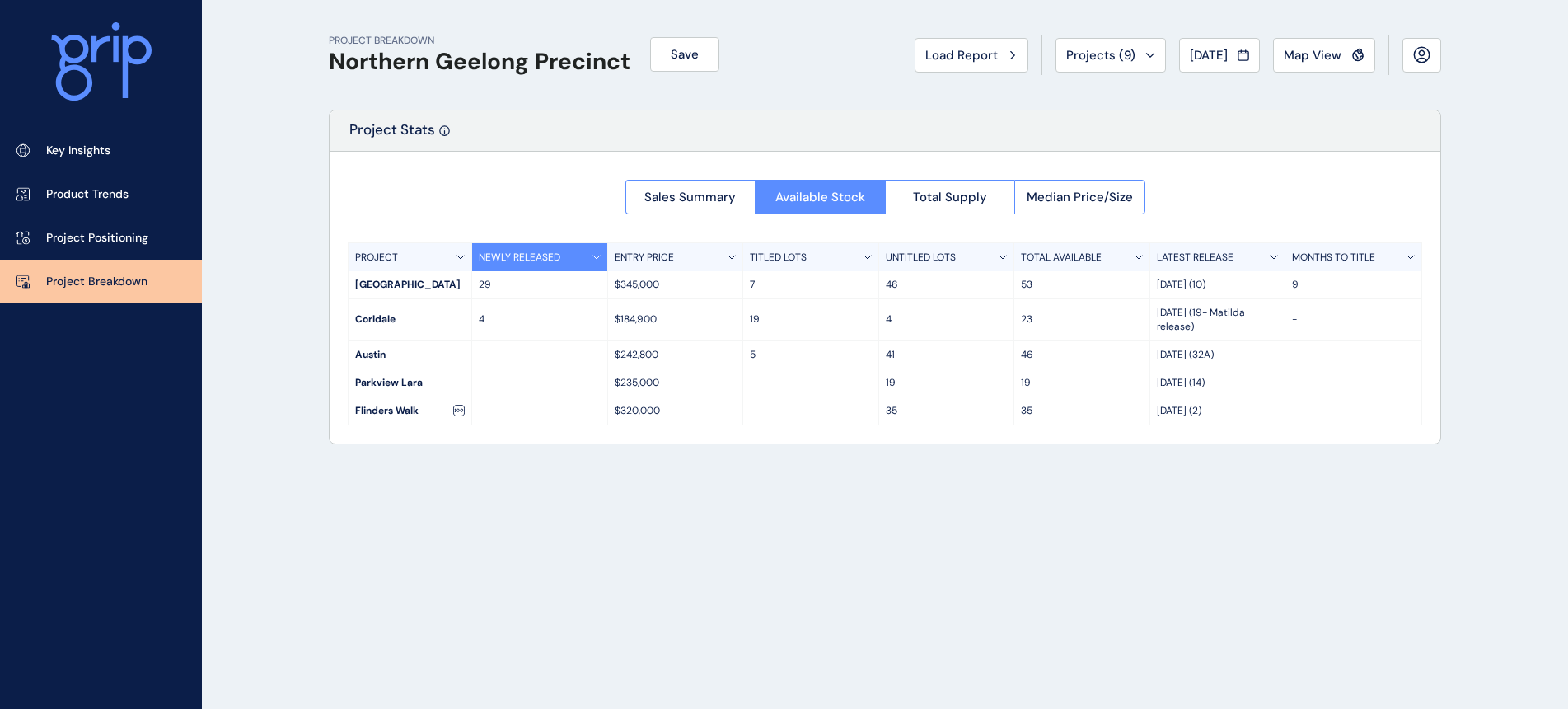 click on "PROJECT BREAKDOWN Northern Geelong Precinct Save Load Report Projects ( 9 ) [DATE] 2025 < > Jan No report is available for this period. New months are usually published 5 business days after the month start. Feb No report is available for this period. New months are usually published 5 business days after the month start. Mar No report is available for this period. New months are usually published 5 business days after the month start. Apr No report is available for this period. New months are usually published 5 business days after the month start. May No report is available for this period. New months are usually published 5 business days after the month start. Jun No report is available for this period. New months are usually published 5 business days after the month start. [DATE] No report is available for this period. New months are usually published 5 business days after the month start. Aug No report is available for this period. New months are usually published 5 business days after the month start. 29" at bounding box center [784, 354] 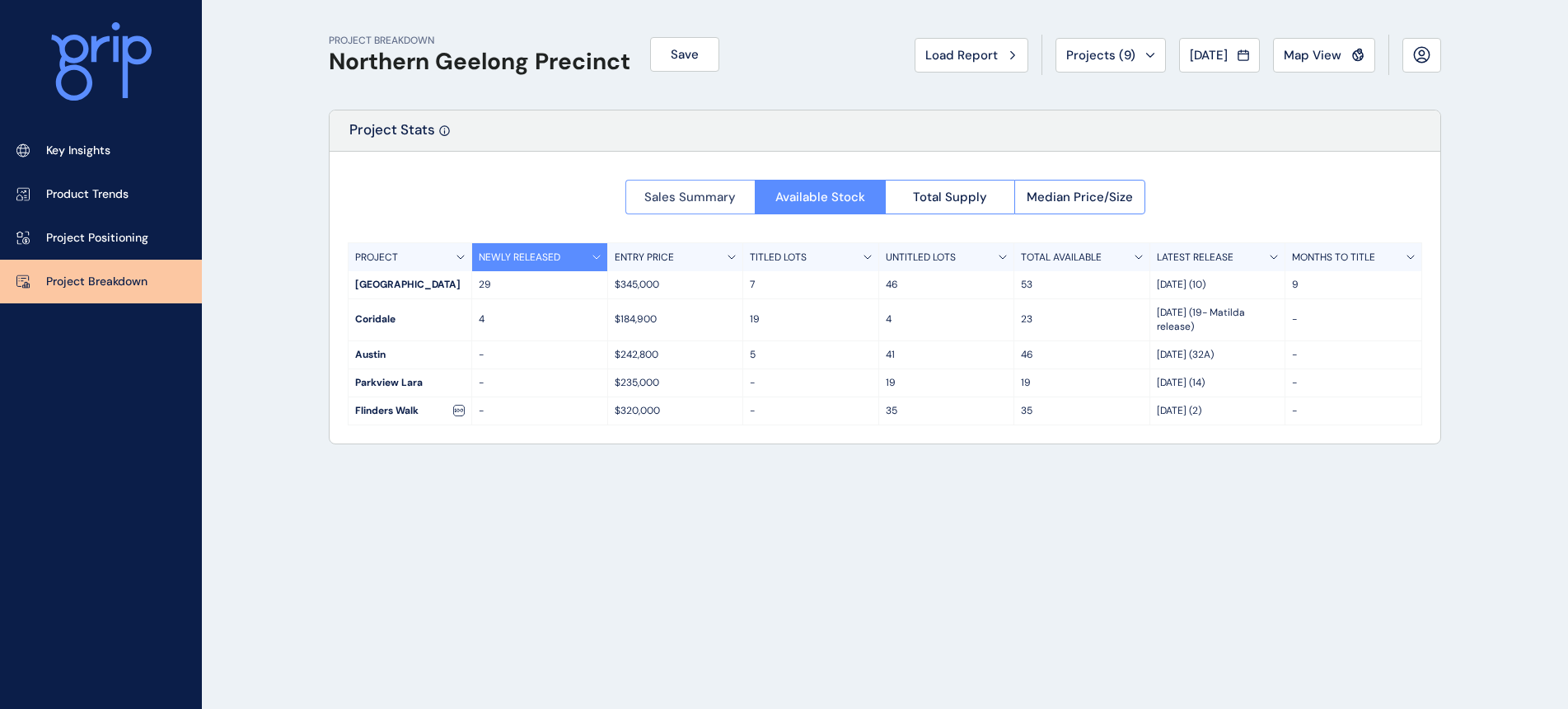 click on "Sales Summary" at bounding box center (690, 197) 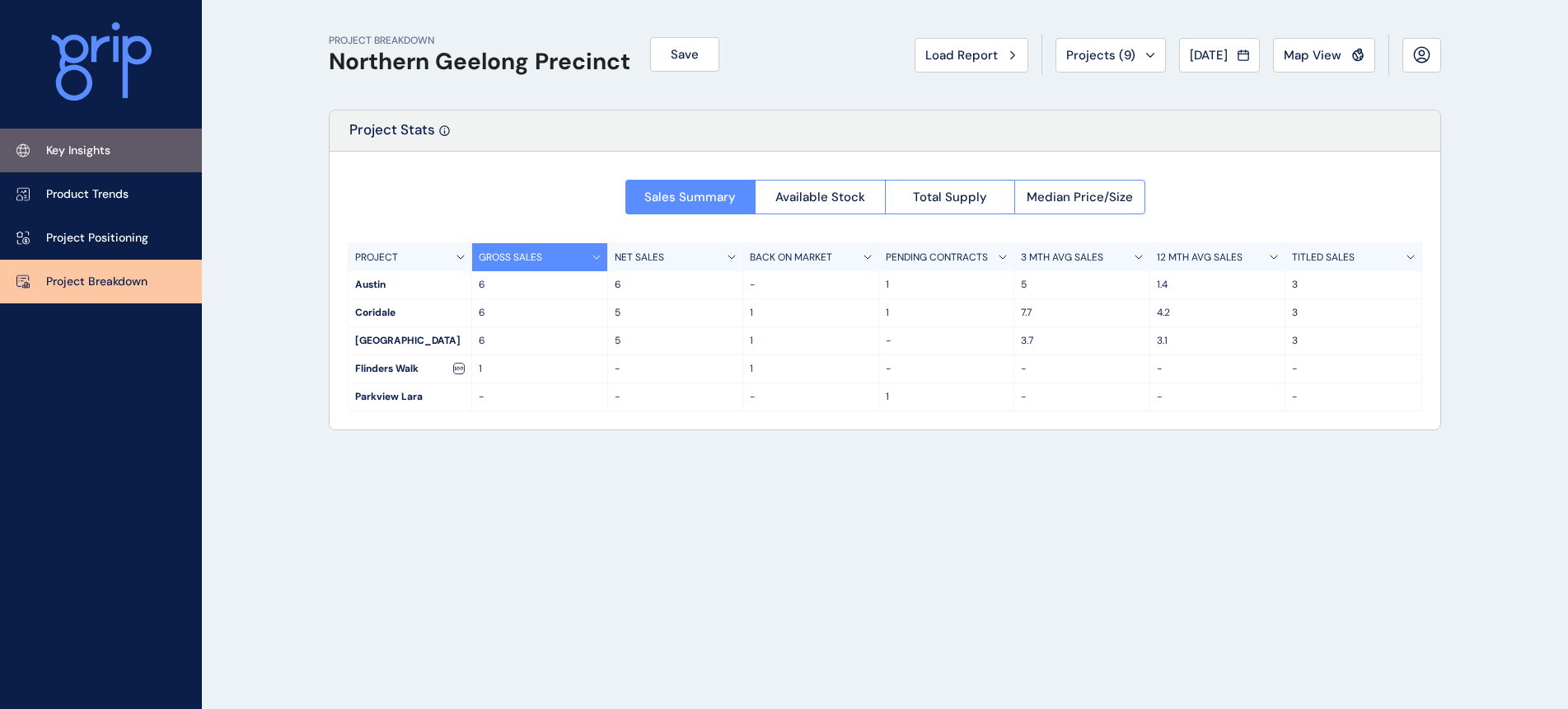 click on "Key Insights" at bounding box center [101, 150] 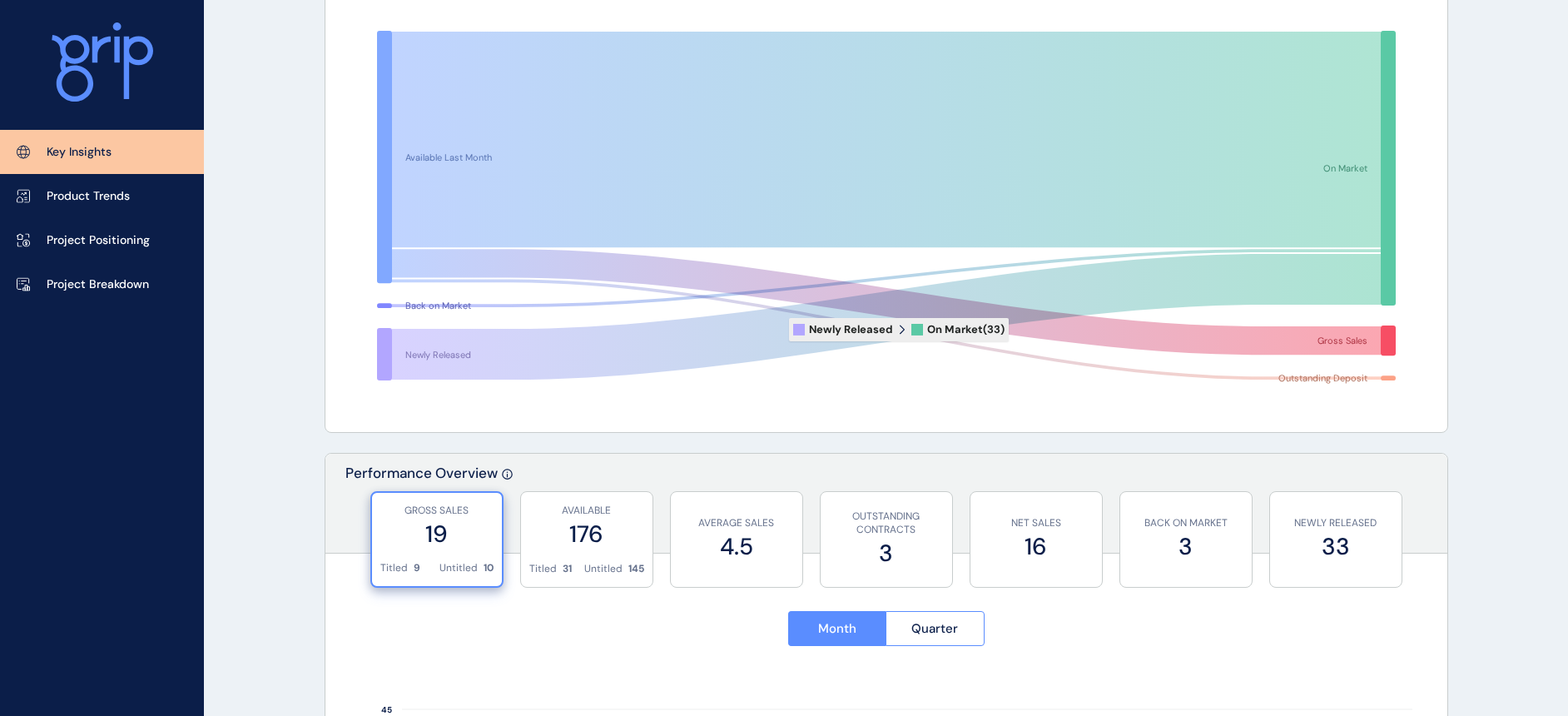 scroll, scrollTop: 0, scrollLeft: 0, axis: both 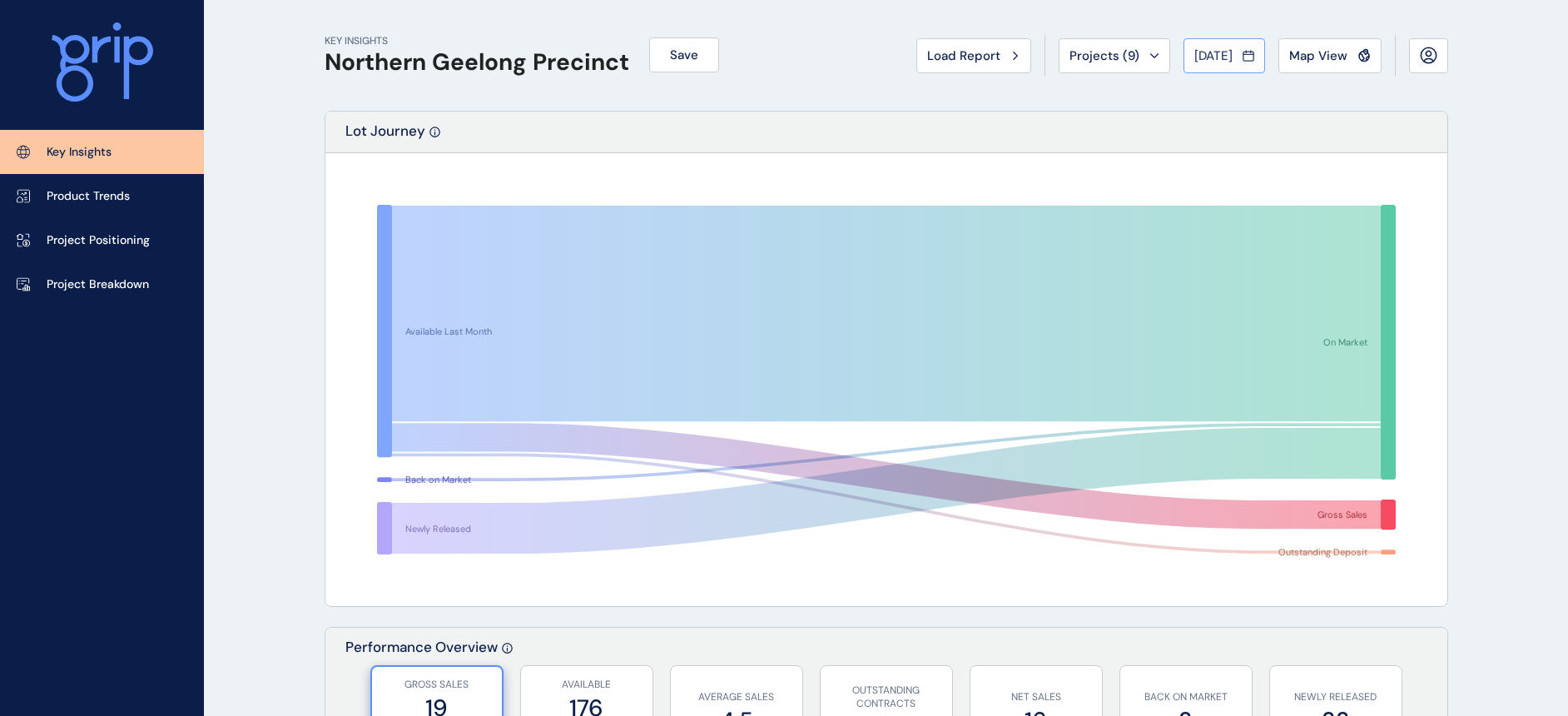 click on "[DATE]" at bounding box center (1213, 56) 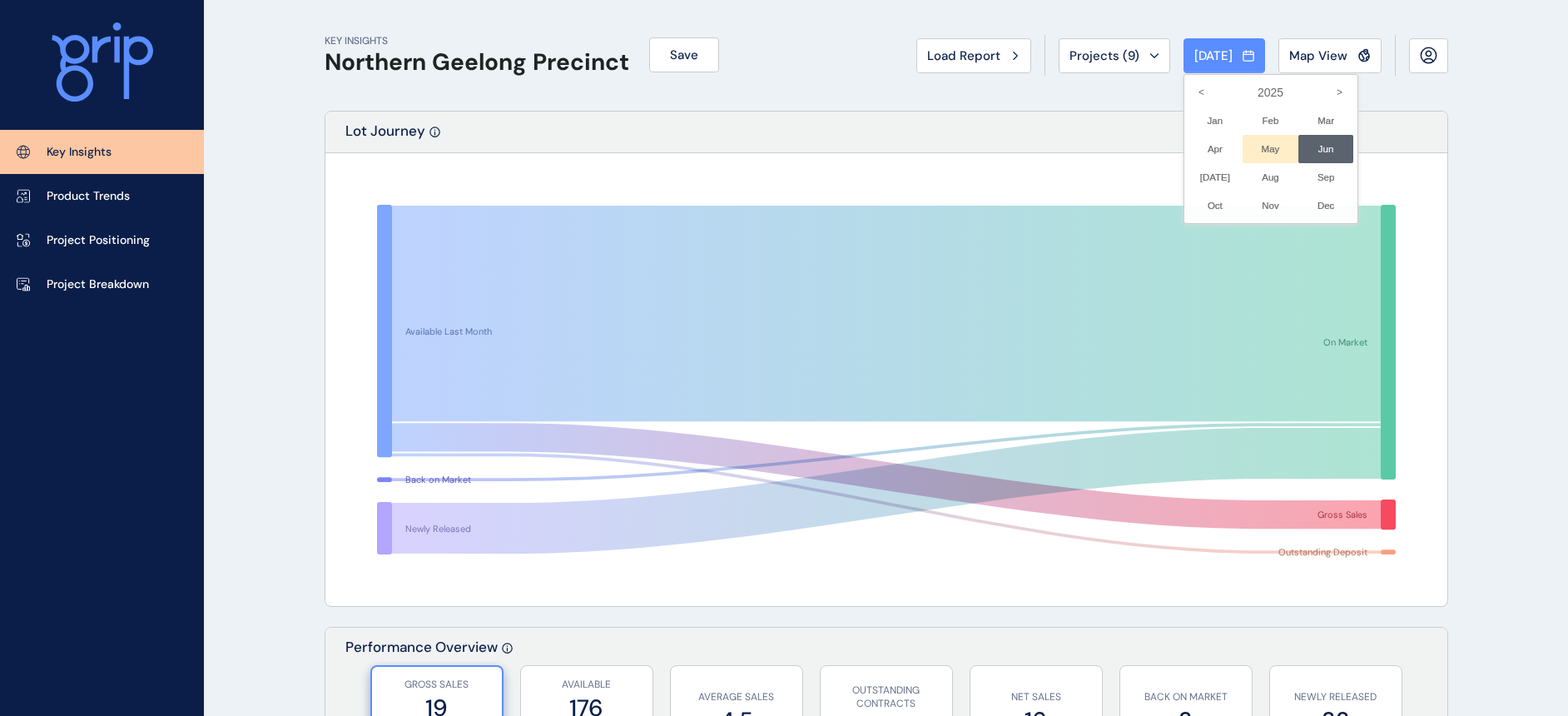 click on "May No report is available for this period. New months are usually published 5 business days after the month start." at bounding box center [1270, 149] 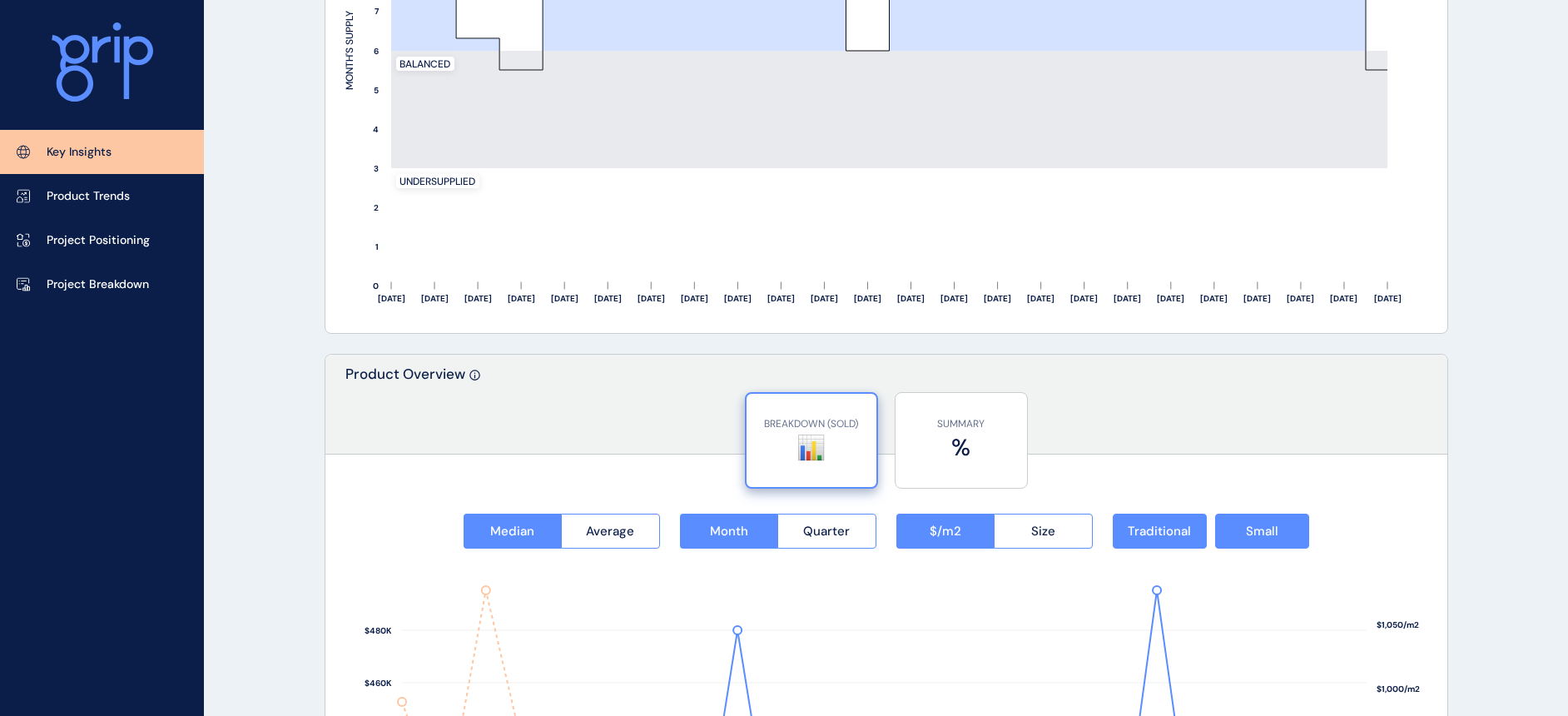 scroll, scrollTop: 1977, scrollLeft: 0, axis: vertical 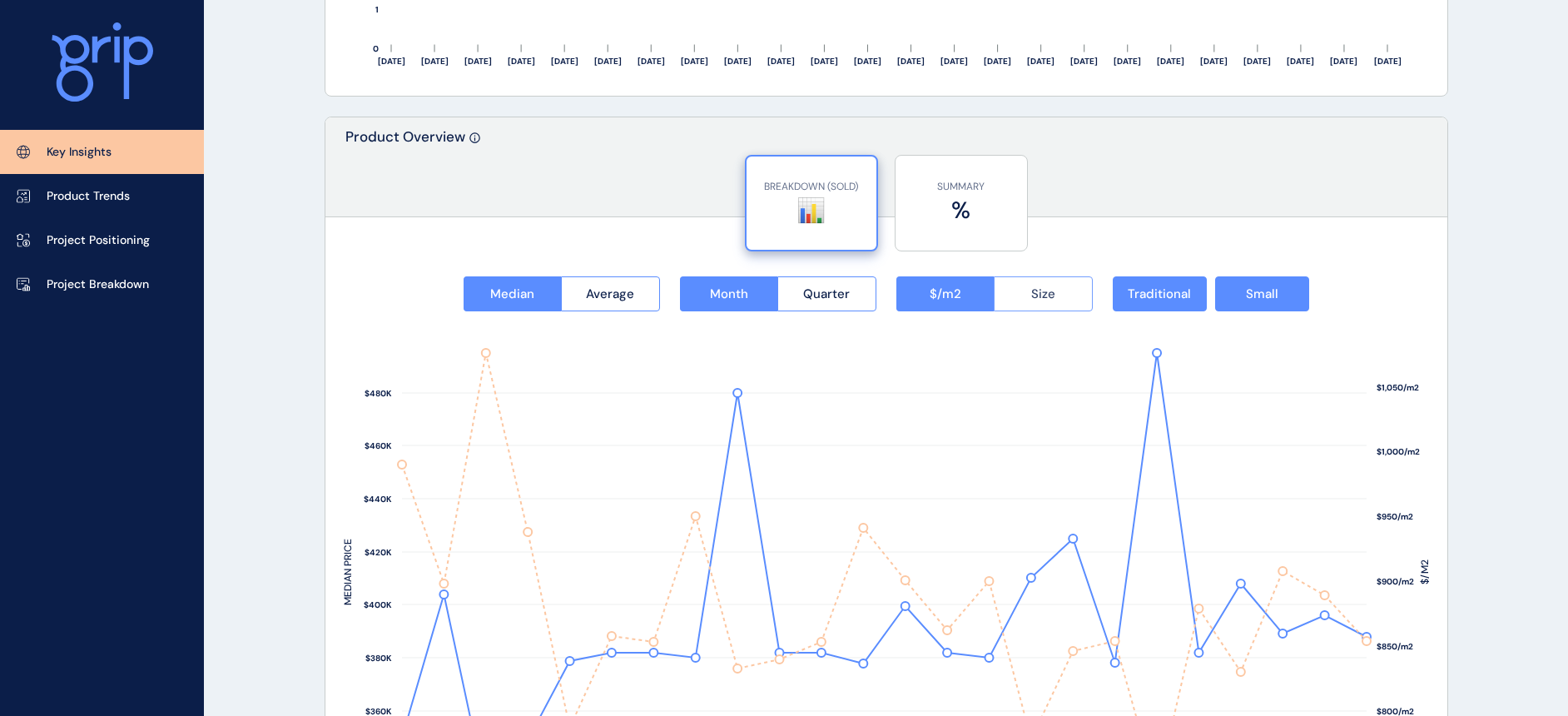 click on "Size" at bounding box center [1043, 294] 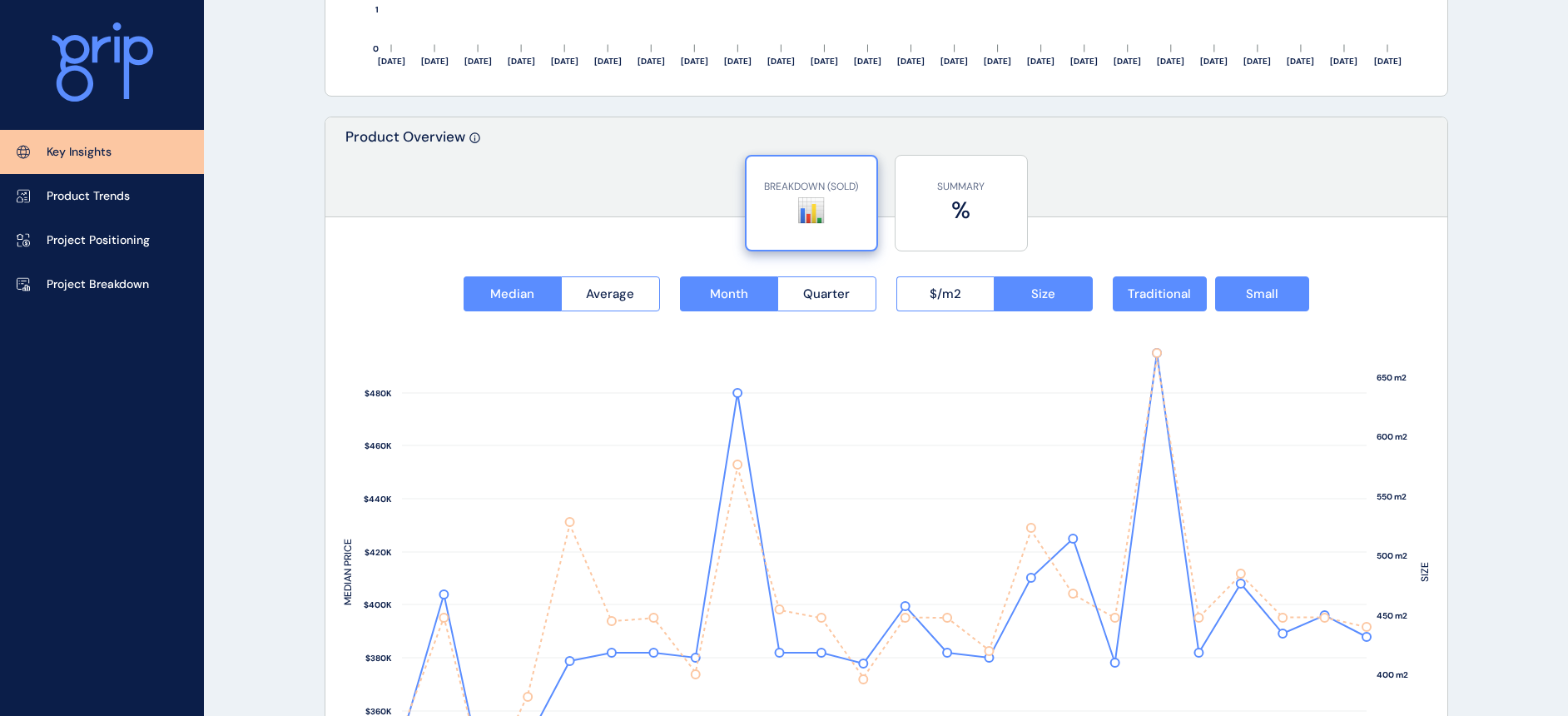 click on "Median Average Month Quarter $/m2 Size Traditional Small 350 m2 400 m2 450 m2 500 m2 550 m2 600 m2 650 m2 SIZE [DATE] [DATE] ’[DATE] Sep ’[DATE] Nov ’[DATE] Jan ’[DATE] Mar ’[DATE] May ’[DATE] [DATE] ’[DATE] Sep ’[DATE] Nov ’[DATE] Jan ’[DATE] Mar ’[DATE] May ’25 $340K $360K $380K $400K $420K $440K $460K $480K MEDIAN PRICE Median Price Median Size" at bounding box center [886, 547] 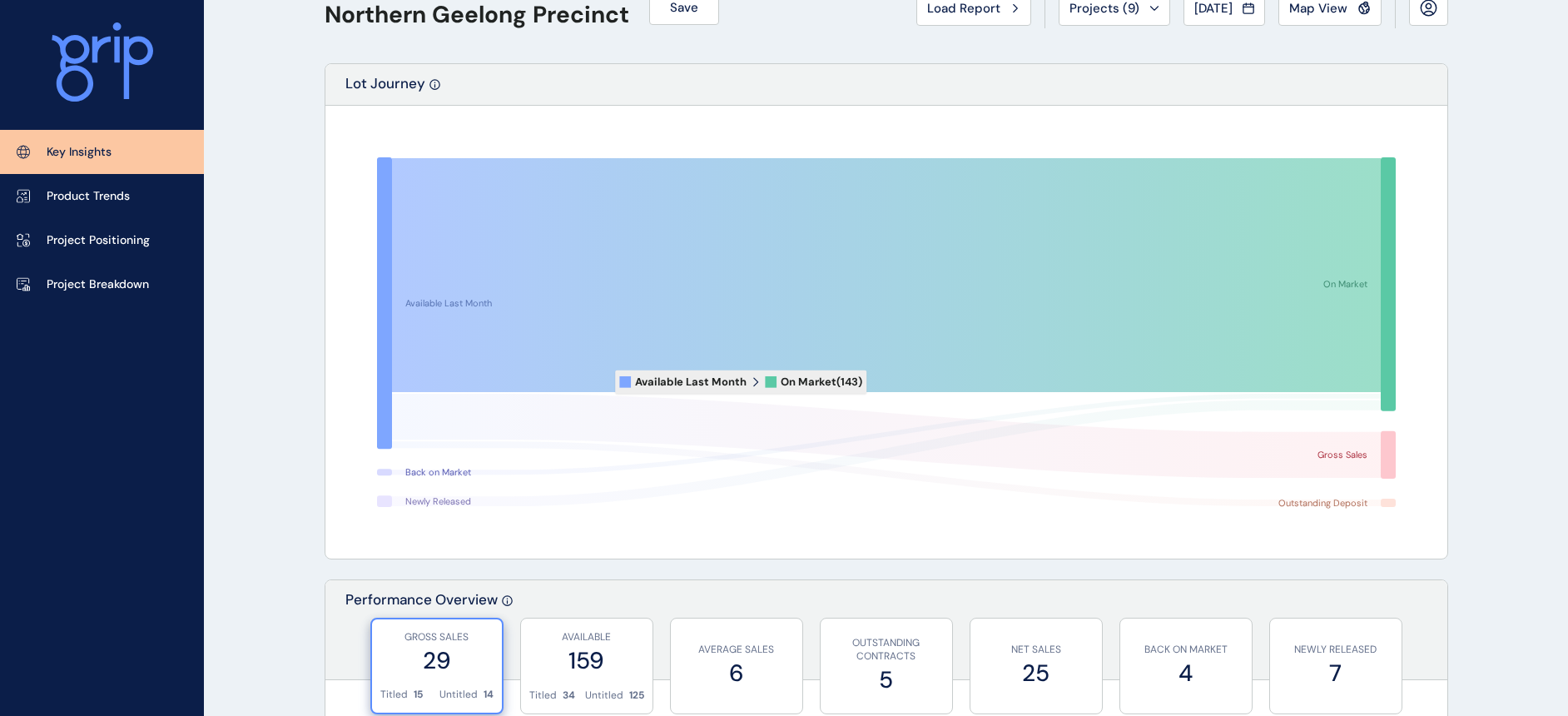 scroll, scrollTop: 0, scrollLeft: 0, axis: both 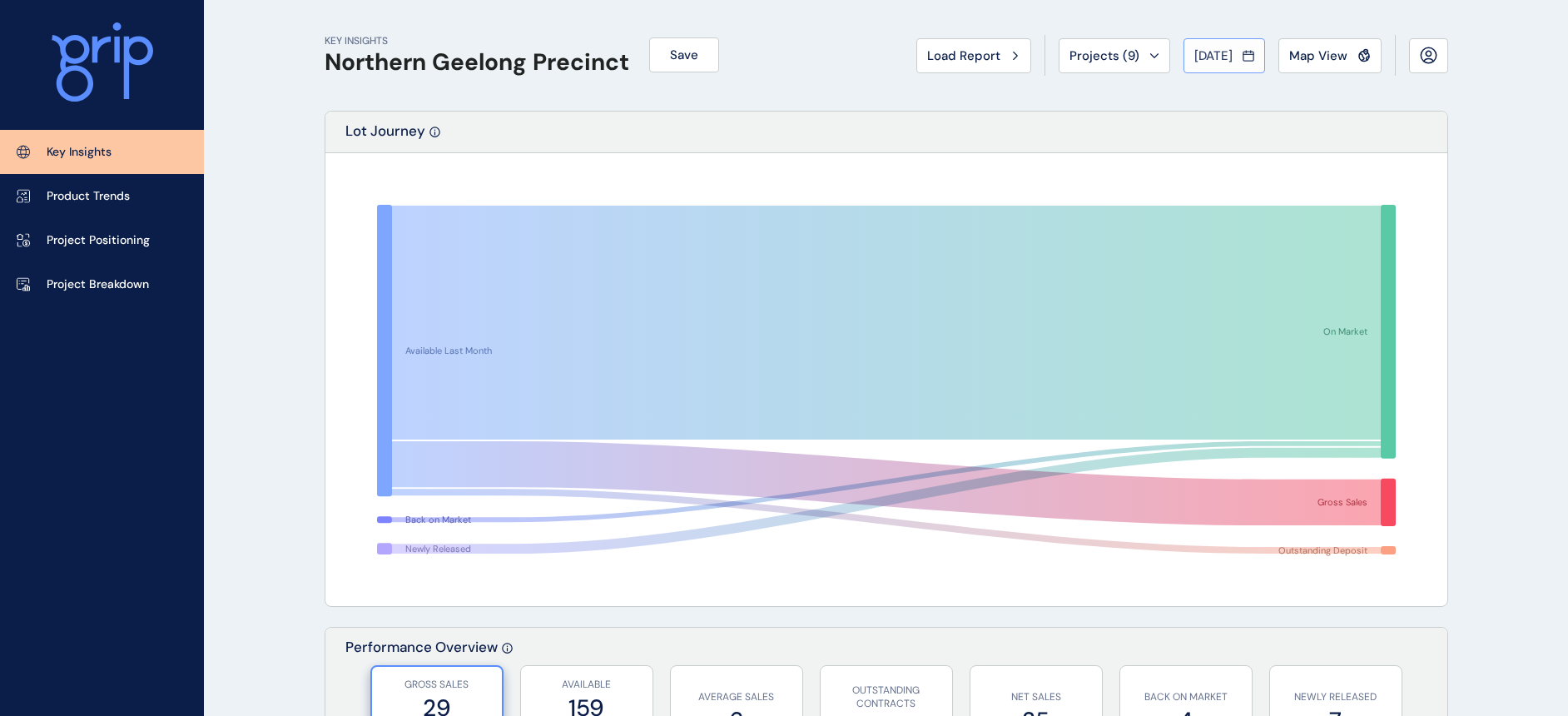 click on "[DATE]" at bounding box center [1213, 56] 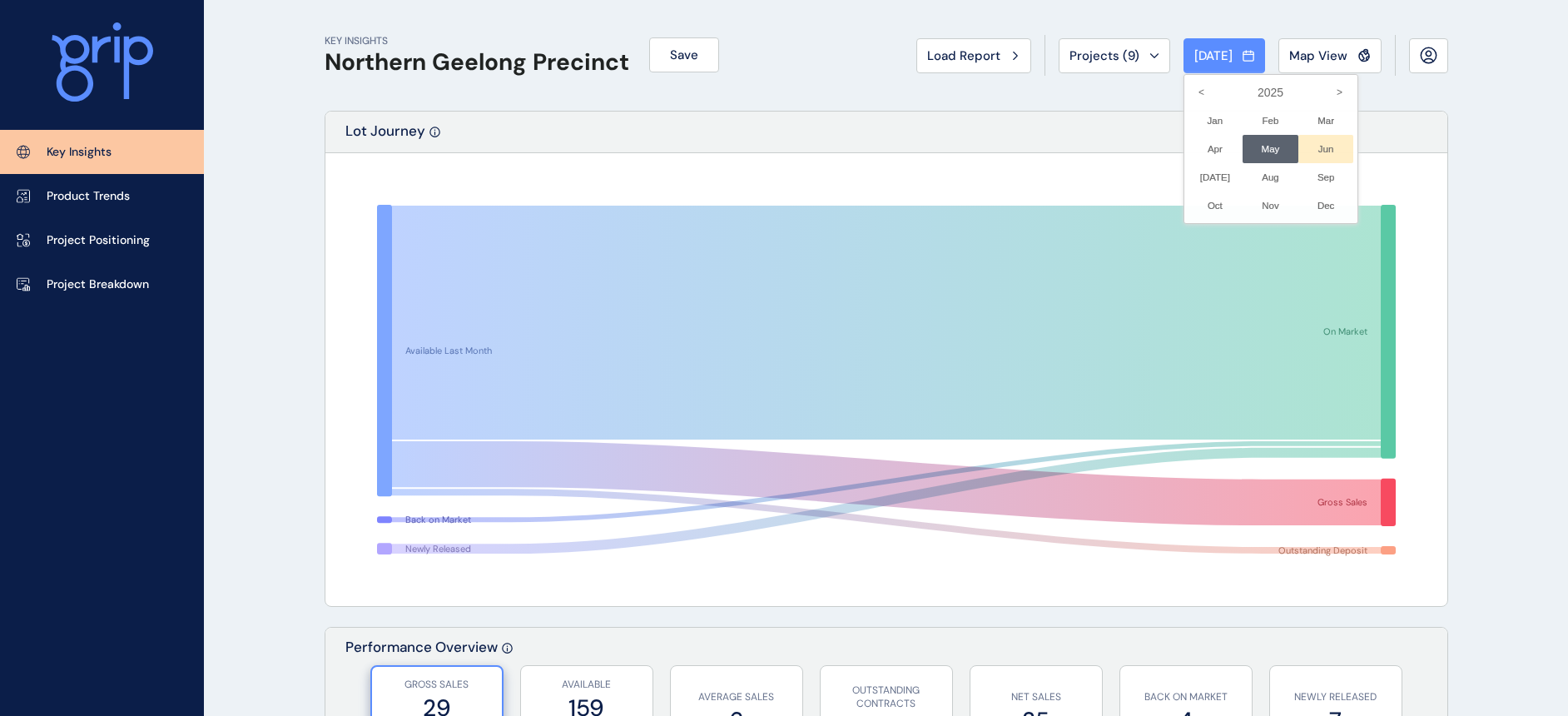 click on "Jun No report is available for this period. New months are usually published 5 business days after the month start." at bounding box center (1326, 149) 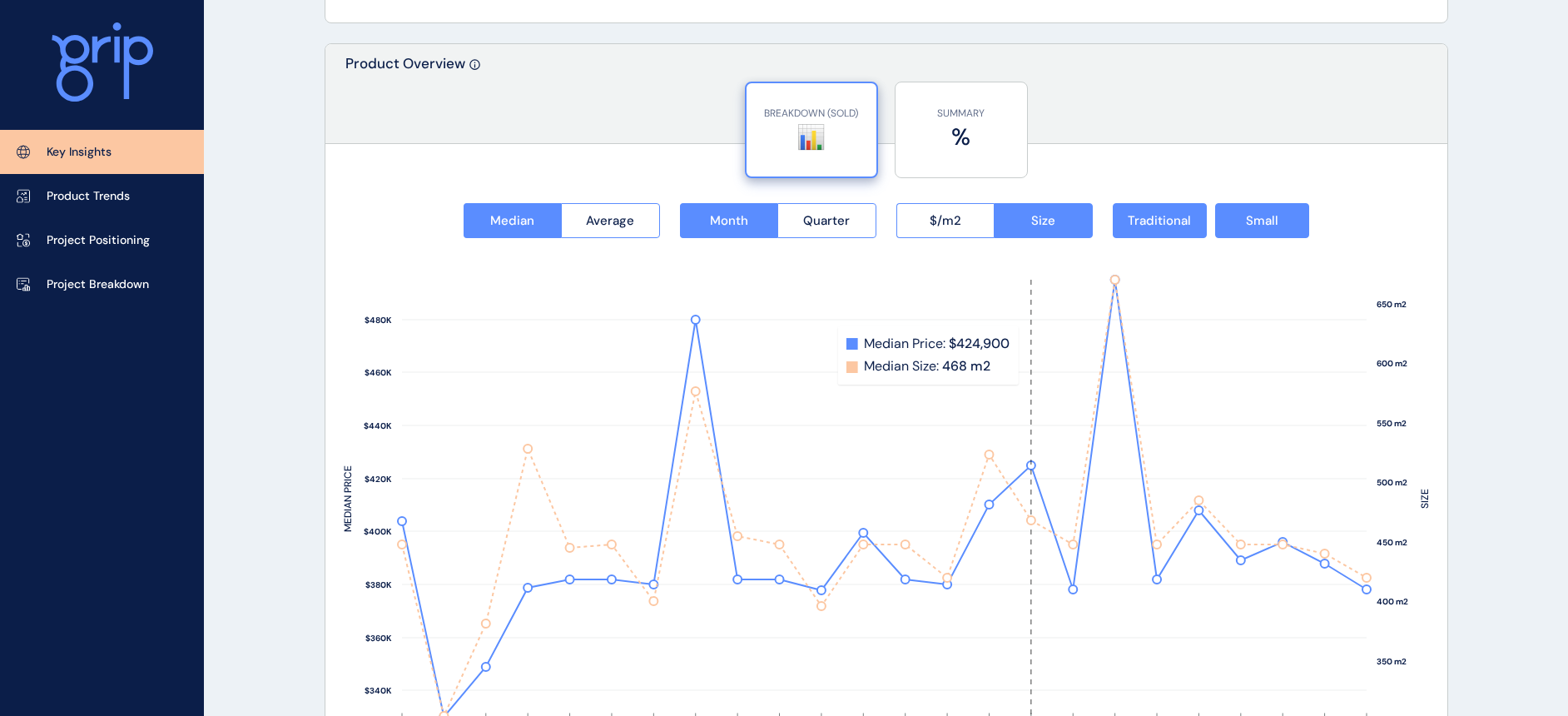 scroll, scrollTop: 2081, scrollLeft: 0, axis: vertical 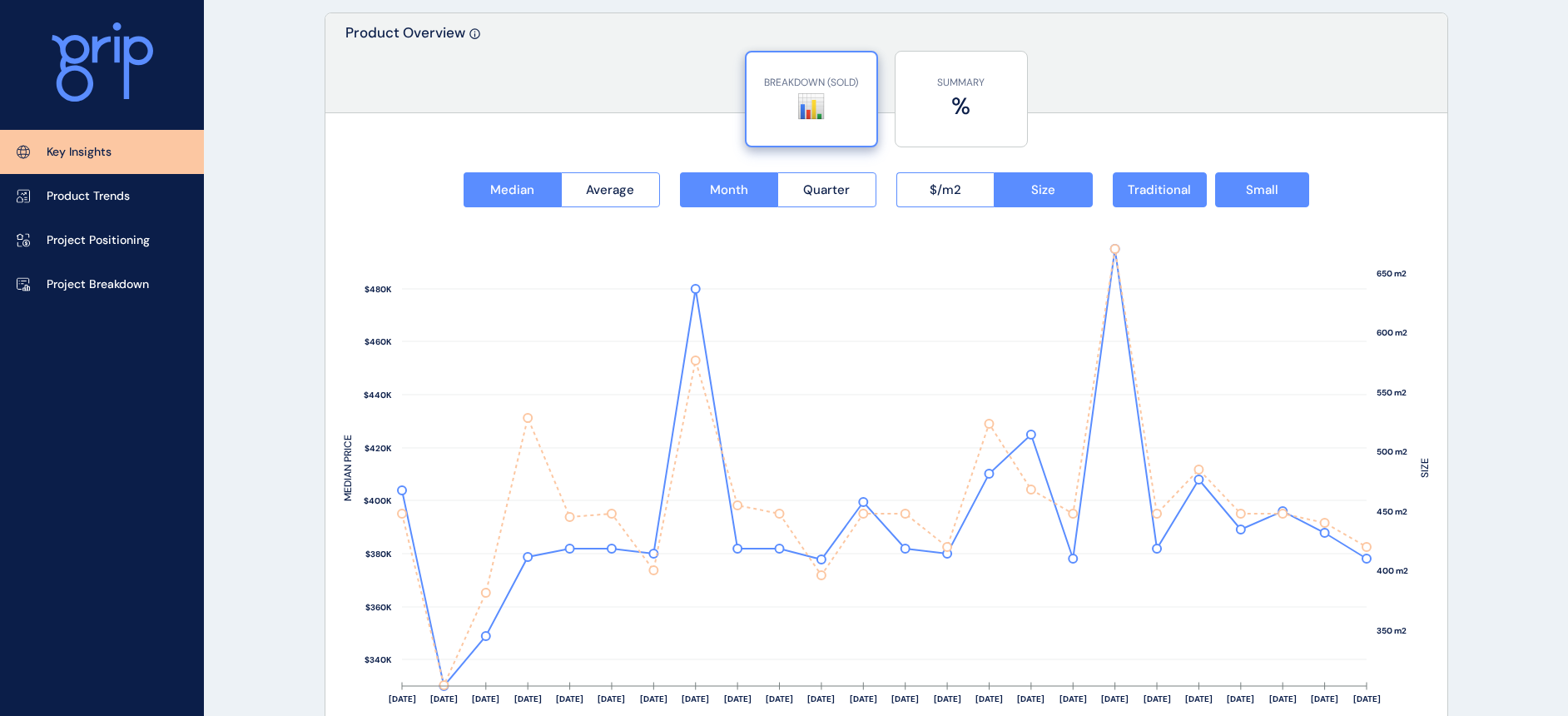click on "KEY INSIGHTS Northern Geelong Precinct Save Load Report Projects ( 9 ) [DATE] 2025 < > Jan No report is available for this period. New months are usually published 5 business days after the month start. Feb No report is available for this period. New months are usually published 5 business days after the month start. Mar No report is available for this period. New months are usually published 5 business days after the month start. Apr No report is available for this period. New months are usually published 5 business days after the month start. May No report is available for this period. New months are usually published 5 business days after the month start. Jun No report is available for this period. New months are usually published 5 business days after the month start. [DATE] No report is available for this period. New months are usually published 5 business days after the month start. Aug No report is available for this period. New months are usually published 5 business days after the month start. Sep Oct" at bounding box center [784, -329] 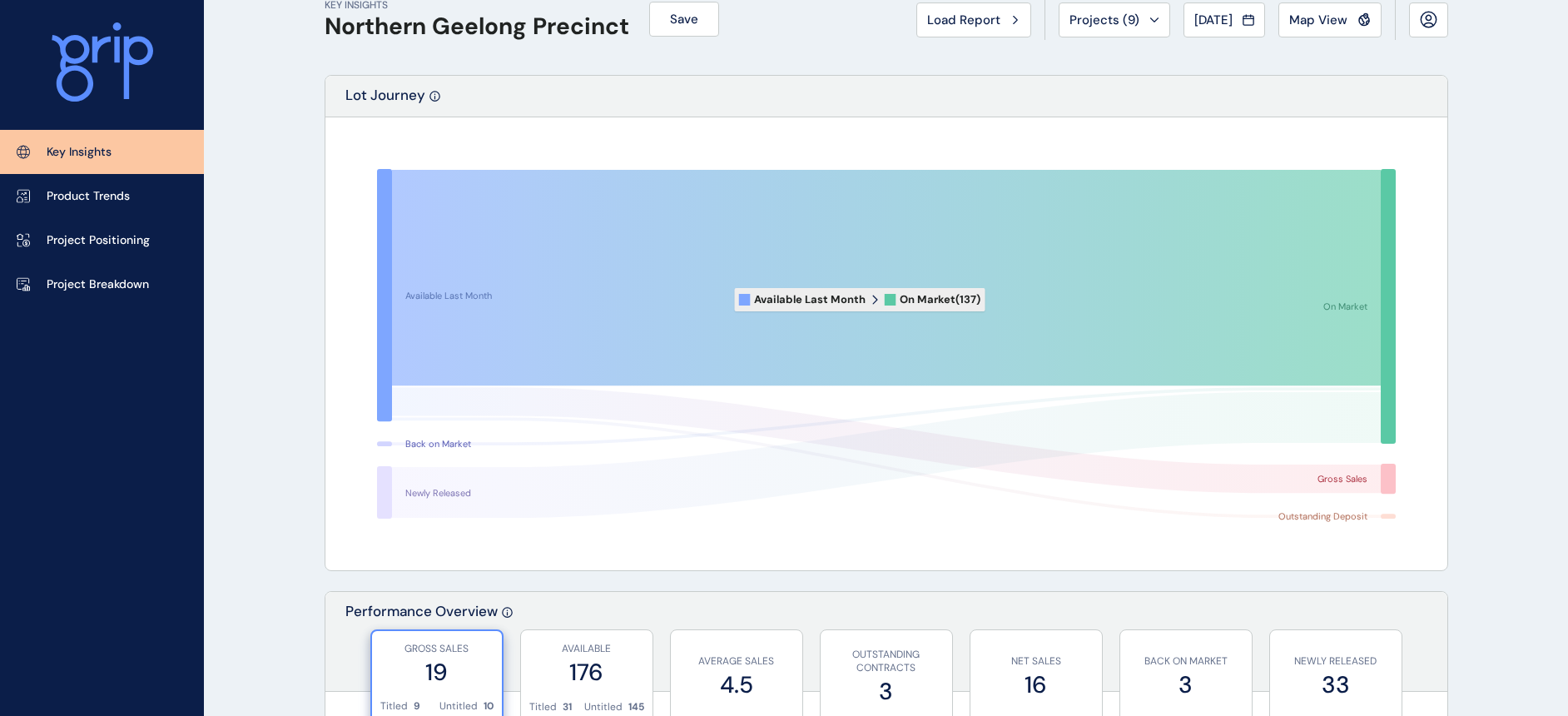 scroll, scrollTop: 0, scrollLeft: 0, axis: both 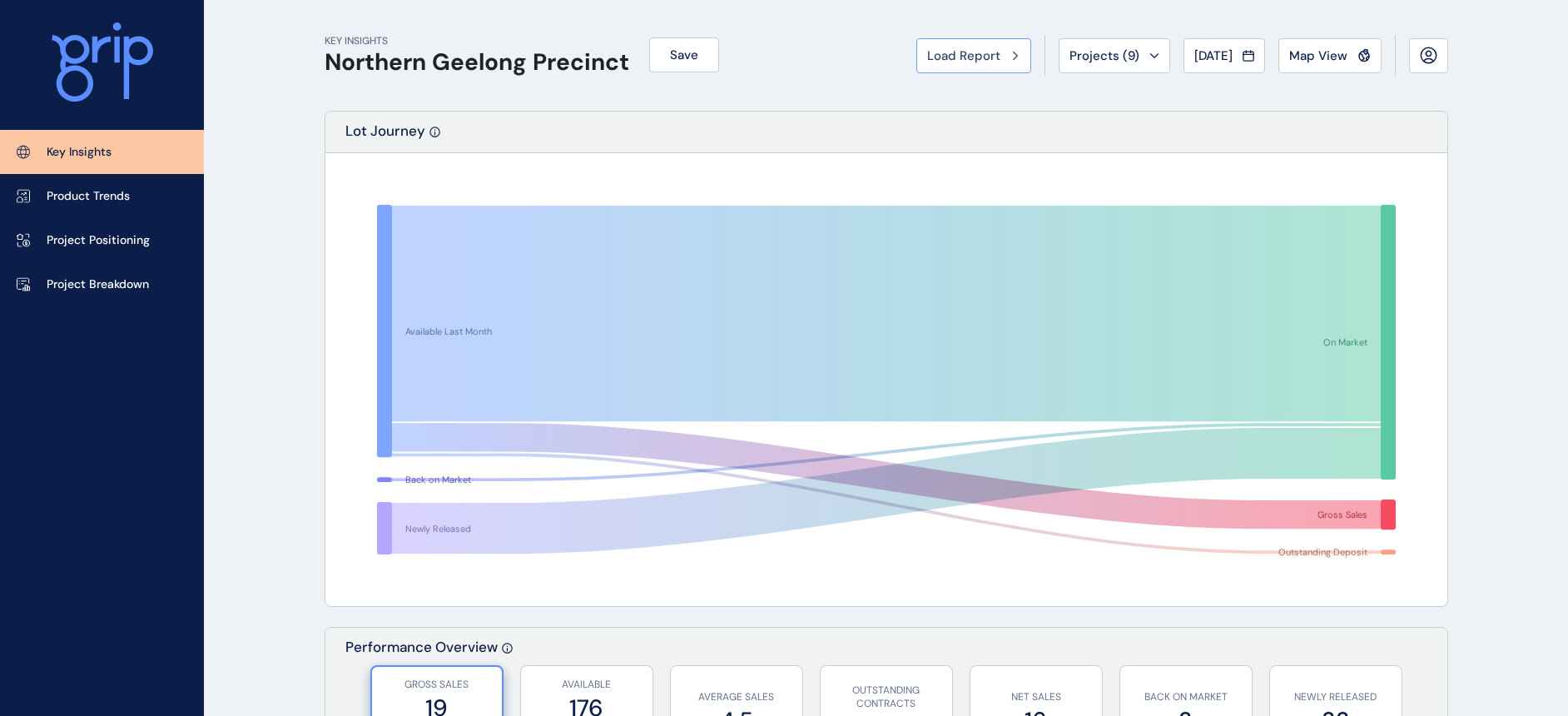 click on "Load Report" at bounding box center (964, 56) 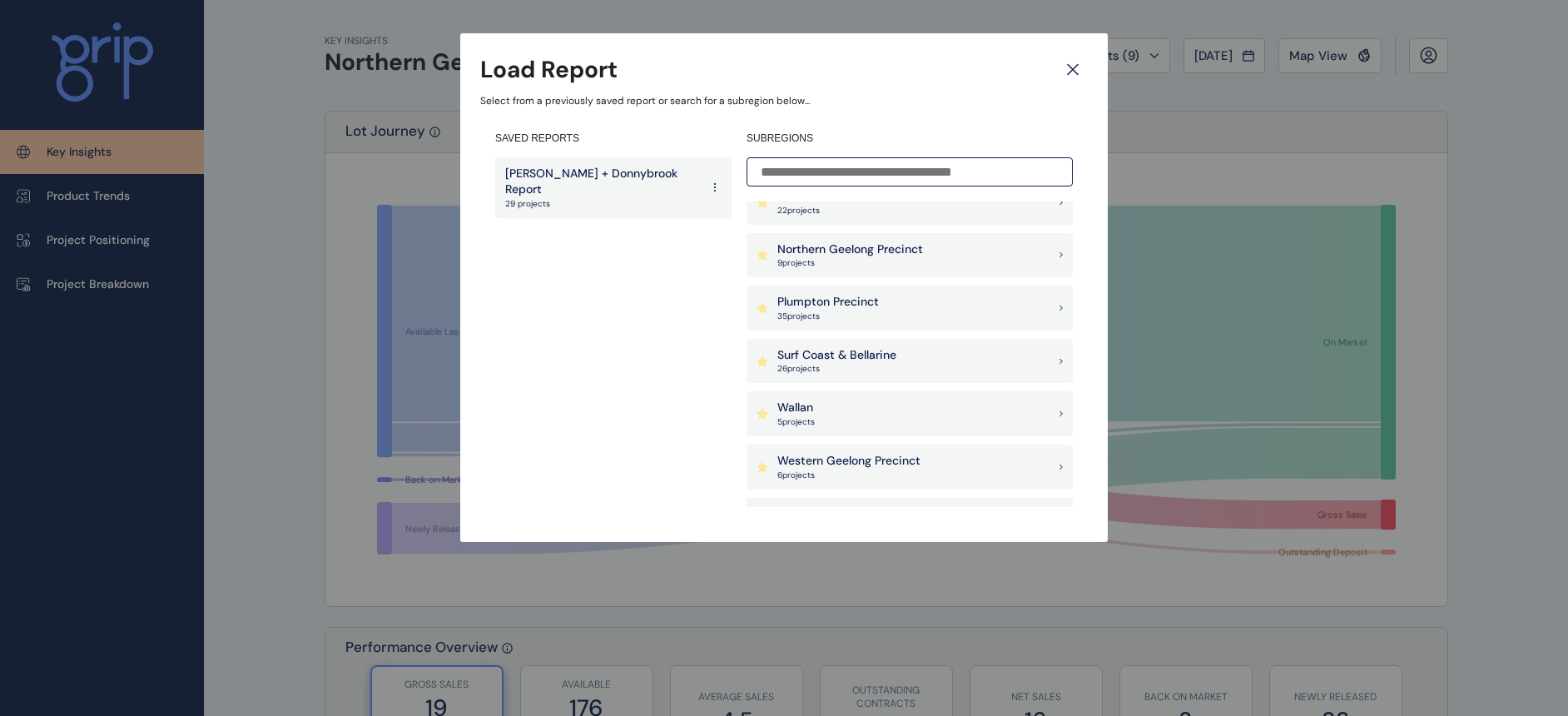scroll, scrollTop: 416, scrollLeft: 0, axis: vertical 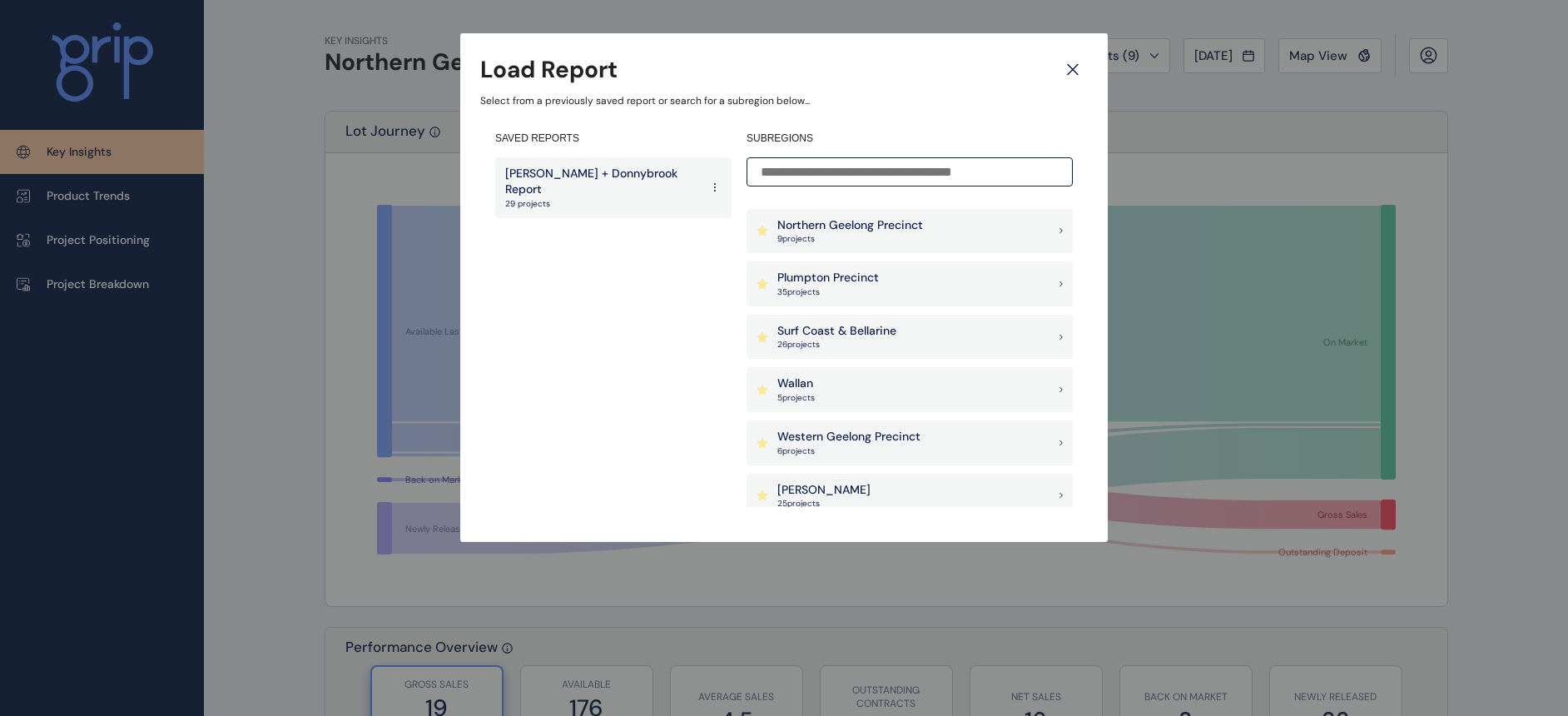 click on "6  project s" at bounding box center (849, 451) 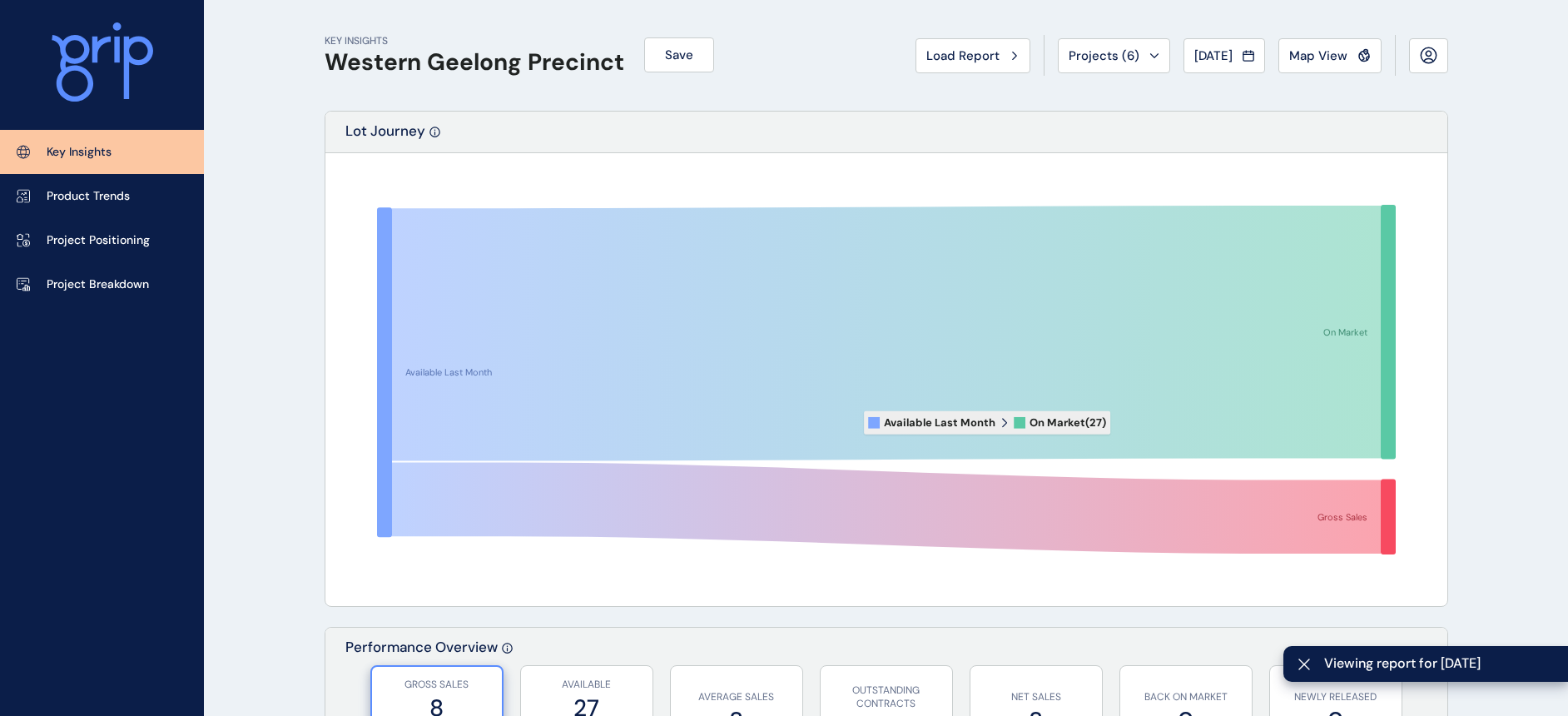 scroll, scrollTop: 208, scrollLeft: 0, axis: vertical 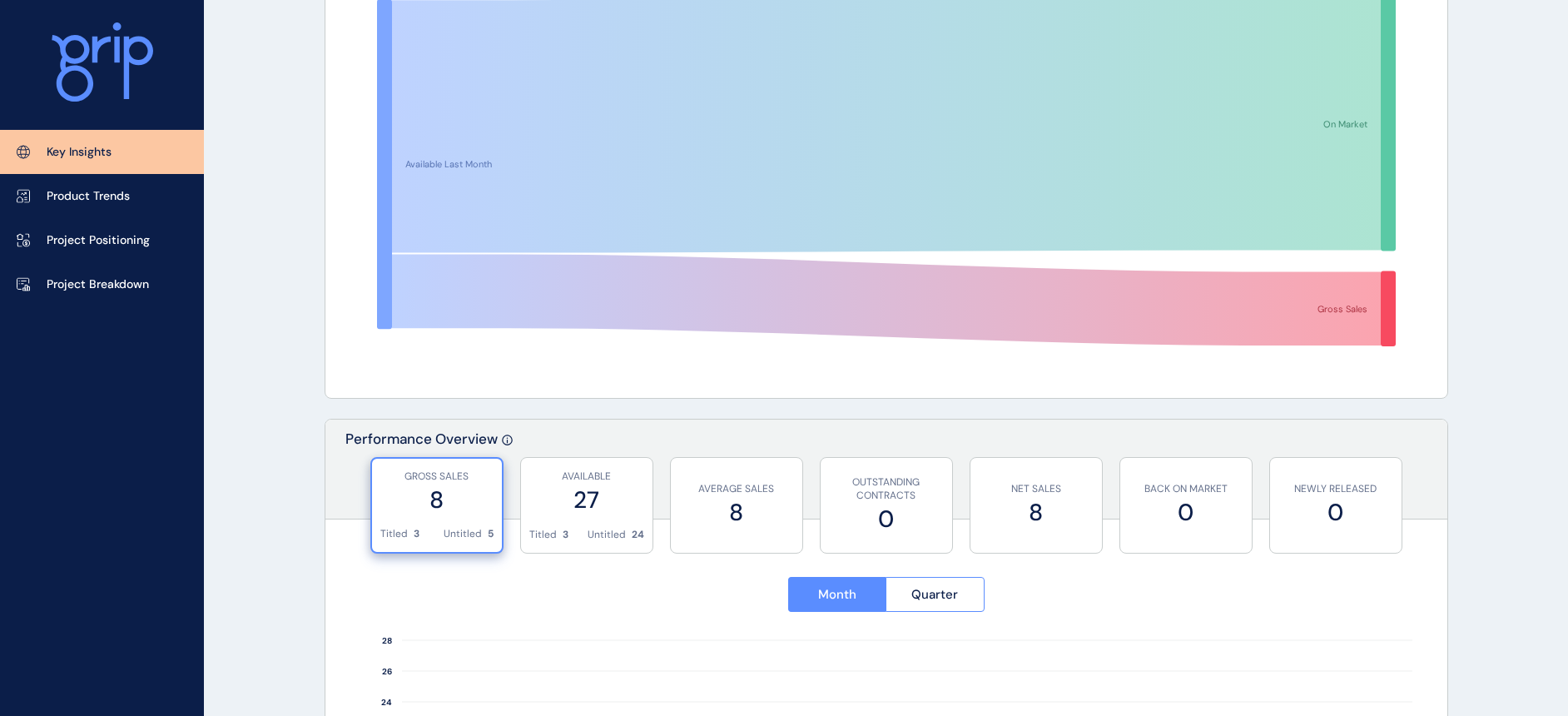 click on "KEY INSIGHTS Western Geelong Precinct Save Load Report Projects ( 6 ) [DATE] 2025 < > Jan No report is available for this period. New months are usually published 5 business days after the month start. Feb No report is available for this period. New months are usually published 5 business days after the month start. Mar No report is available for this period. New months are usually published 5 business days after the month start. Apr No report is available for this period. New months are usually published 5 business days after the month start. May No report is available for this period. New months are usually published 5 business days after the month start. Jun No report is available for this period. New months are usually published 5 business days after the month start. [DATE] No report is available for this period. New months are usually published 5 business days after the month start. Aug No report is available for this period. New months are usually published 5 business days after the month start. Sep Oct" at bounding box center (886, 1544) 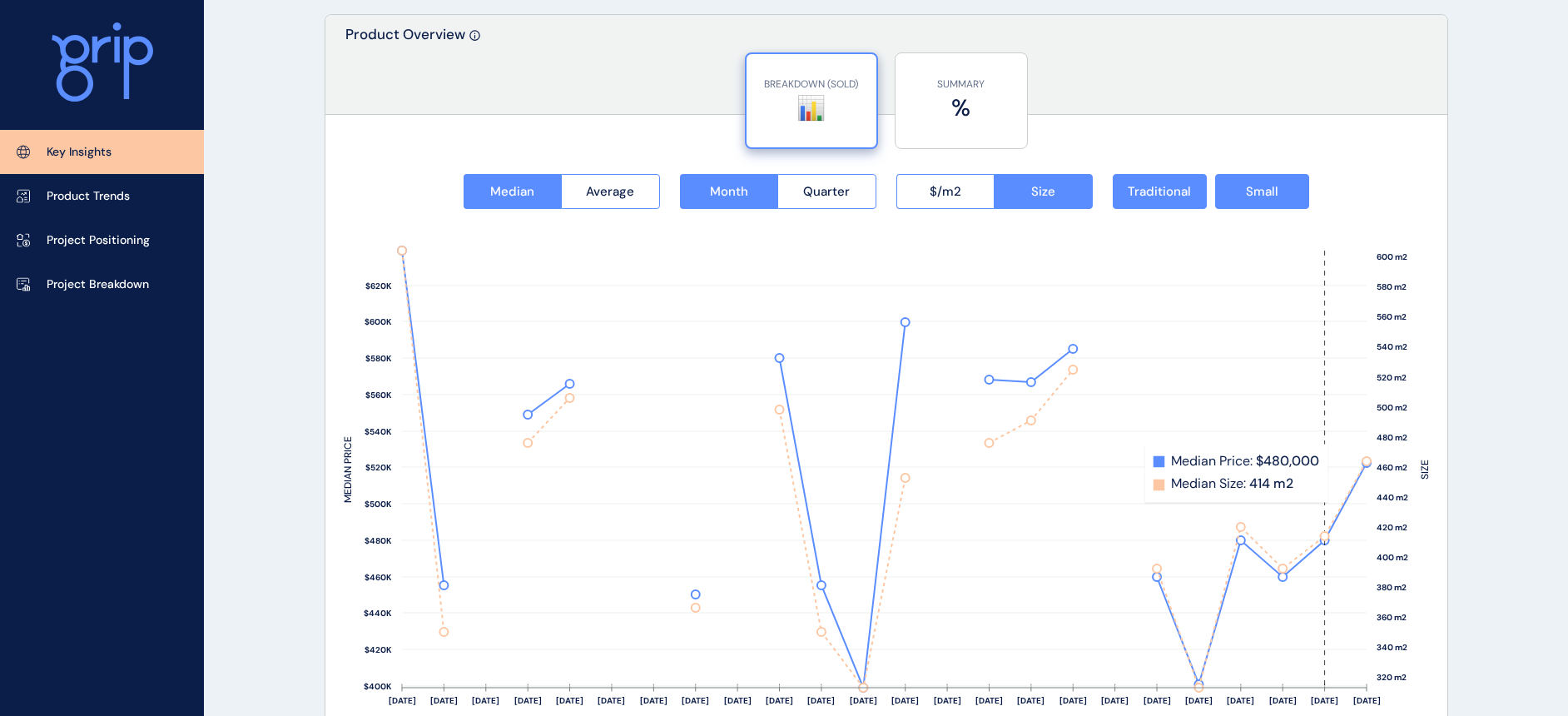 scroll, scrollTop: 2081, scrollLeft: 0, axis: vertical 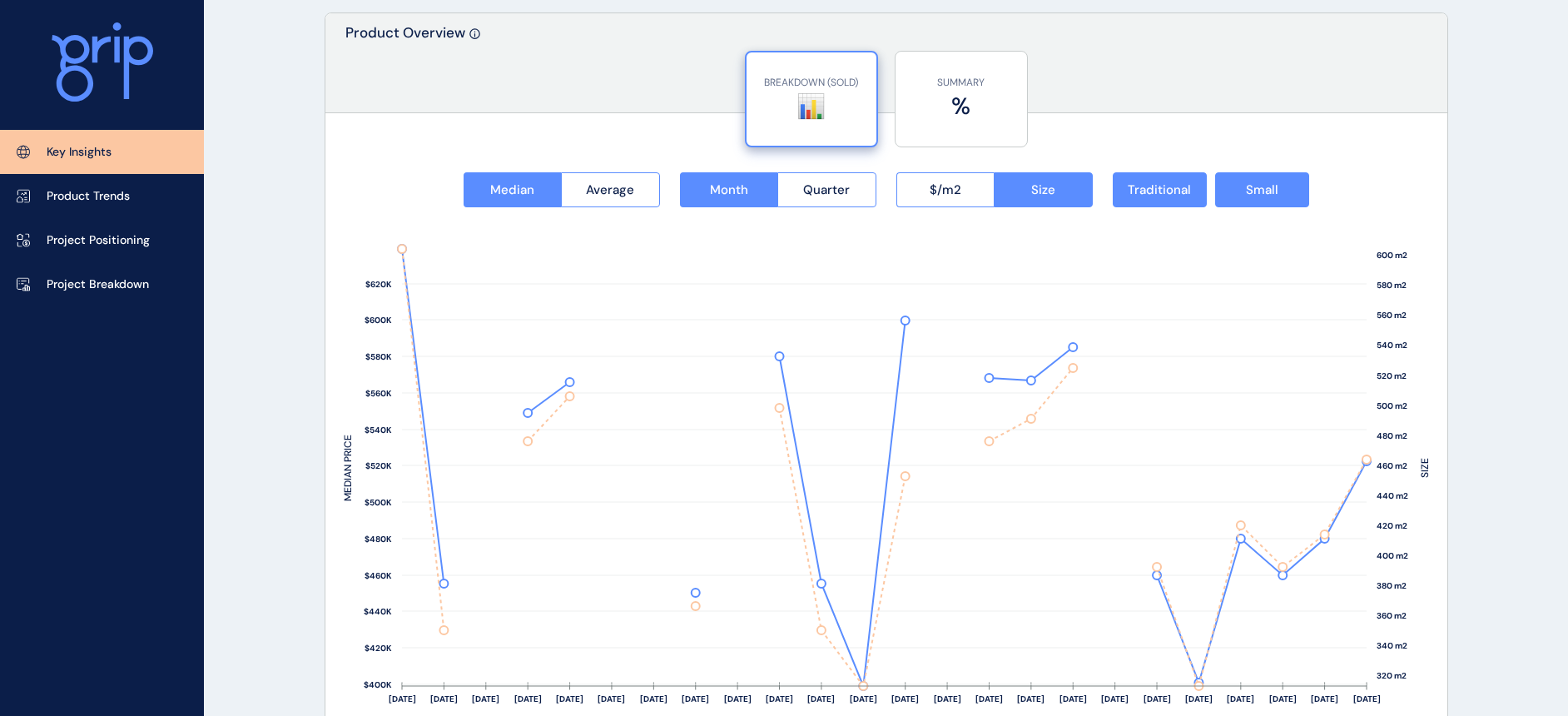 click on "KEY INSIGHTS Western Geelong Precinct Save Load Report Projects ( 6 ) [DATE] 2025 < > Jan No report is available for this period. New months are usually published 5 business days after the month start. Feb No report is available for this period. New months are usually published 5 business days after the month start. Mar No report is available for this period. New months are usually published 5 business days after the month start. Apr No report is available for this period. New months are usually published 5 business days after the month start. May No report is available for this period. New months are usually published 5 business days after the month start. Jun No report is available for this period. New months are usually published 5 business days after the month start. [DATE] No report is available for this period. New months are usually published 5 business days after the month start. Aug No report is available for this period. New months are usually published 5 business days after the month start. Sep Oct" at bounding box center [784, -329] 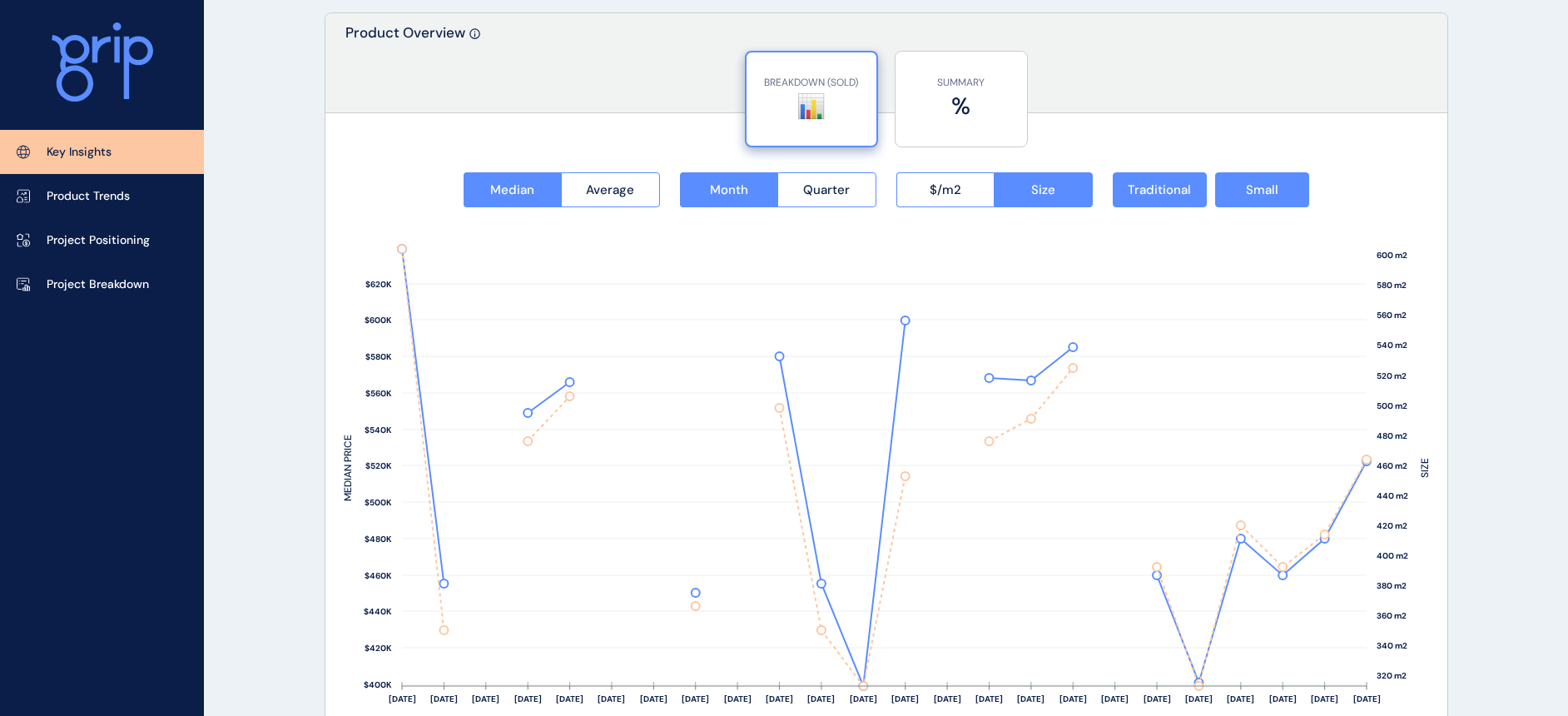 click on "BREAKDOWN (SOLD) 📊 SUMMARY %" at bounding box center (886, 92) 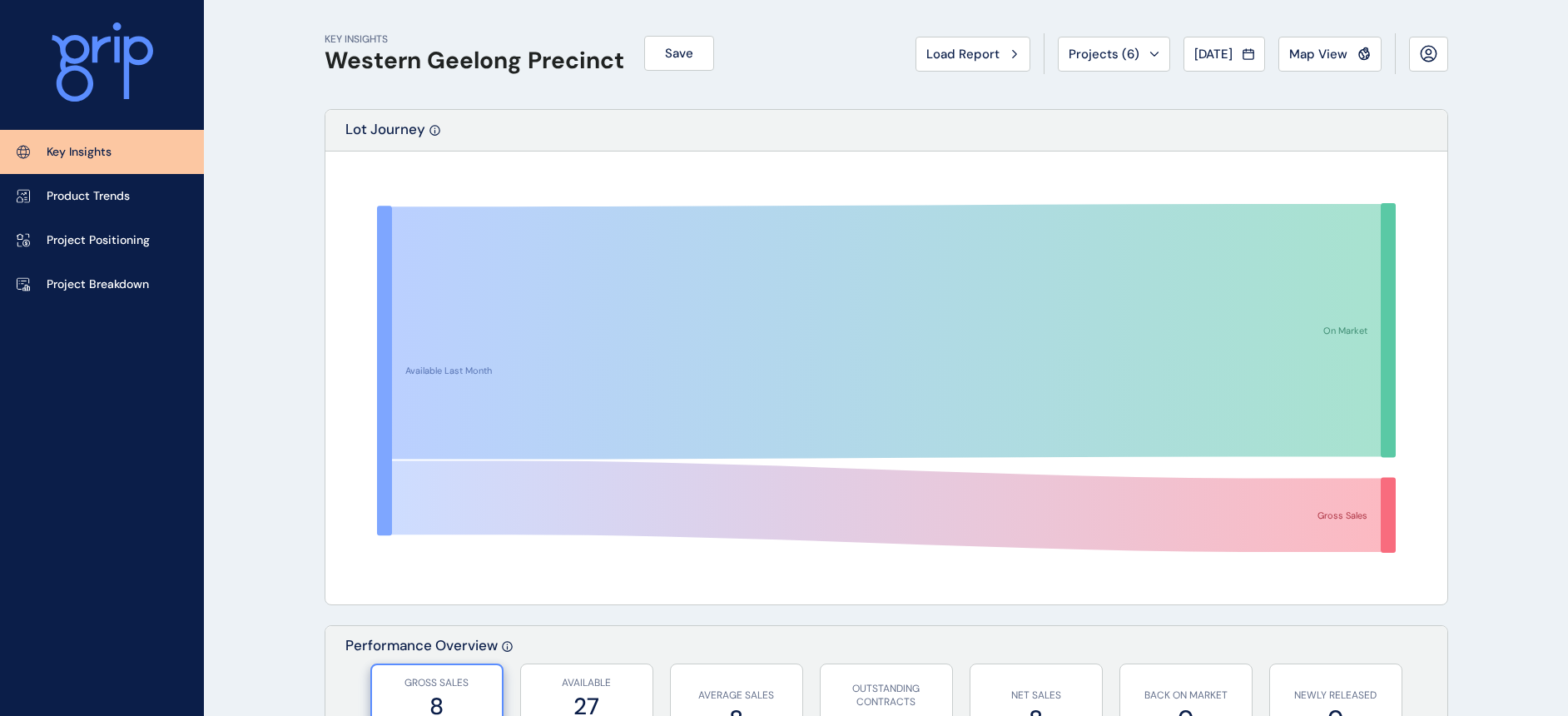 scroll, scrollTop: 0, scrollLeft: 0, axis: both 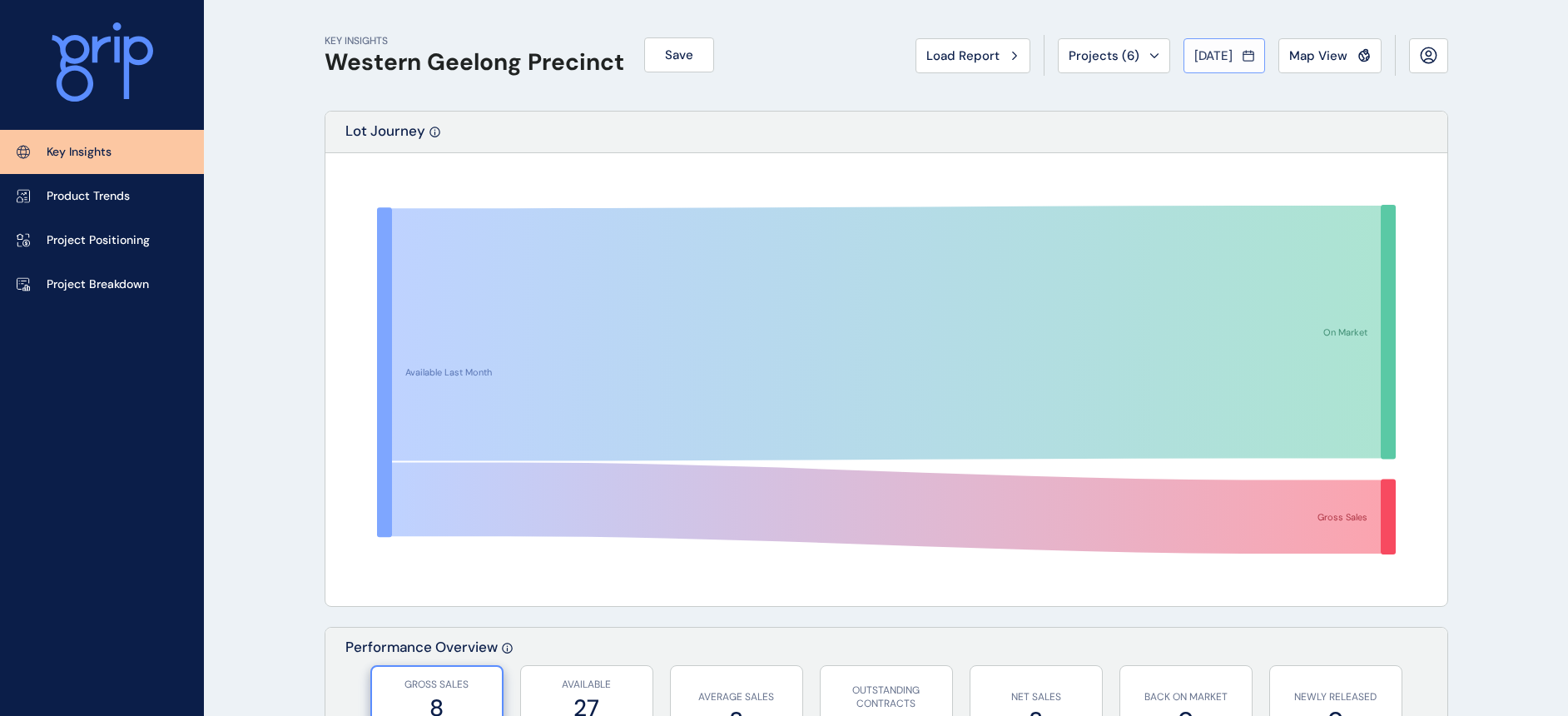 click on "[DATE]" at bounding box center [1213, 56] 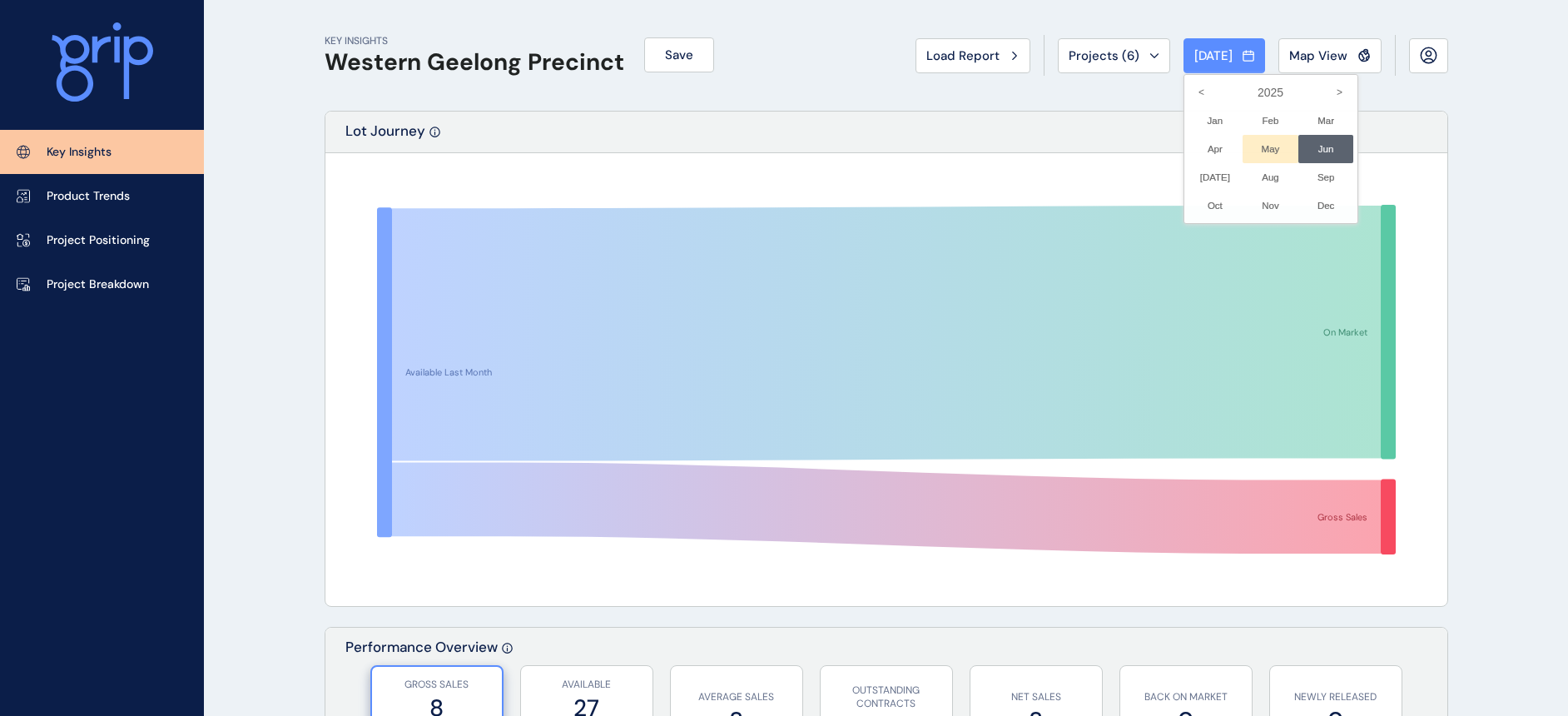 click on "May No report is available for this period. New months are usually published 5 business days after the month start." at bounding box center (1270, 149) 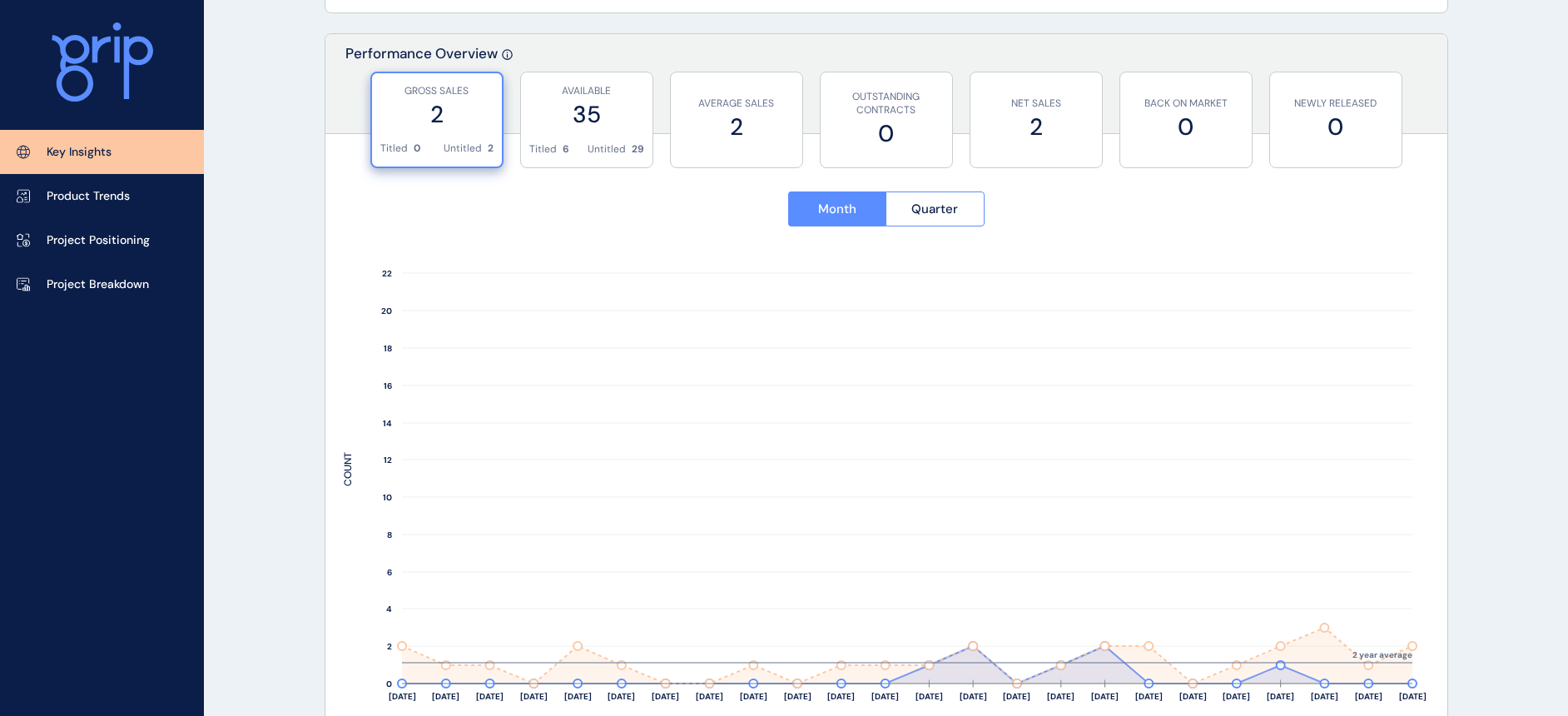 scroll, scrollTop: 624, scrollLeft: 0, axis: vertical 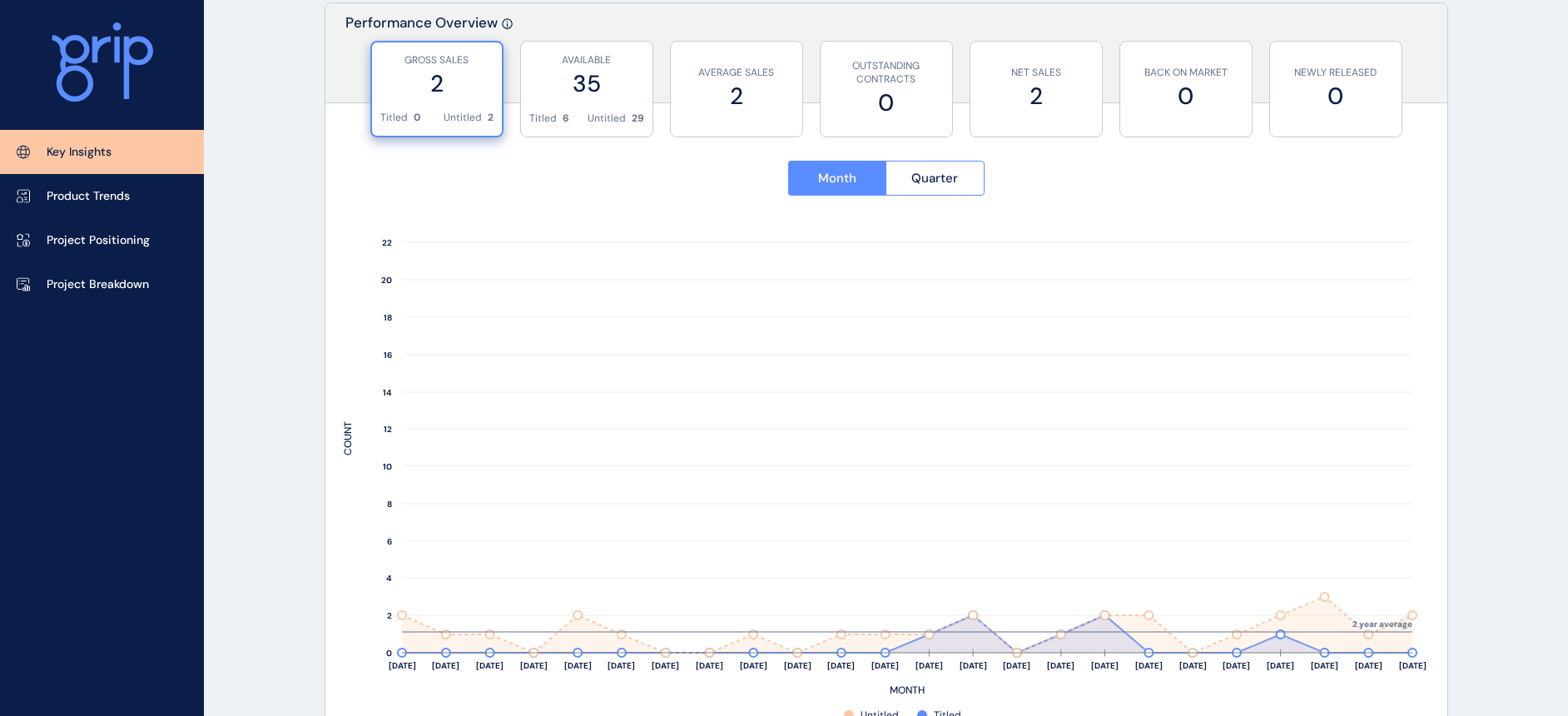 drag, startPoint x: 1536, startPoint y: 502, endPoint x: 1525, endPoint y: 495, distance: 13.038405 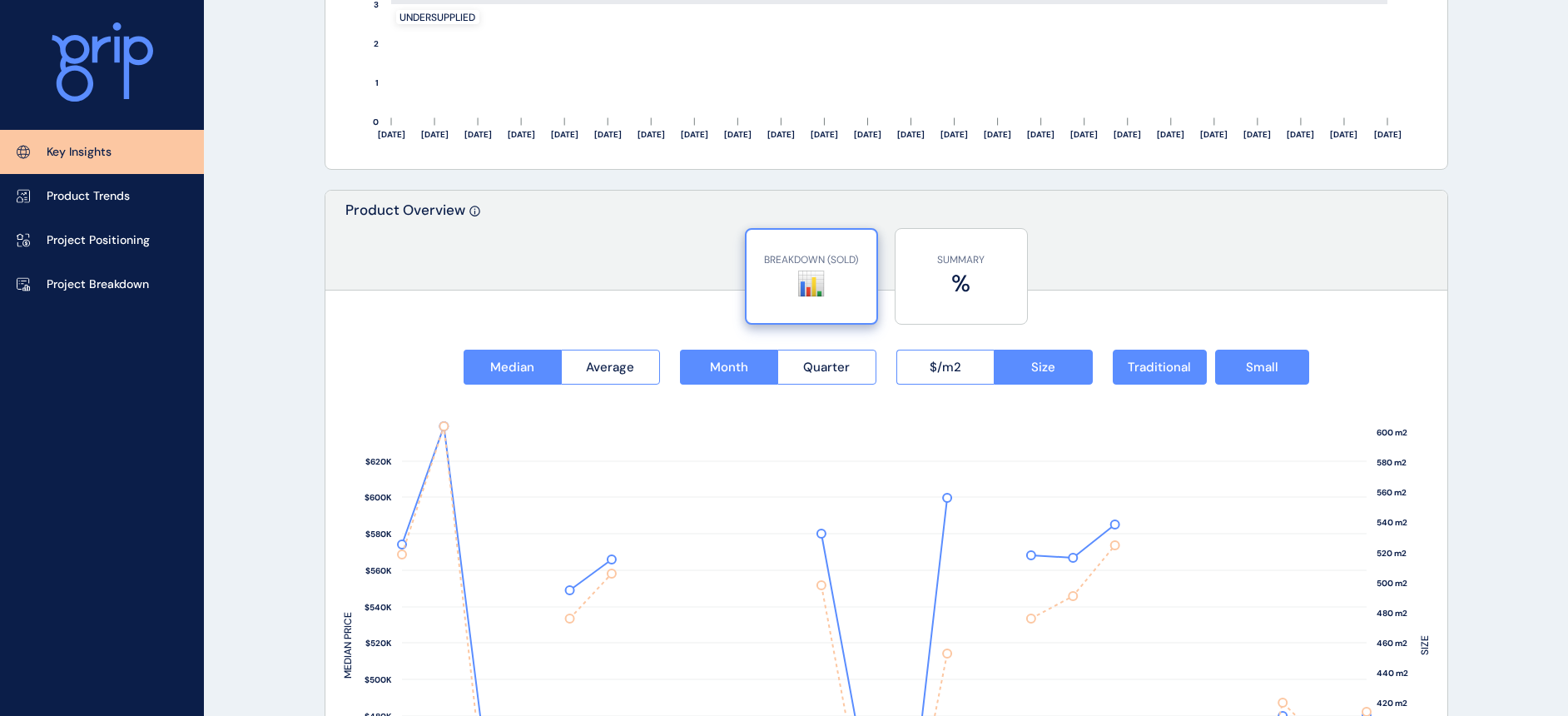 scroll, scrollTop: 2081, scrollLeft: 0, axis: vertical 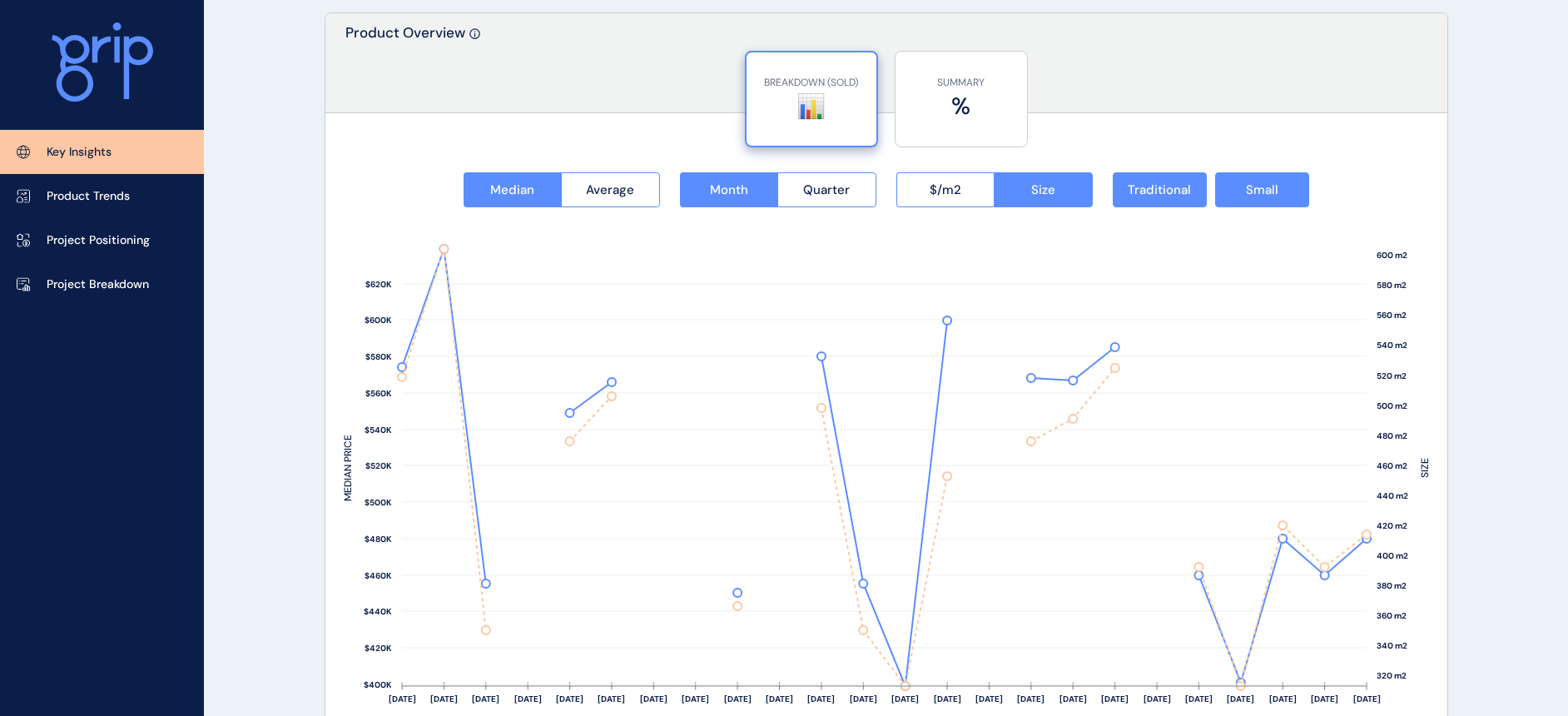 click on "BREAKDOWN (SOLD) 📊 SUMMARY %" at bounding box center (886, 92) 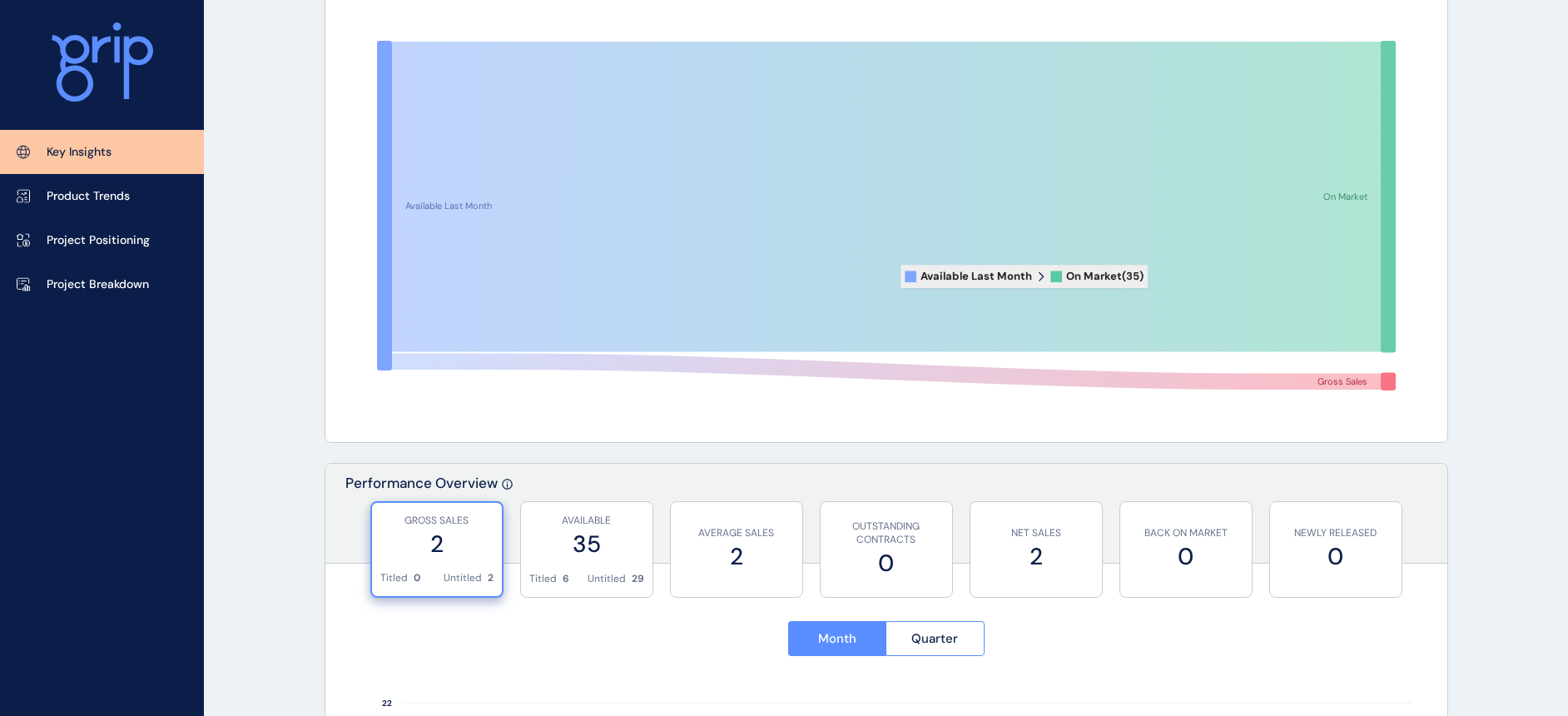 scroll, scrollTop: 0, scrollLeft: 0, axis: both 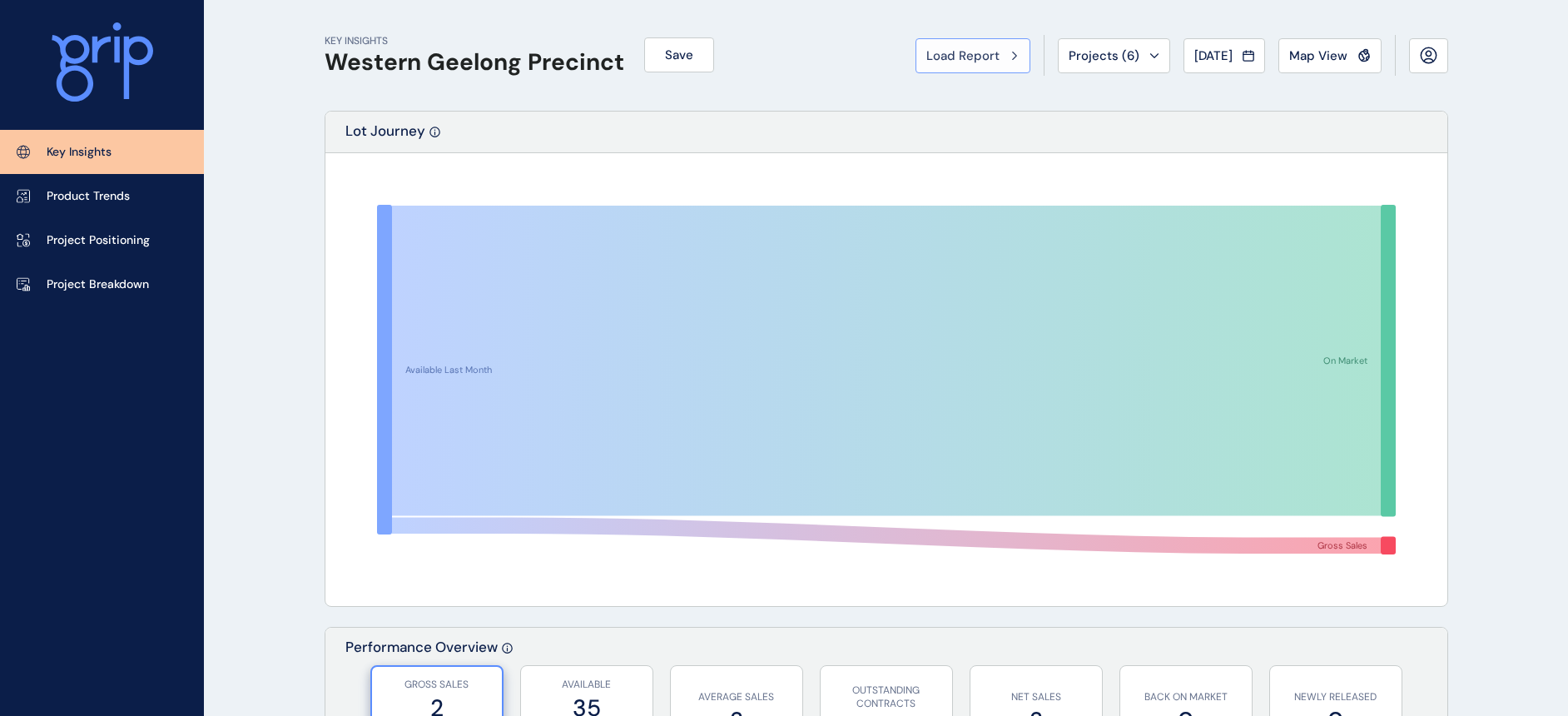 click on "Load Report" at bounding box center [963, 56] 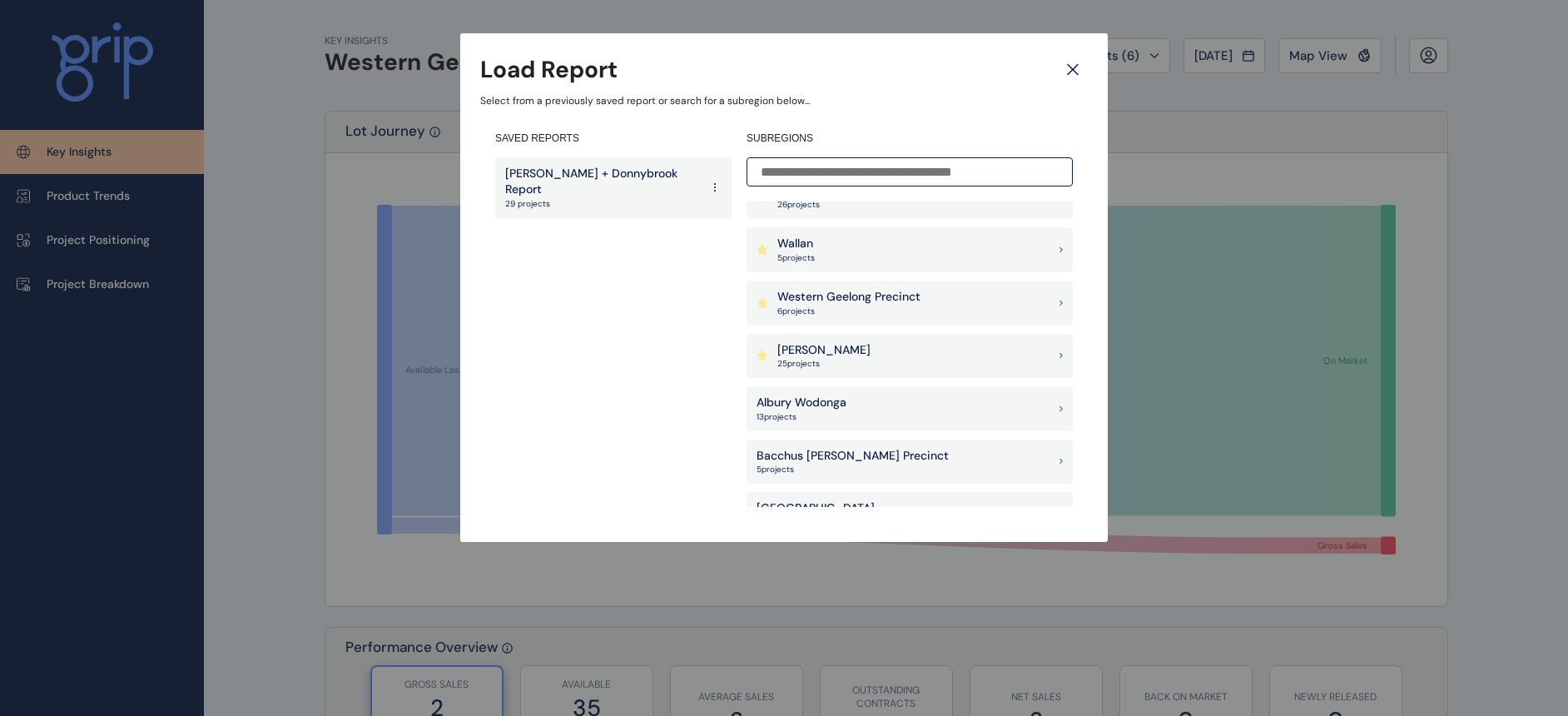 scroll, scrollTop: 520, scrollLeft: 0, axis: vertical 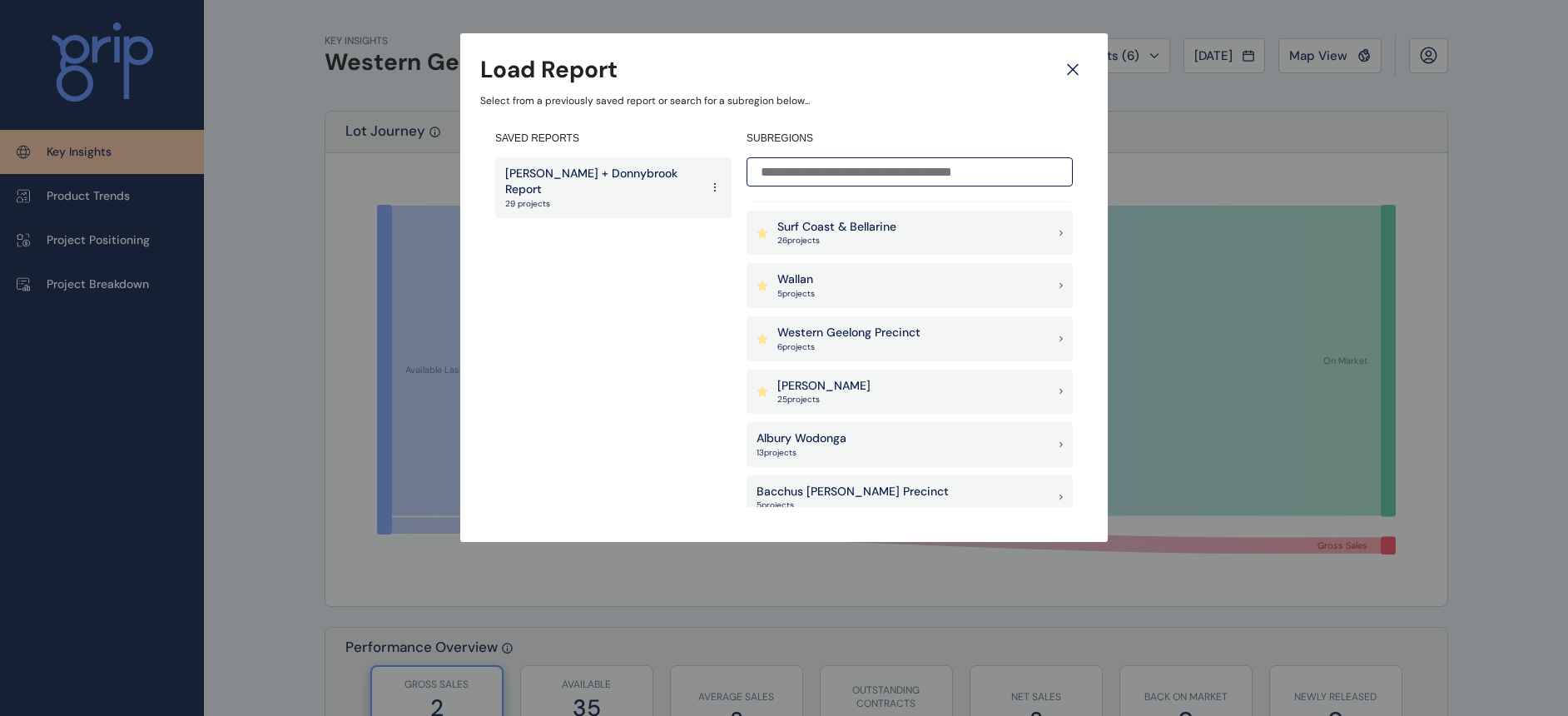 click on "26  project s" at bounding box center [836, 241] 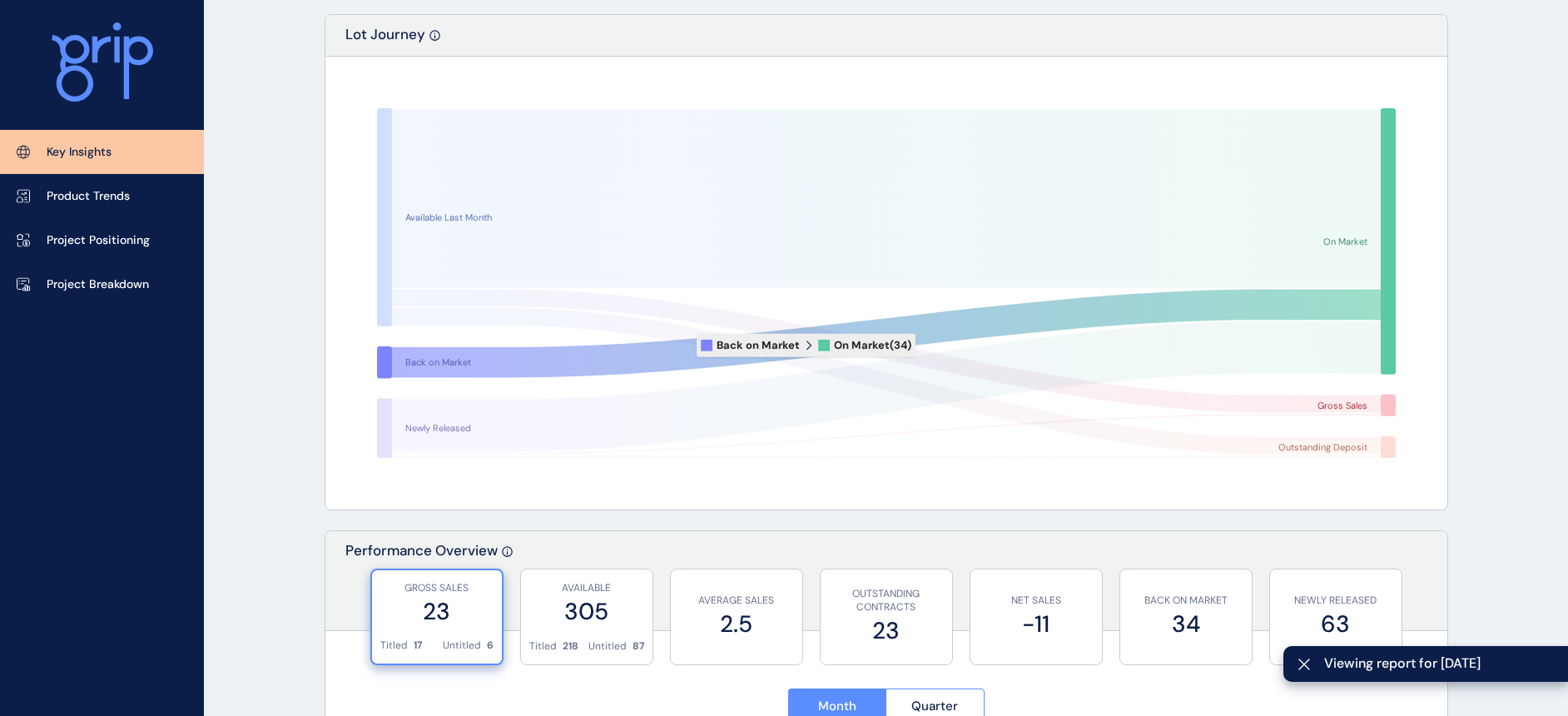 scroll, scrollTop: 208, scrollLeft: 0, axis: vertical 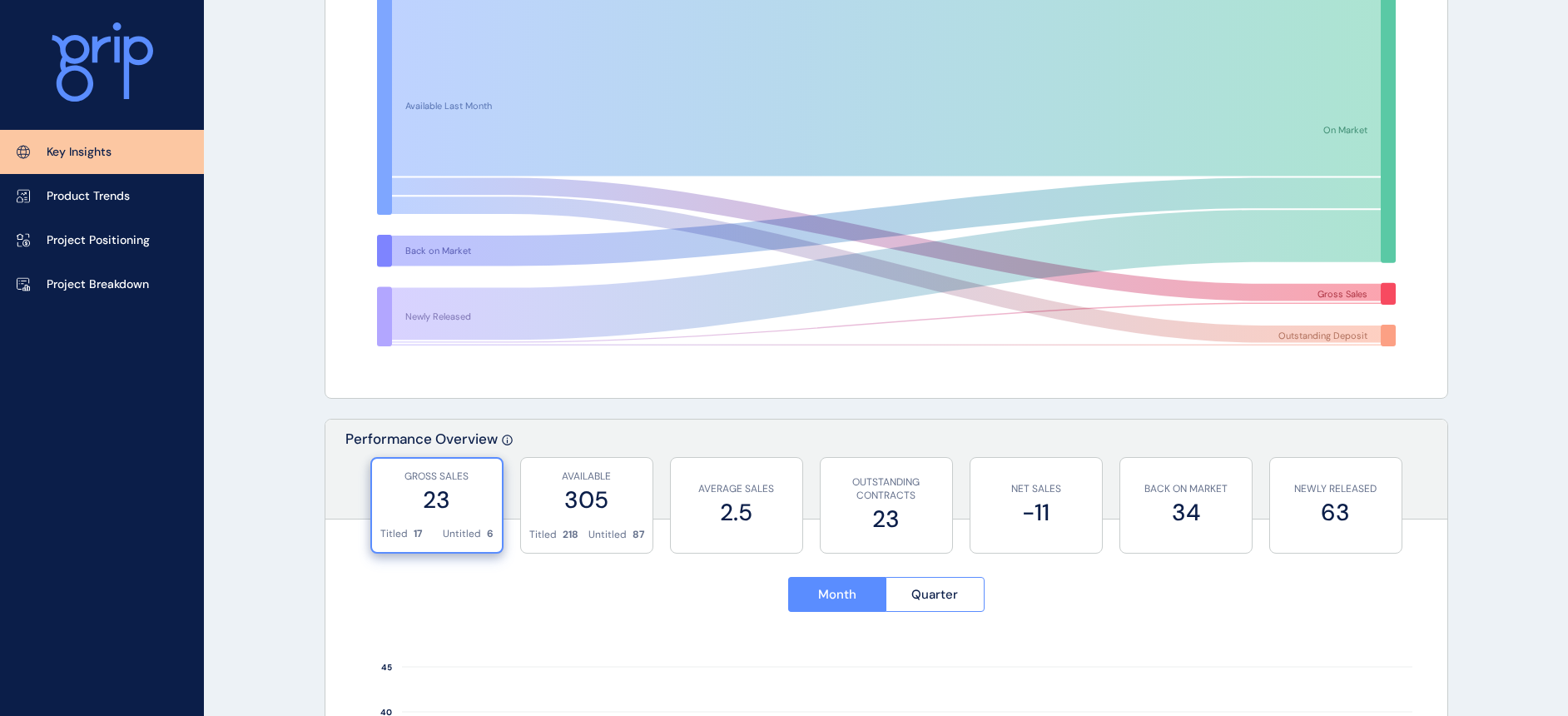 click on "KEY INSIGHTS Surf Coast & [PERSON_NAME] Save Load Report Projects ( 26 ) [DATE] 2025 < > Jan No report is available for this period. New months are usually published 5 business days after the month start. Feb No report is available for this period. New months are usually published 5 business days after the month start. Mar No report is available for this period. New months are usually published 5 business days after the month start. Apr No report is available for this period. New months are usually published 5 business days after the month start. May No report is available for this period. New months are usually published 5 business days after the month start. Jun No report is available for this period. New months are usually published 5 business days after the month start. [DATE] No report is available for this period. New months are usually published 5 business days after the month start. Aug No report is available for this period. New months are usually published 5 business days after the month start. Sep [DATE]" at bounding box center [784, 1544] 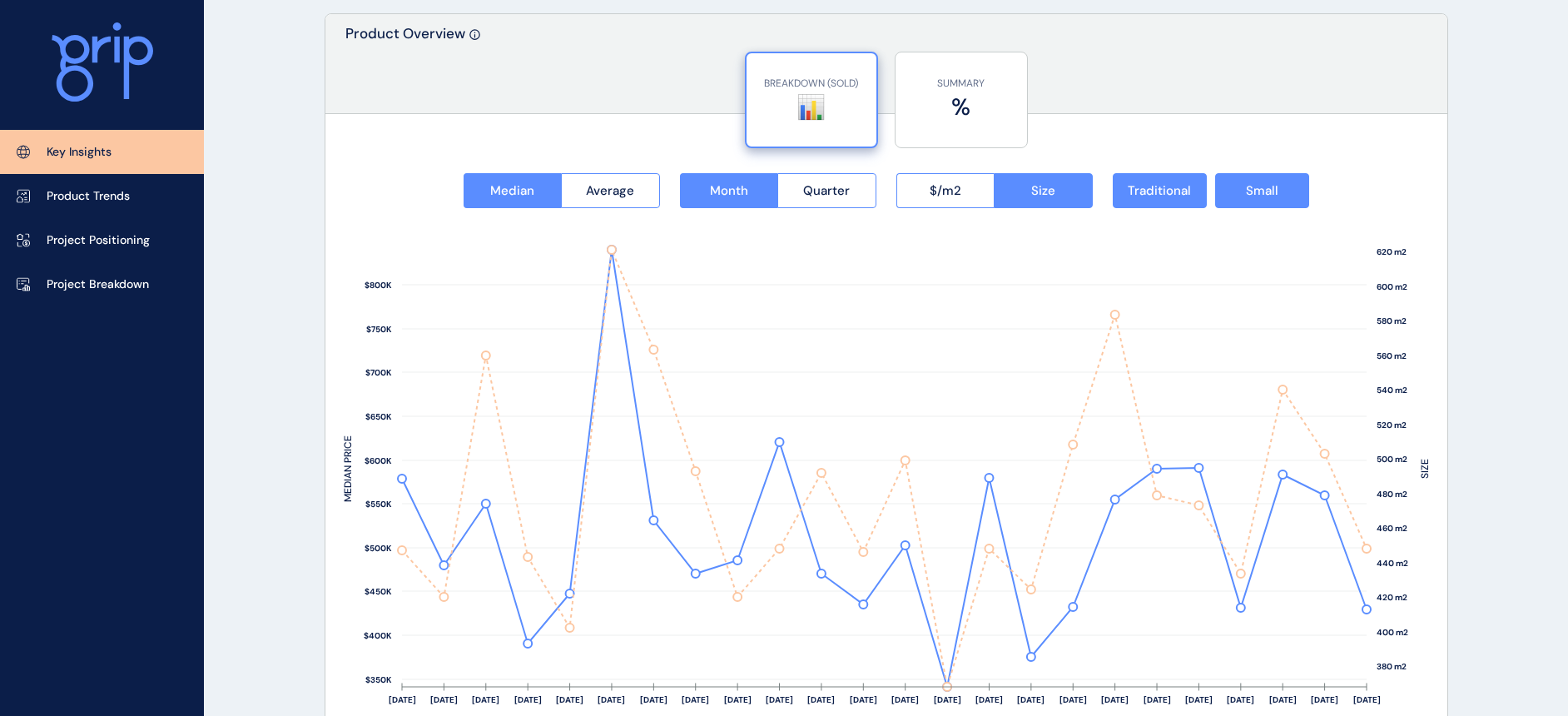 scroll, scrollTop: 2081, scrollLeft: 0, axis: vertical 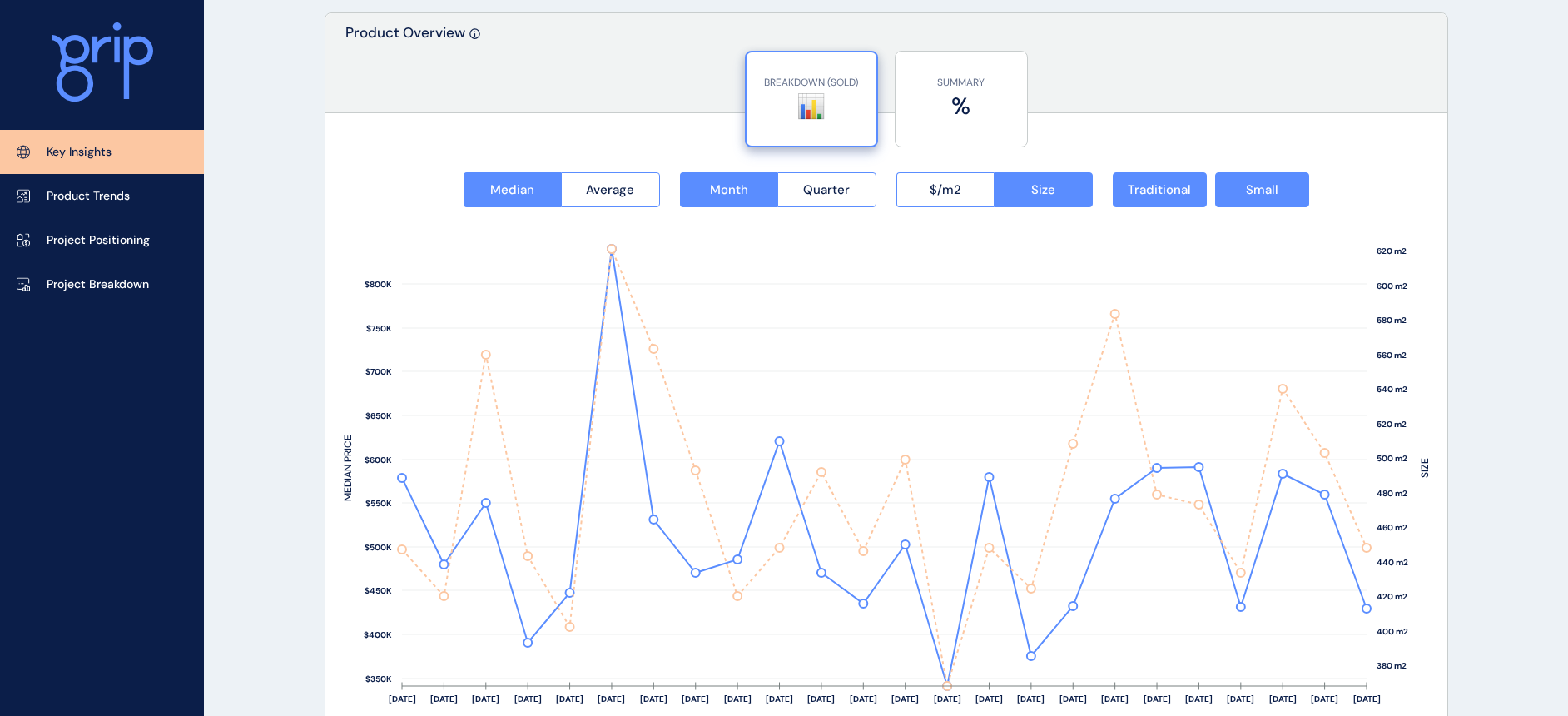 click on "KEY INSIGHTS Surf Coast & [PERSON_NAME] Save Load Report Projects ( 26 ) [DATE] 2025 < > Jan No report is available for this period. New months are usually published 5 business days after the month start. Feb No report is available for this period. New months are usually published 5 business days after the month start. Mar No report is available for this period. New months are usually published 5 business days after the month start. Apr No report is available for this period. New months are usually published 5 business days after the month start. May No report is available for this period. New months are usually published 5 business days after the month start. Jun No report is available for this period. New months are usually published 5 business days after the month start. [DATE] No report is available for this period. New months are usually published 5 business days after the month start. Aug No report is available for this period. New months are usually published 5 business days after the month start. Sep [DATE]" at bounding box center (784, -329) 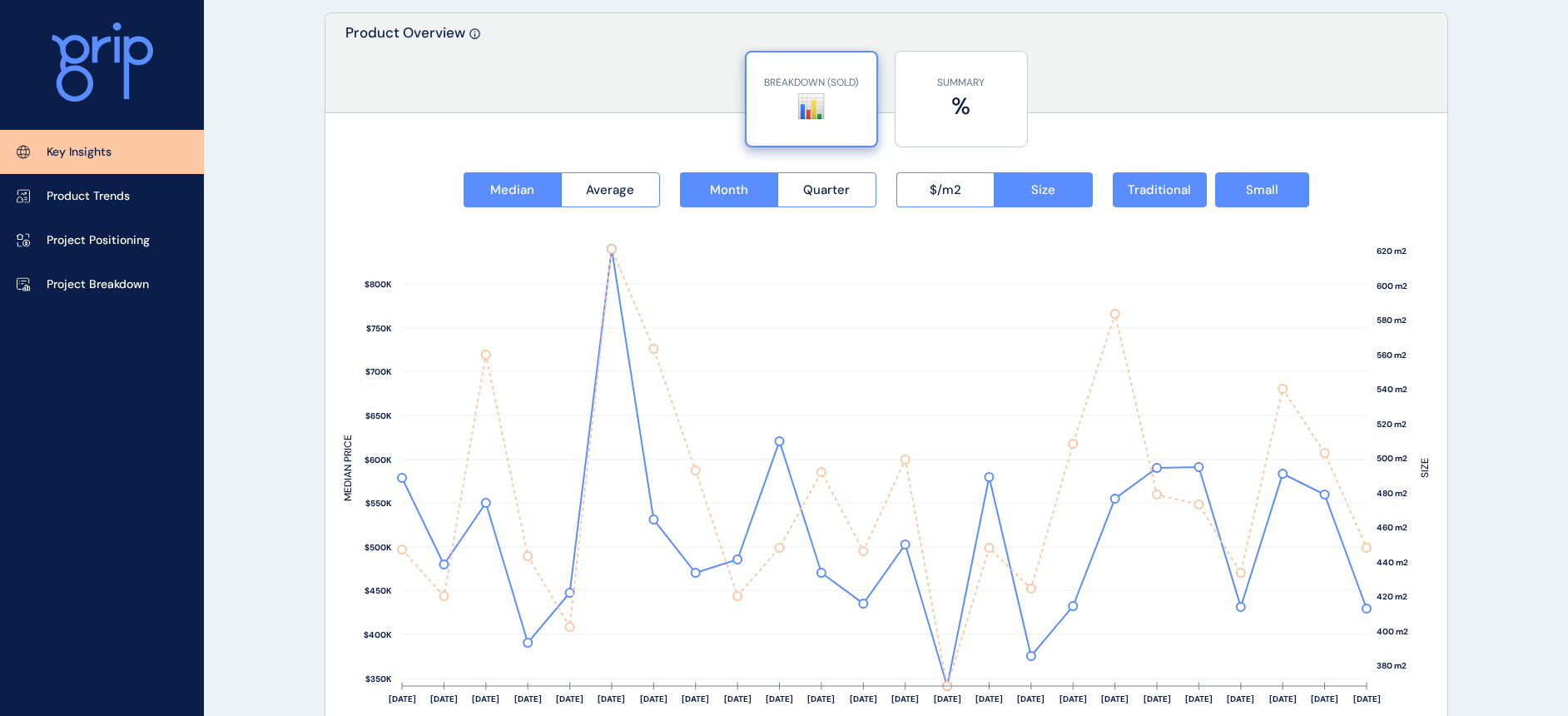 click on "Median Average Month Quarter $/m2 Size Traditional Small" at bounding box center (886, 190) 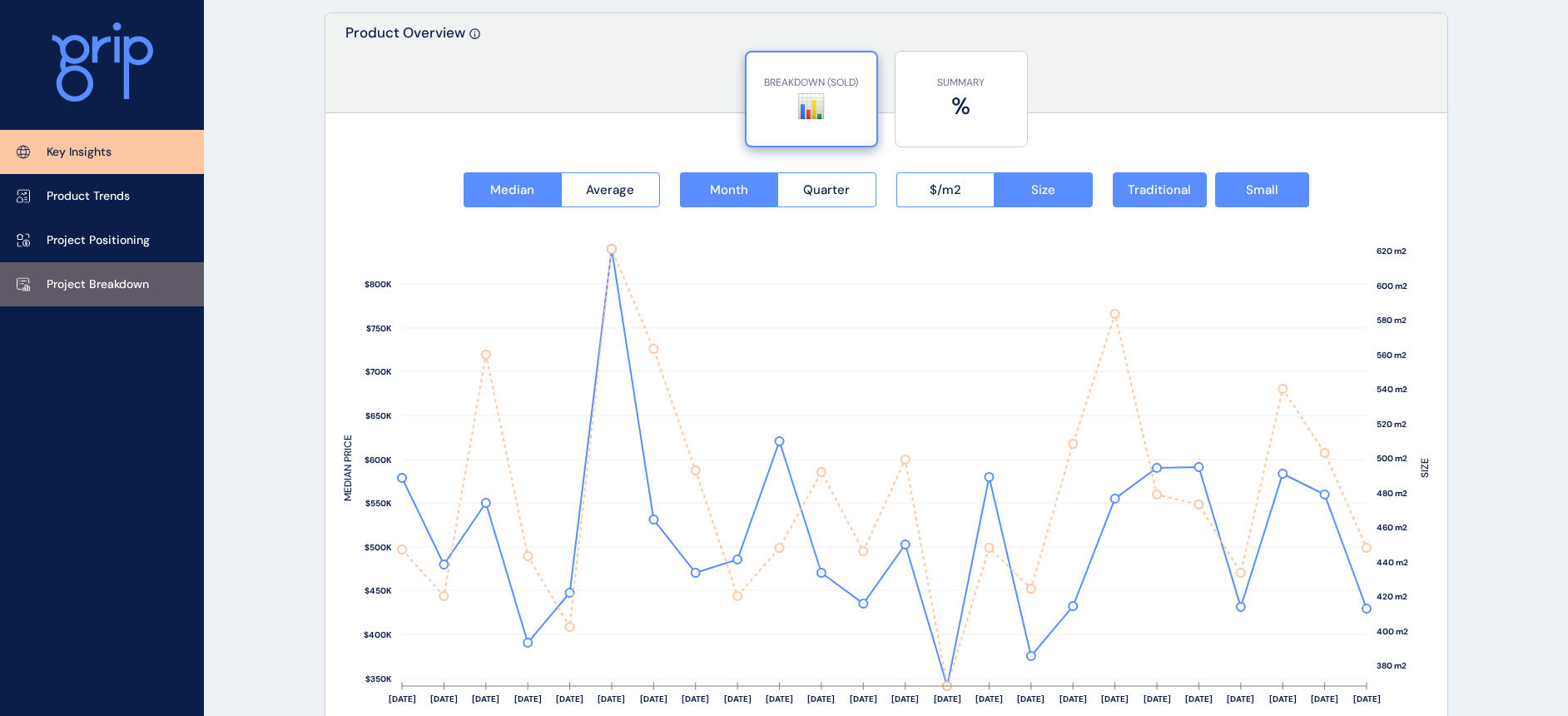 click on "Project Breakdown" at bounding box center (102, 284) 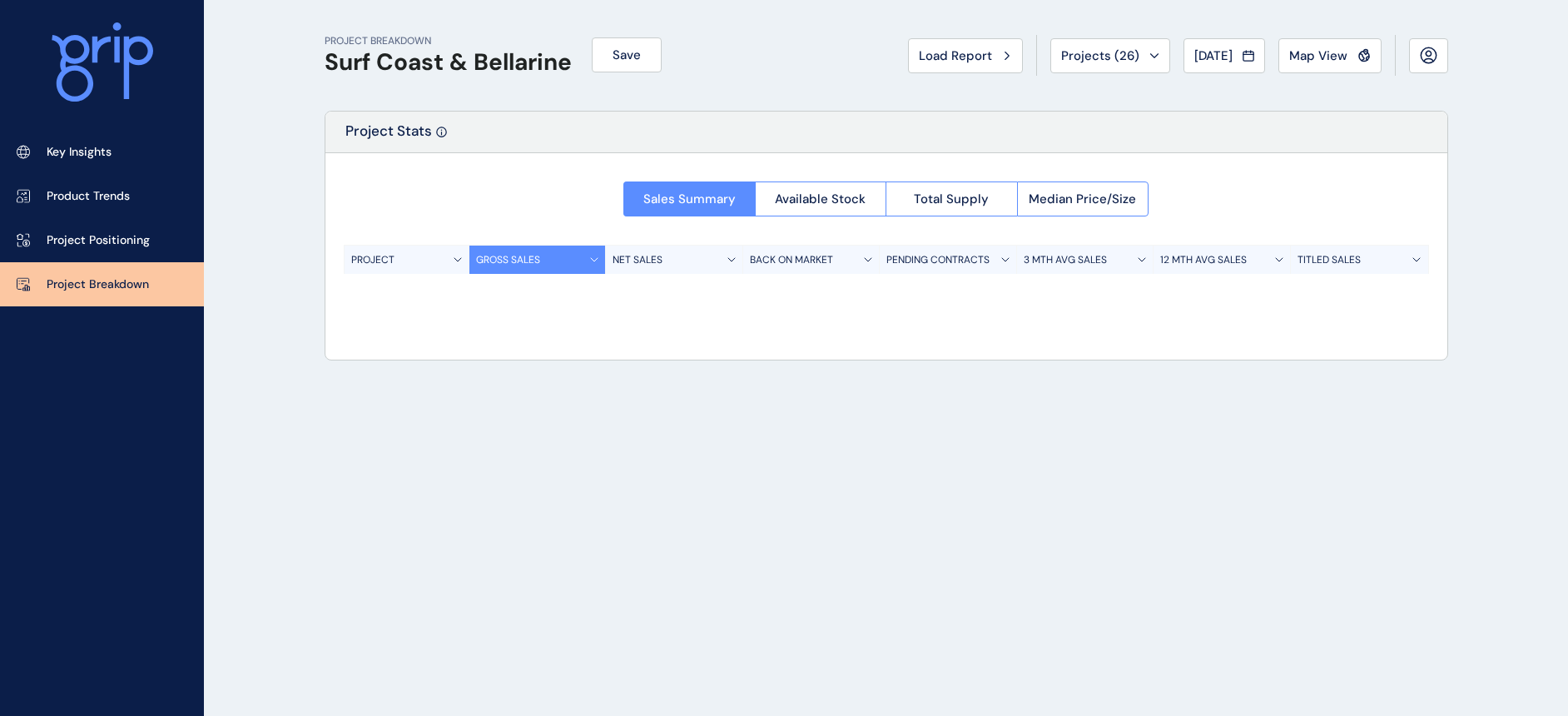 scroll, scrollTop: 0, scrollLeft: 0, axis: both 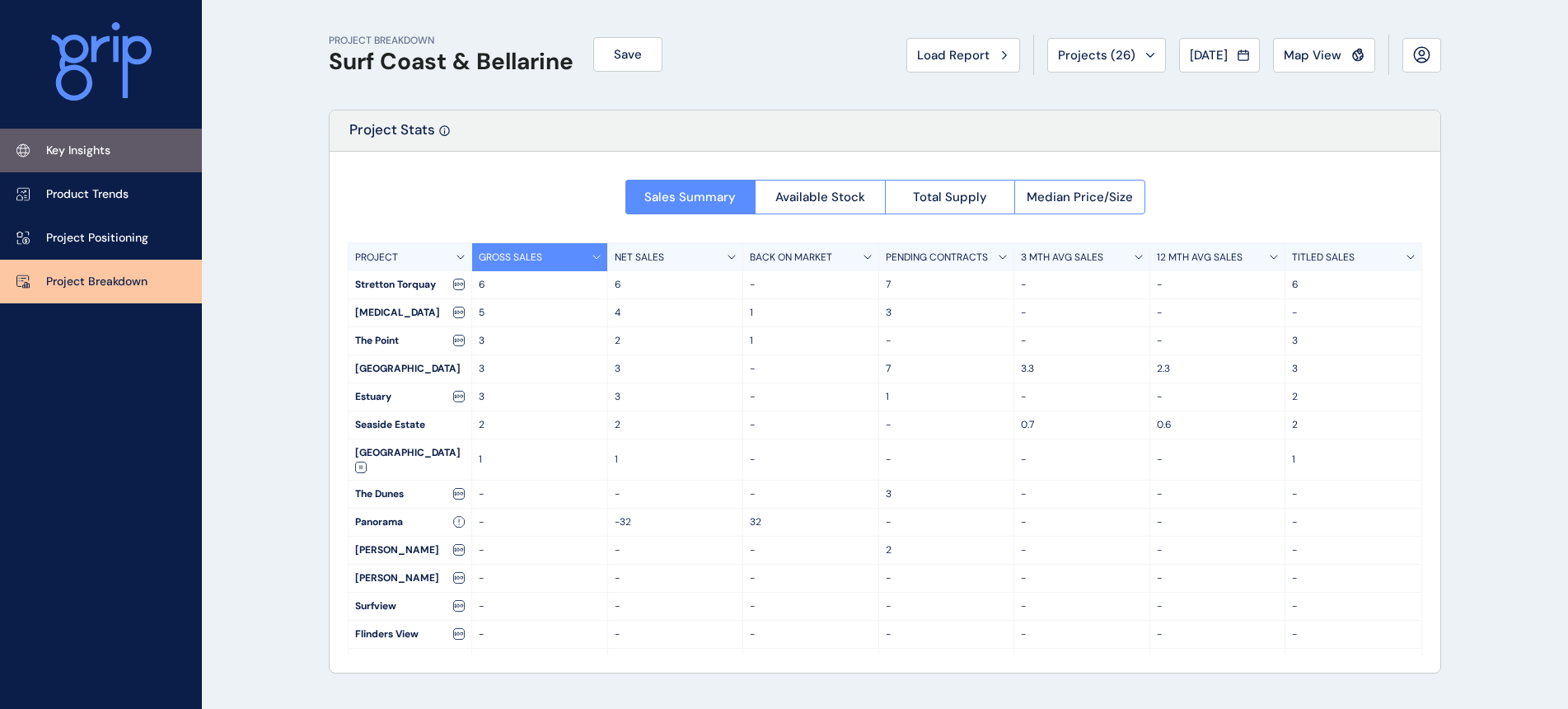 click on "Key Insights" at bounding box center (101, 150) 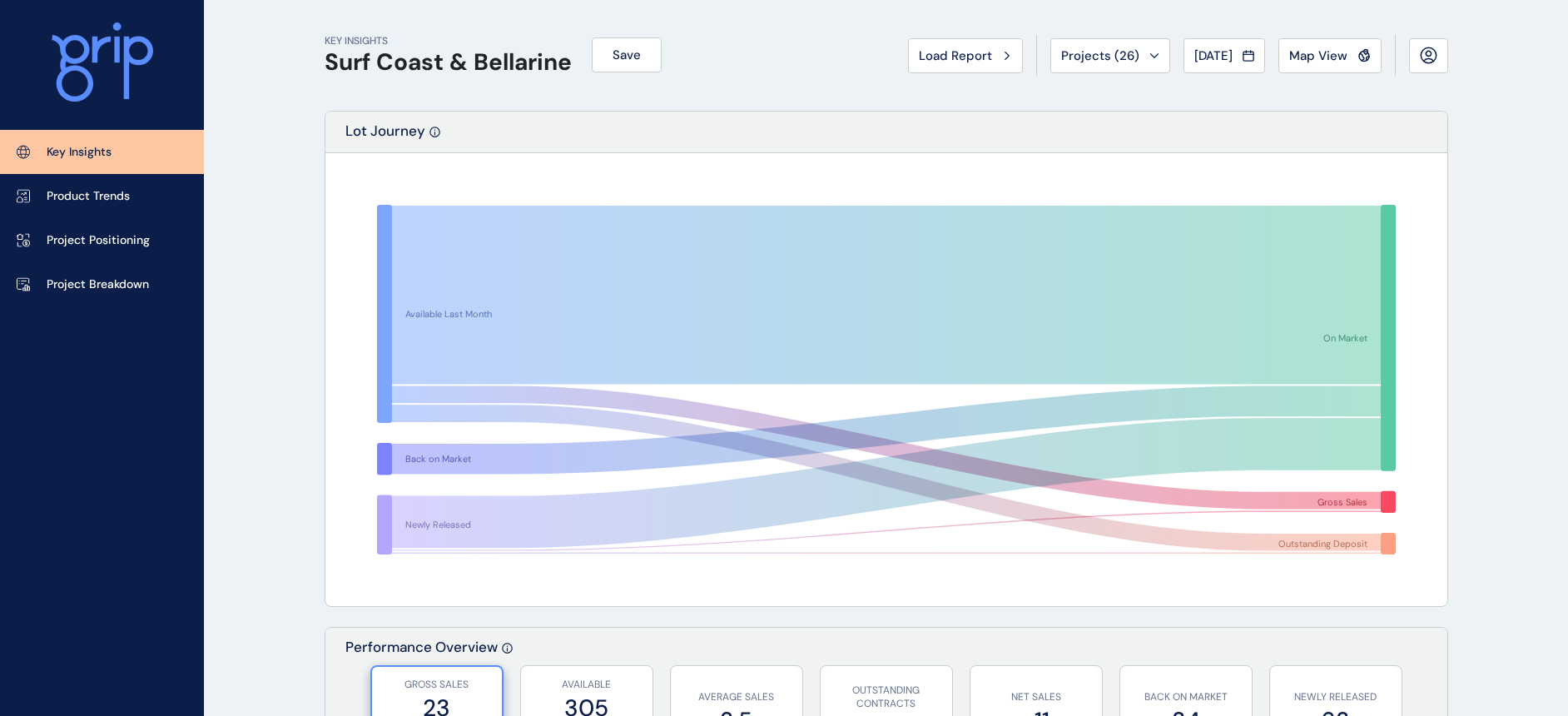 click on "[DATE]" at bounding box center [1213, 56] 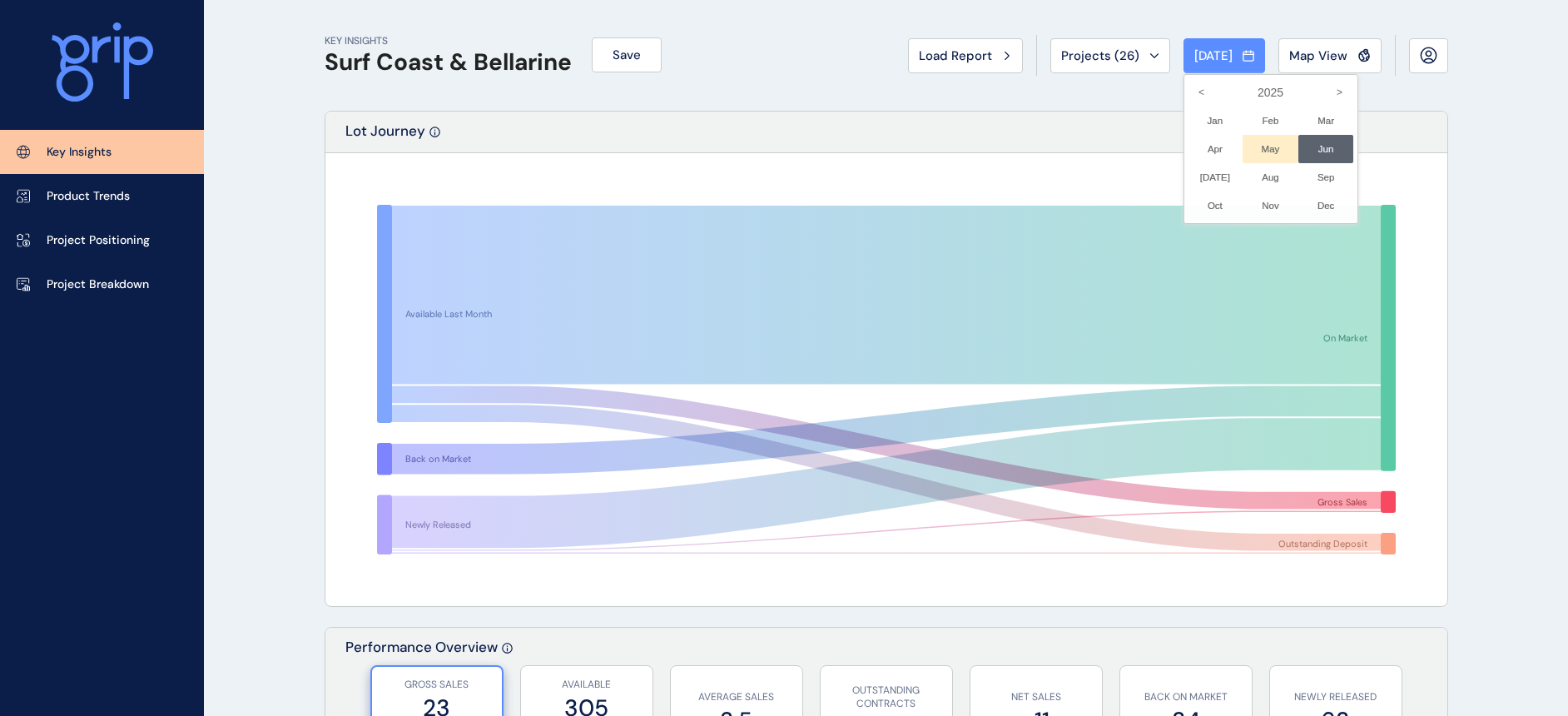 click on "May No report is available for this period. New months are usually published 5 business days after the month start." at bounding box center (1270, 149) 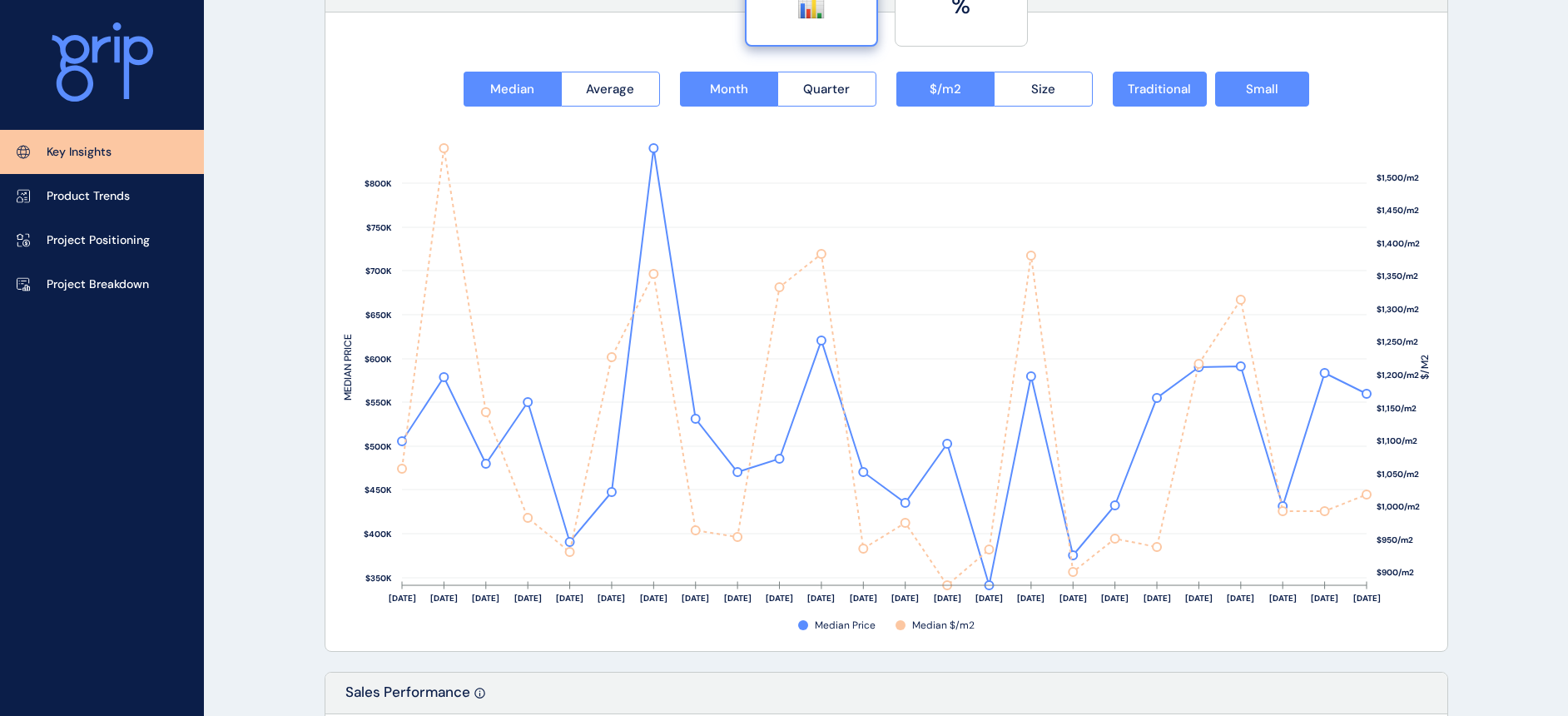 scroll, scrollTop: 2185, scrollLeft: 0, axis: vertical 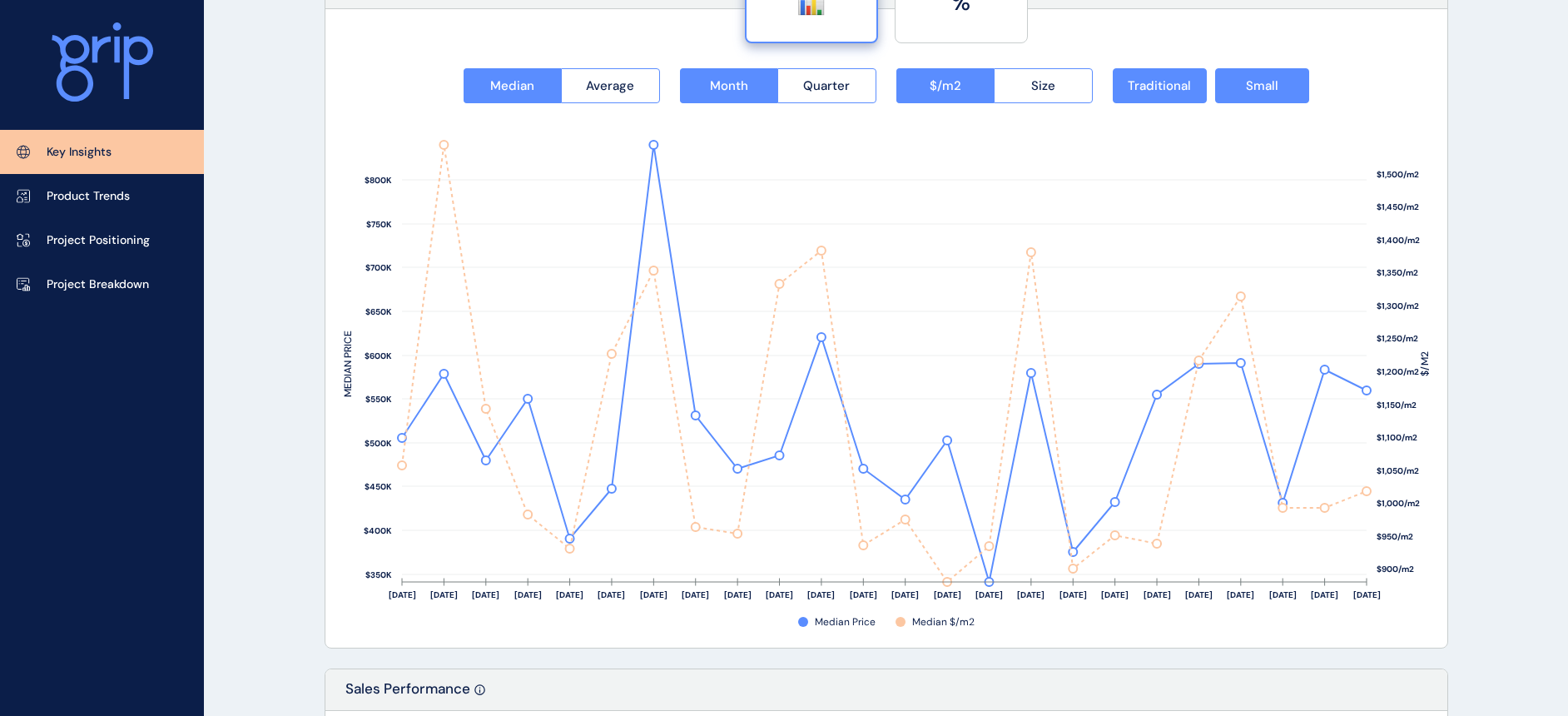 click on "KEY INSIGHTS Surf Coast & [PERSON_NAME] Save Load Report Projects ( 26 ) [DATE] 2025 < > Jan No report is available for this period. New months are usually published 5 business days after the month start. Feb No report is available for this period. New months are usually published 5 business days after the month start. Mar No report is available for this period. New months are usually published 5 business days after the month start. Apr No report is available for this period. New months are usually published 5 business days after the month start. May No report is available for this period. New months are usually published 5 business days after the month start. Jun No report is available for this period. New months are usually published 5 business days after the month start. [DATE] No report is available for this period. New months are usually published 5 business days after the month start. Aug No report is available for this period. New months are usually published 5 business days after the month start. Sep [DATE]" at bounding box center [784, -433] 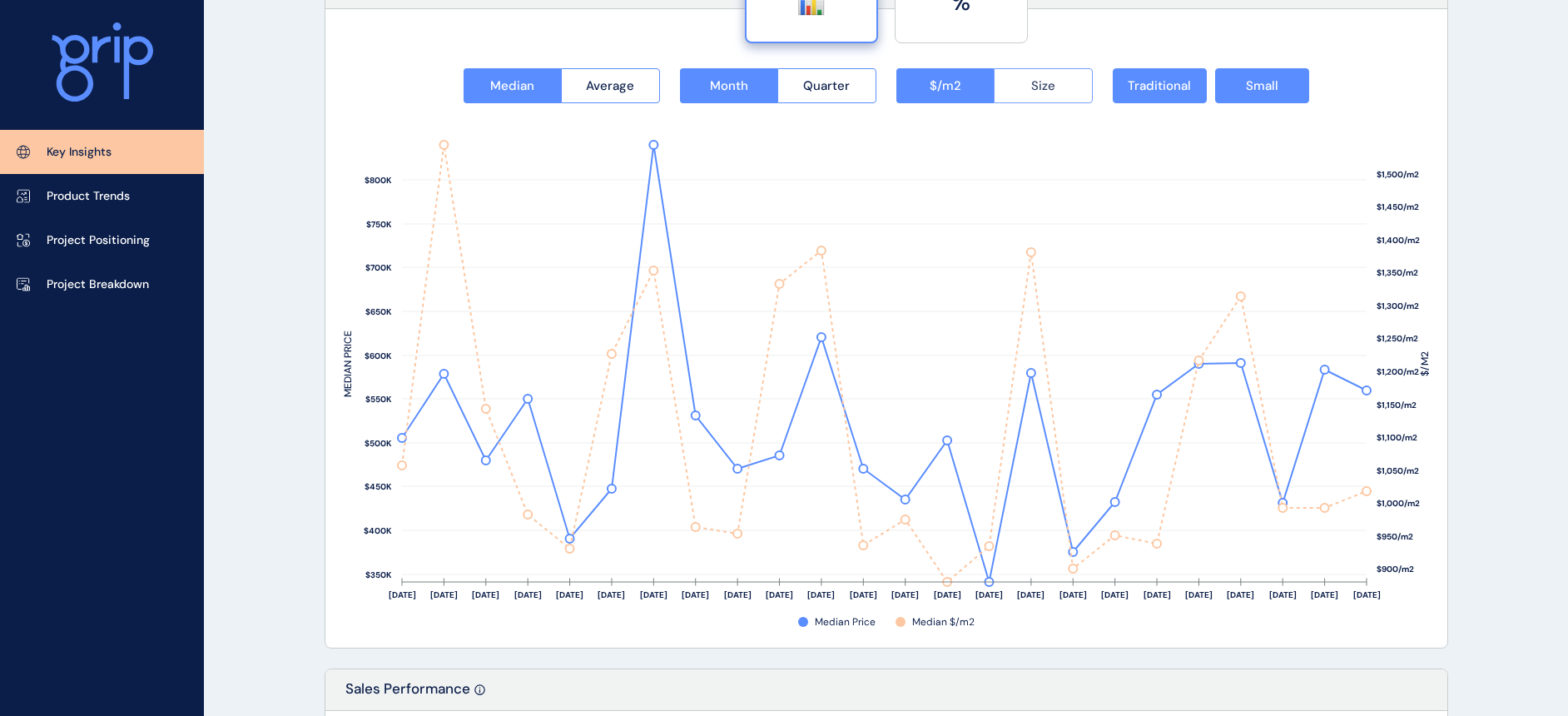 click on "Size" at bounding box center (1043, 86) 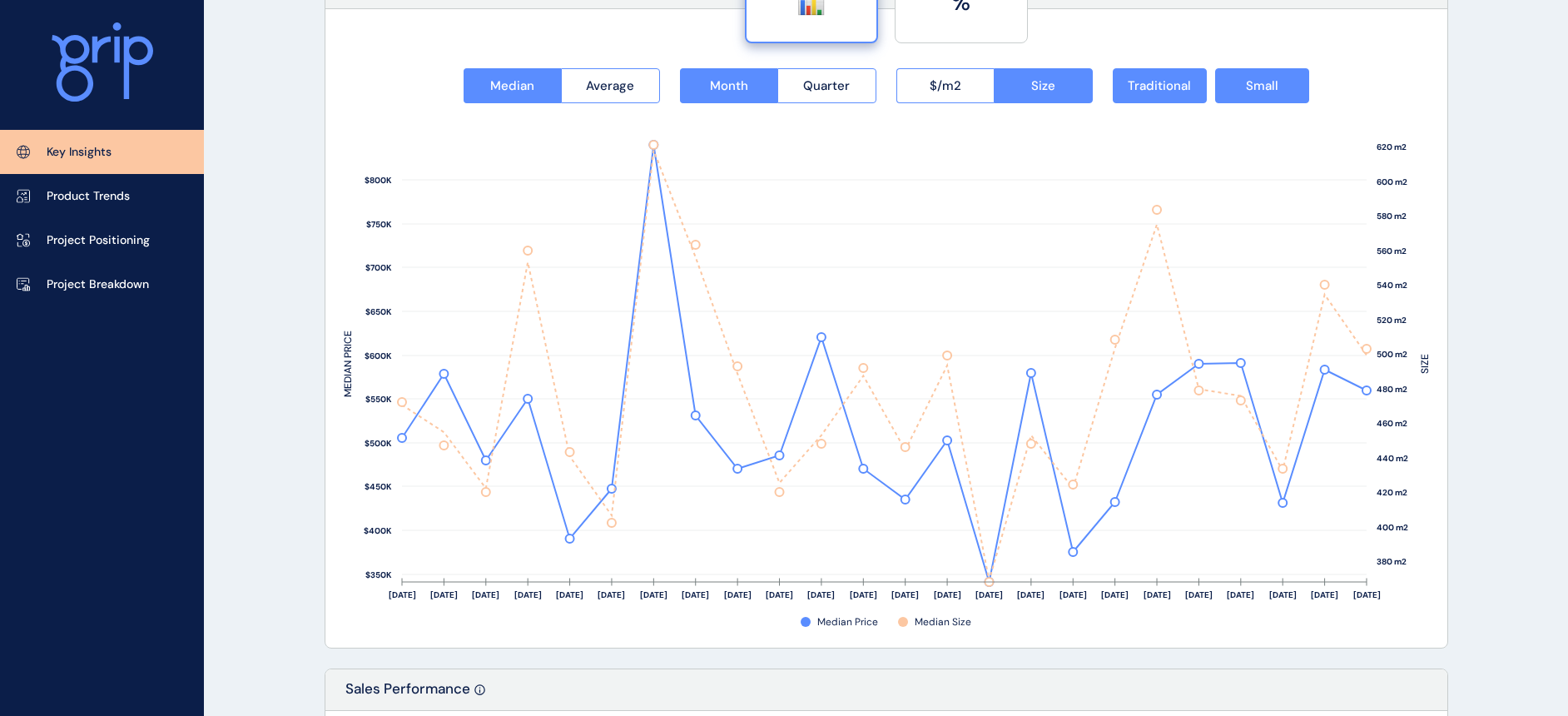 click on "KEY INSIGHTS Surf Coast & [PERSON_NAME] Save Load Report Projects ( 26 ) [DATE] 2025 < > Jan No report is available for this period. New months are usually published 5 business days after the month start. Feb No report is available for this period. New months are usually published 5 business days after the month start. Mar No report is available for this period. New months are usually published 5 business days after the month start. Apr No report is available for this period. New months are usually published 5 business days after the month start. May No report is available for this period. New months are usually published 5 business days after the month start. Jun No report is available for this period. New months are usually published 5 business days after the month start. [DATE] No report is available for this period. New months are usually published 5 business days after the month start. Aug No report is available for this period. New months are usually published 5 business days after the month start. Sep [DATE]" at bounding box center (784, -433) 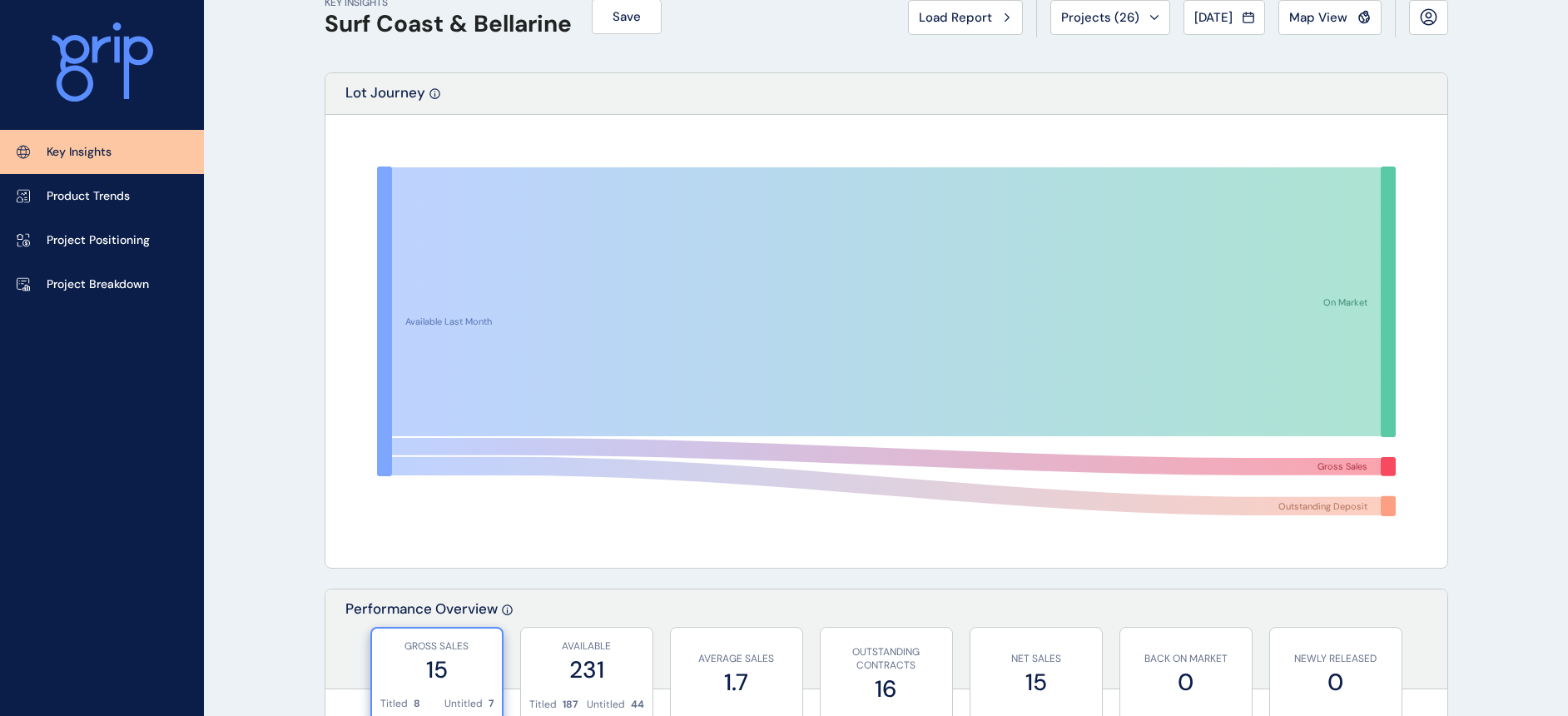scroll, scrollTop: 0, scrollLeft: 0, axis: both 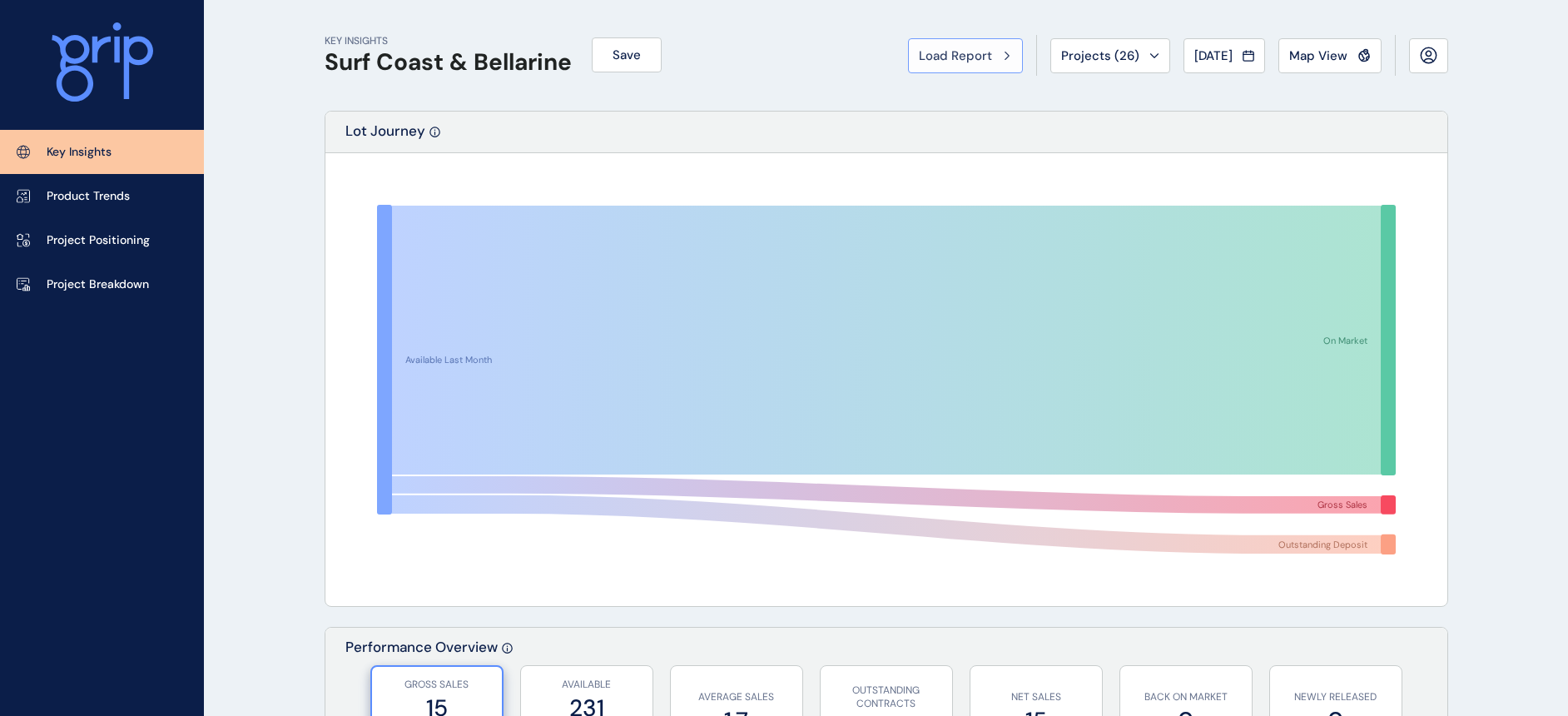 click on "Load Report" at bounding box center (955, 56) 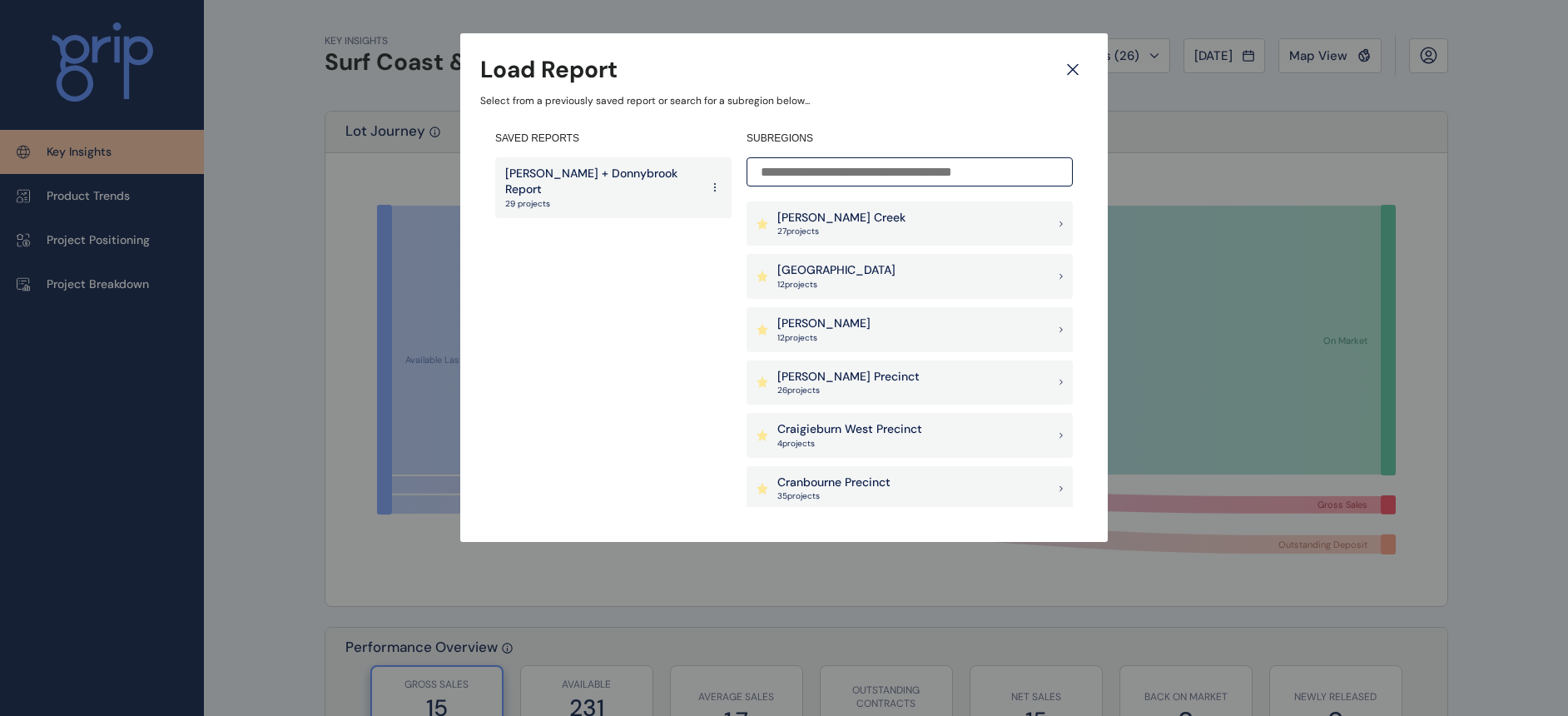 click on "[PERSON_NAME] Creek" at bounding box center [841, 218] 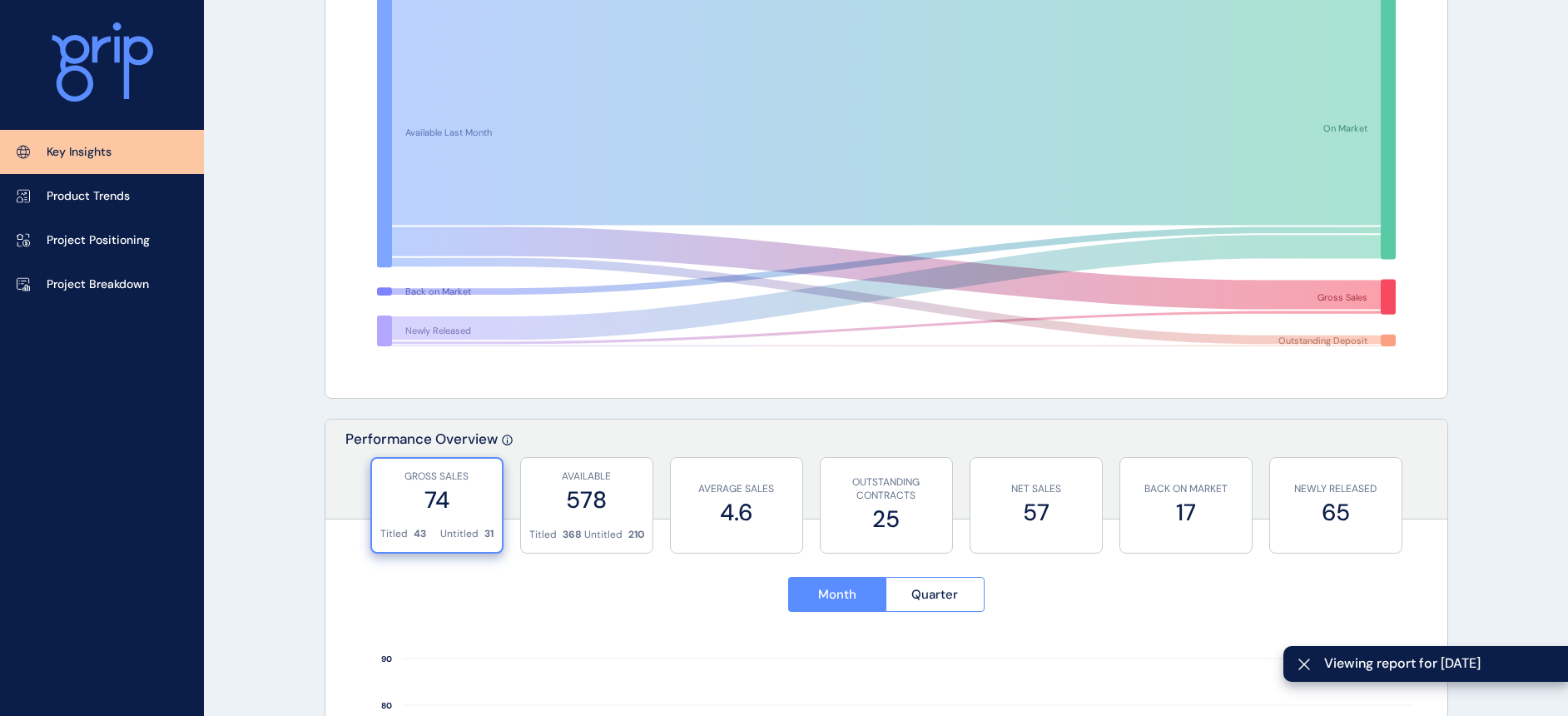 scroll, scrollTop: 312, scrollLeft: 0, axis: vertical 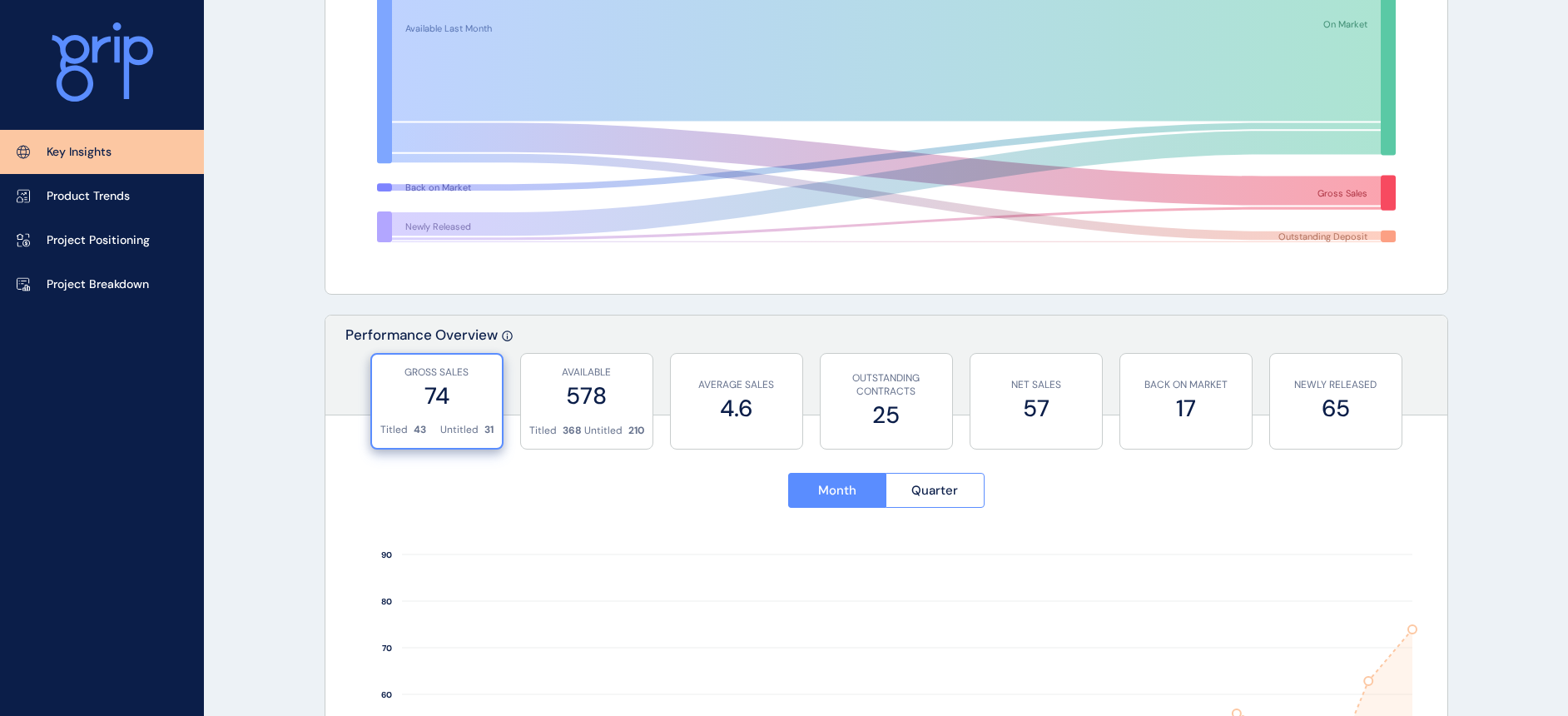 click on "KEY INSIGHTS [PERSON_NAME][GEOGRAPHIC_DATA] Save Load Report Projects ( 27 ) [DATE] 2025 < > Jan No report is available for this period. New months are usually published 5 business days after the month start. Feb No report is available for this period. New months are usually published 5 business days after the month start. Mar No report is available for this period. New months are usually published 5 business days after the month start. Apr No report is available for this period. New months are usually published 5 business days after the month start. May No report is available for this period. New months are usually published 5 business days after the month start. Jun No report is available for this period. New months are usually published 5 business days after the month start. [DATE] No report is available for this period. New months are usually published 5 business days after the month start. Aug No report is available for this period. New months are usually published 5 business days after the month start. Sep Oct Nov Dec" at bounding box center (886, 1440) 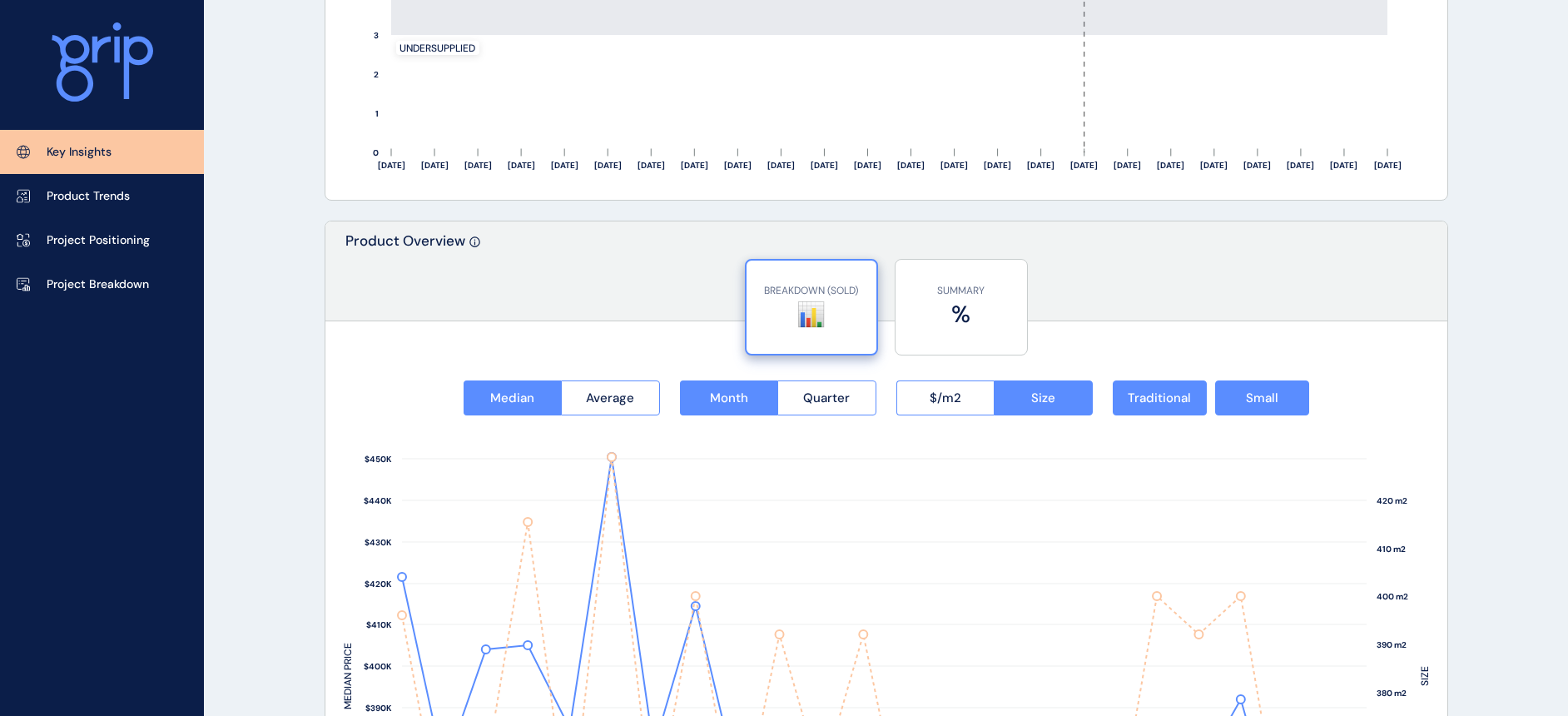 scroll, scrollTop: 2081, scrollLeft: 0, axis: vertical 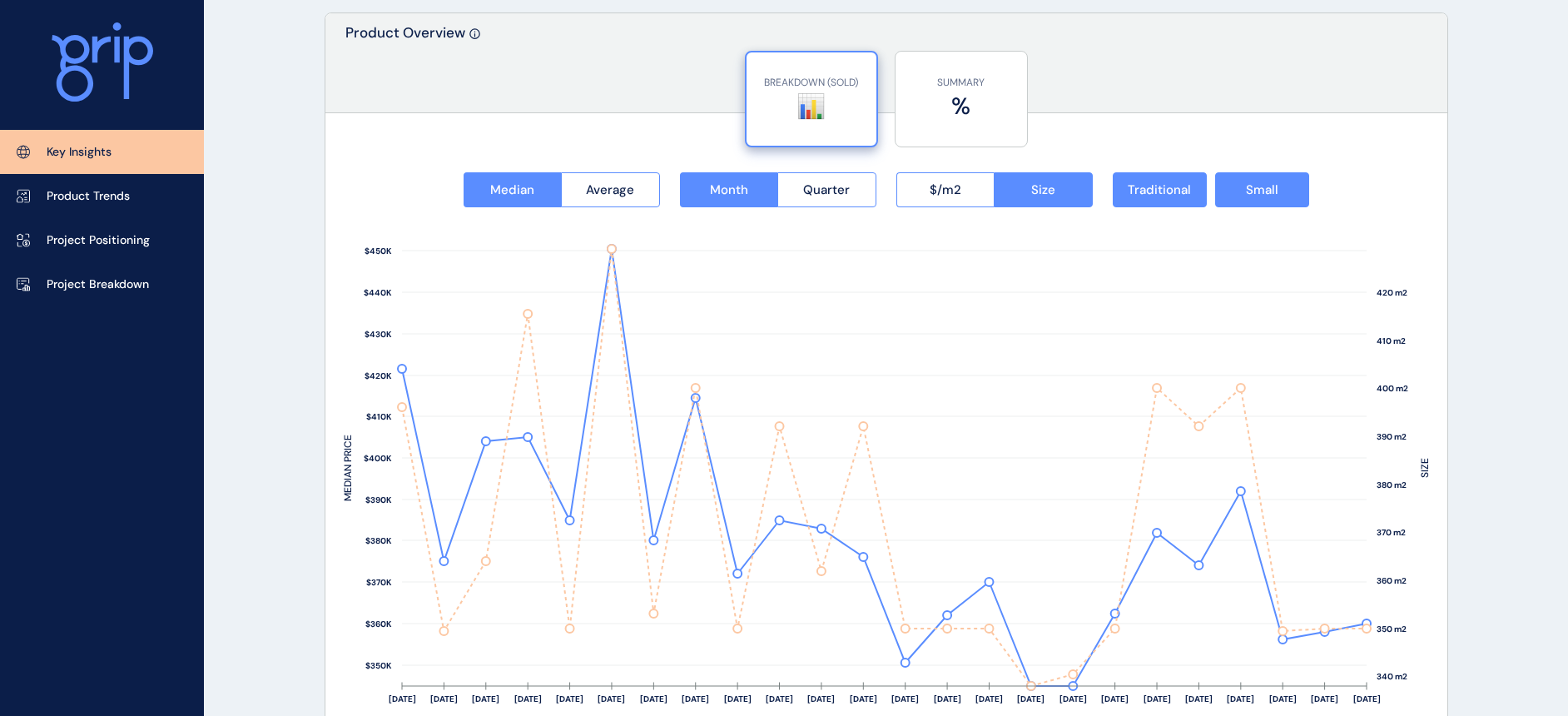 click on "KEY INSIGHTS [PERSON_NAME][GEOGRAPHIC_DATA] Save Load Report Projects ( 27 ) [DATE] 2025 < > Jan No report is available for this period. New months are usually published 5 business days after the month start. Feb No report is available for this period. New months are usually published 5 business days after the month start. Mar No report is available for this period. New months are usually published 5 business days after the month start. Apr No report is available for this period. New months are usually published 5 business days after the month start. May No report is available for this period. New months are usually published 5 business days after the month start. Jun No report is available for this period. New months are usually published 5 business days after the month start. [DATE] No report is available for this period. New months are usually published 5 business days after the month start. Aug No report is available for this period. New months are usually published 5 business days after the month start. Sep Oct Nov Dec" at bounding box center [784, -329] 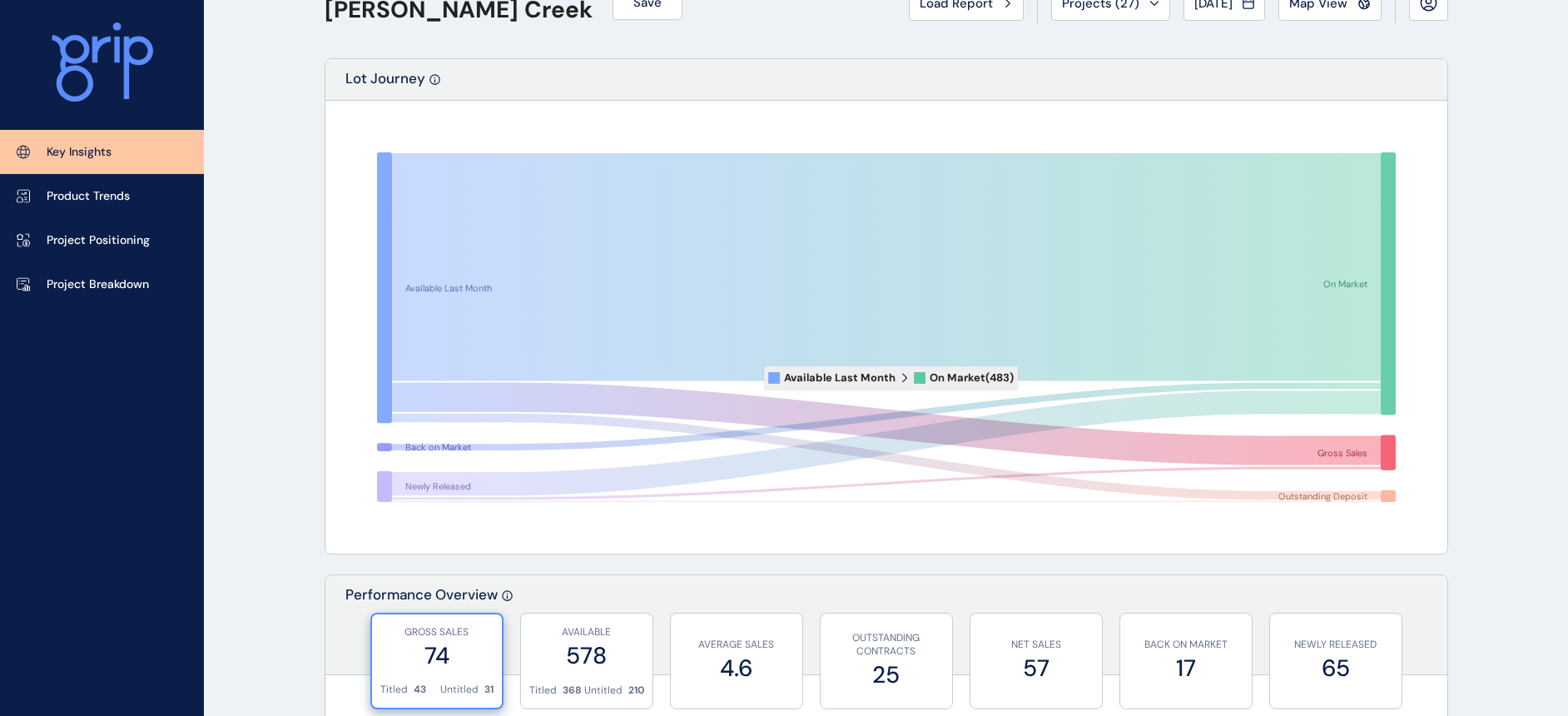 scroll, scrollTop: 0, scrollLeft: 0, axis: both 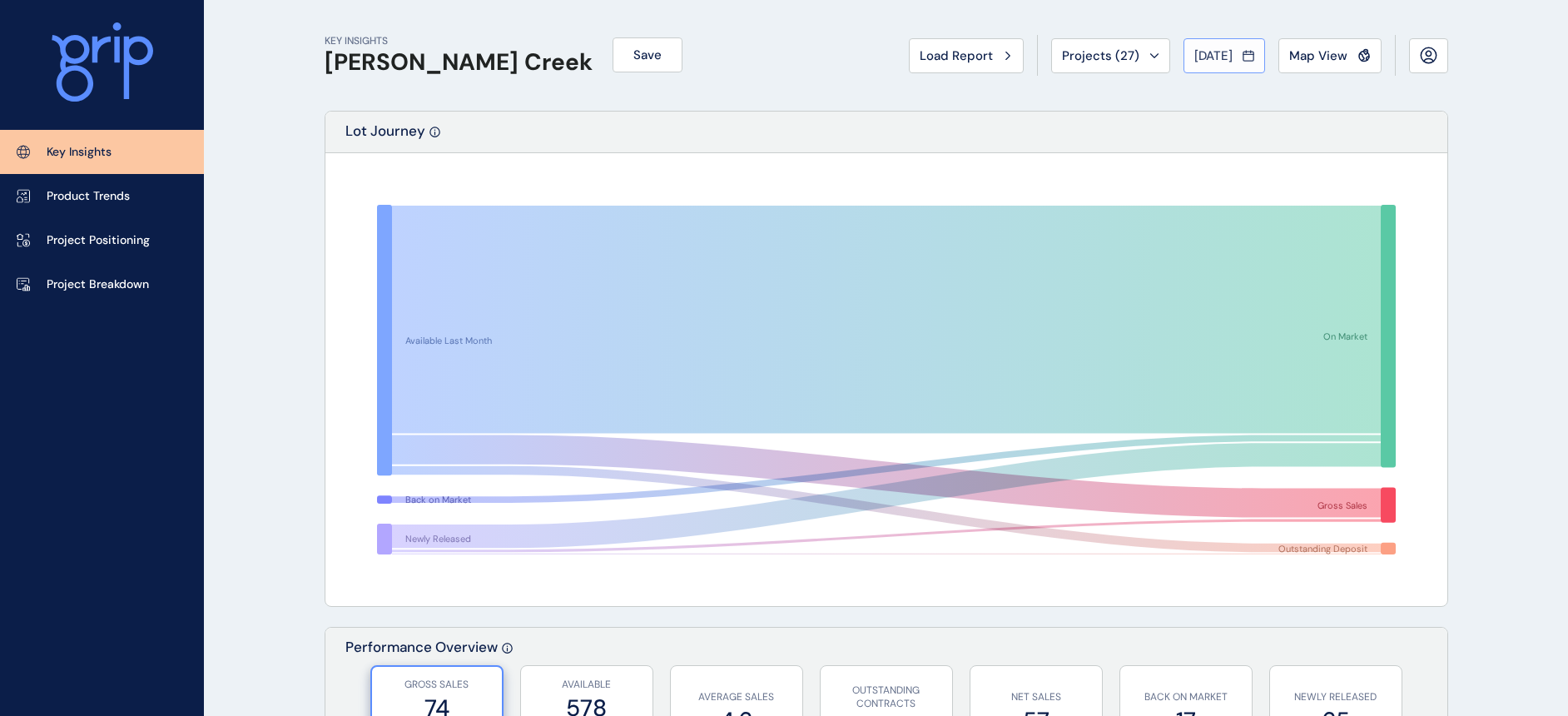 click on "[DATE]" at bounding box center [1213, 56] 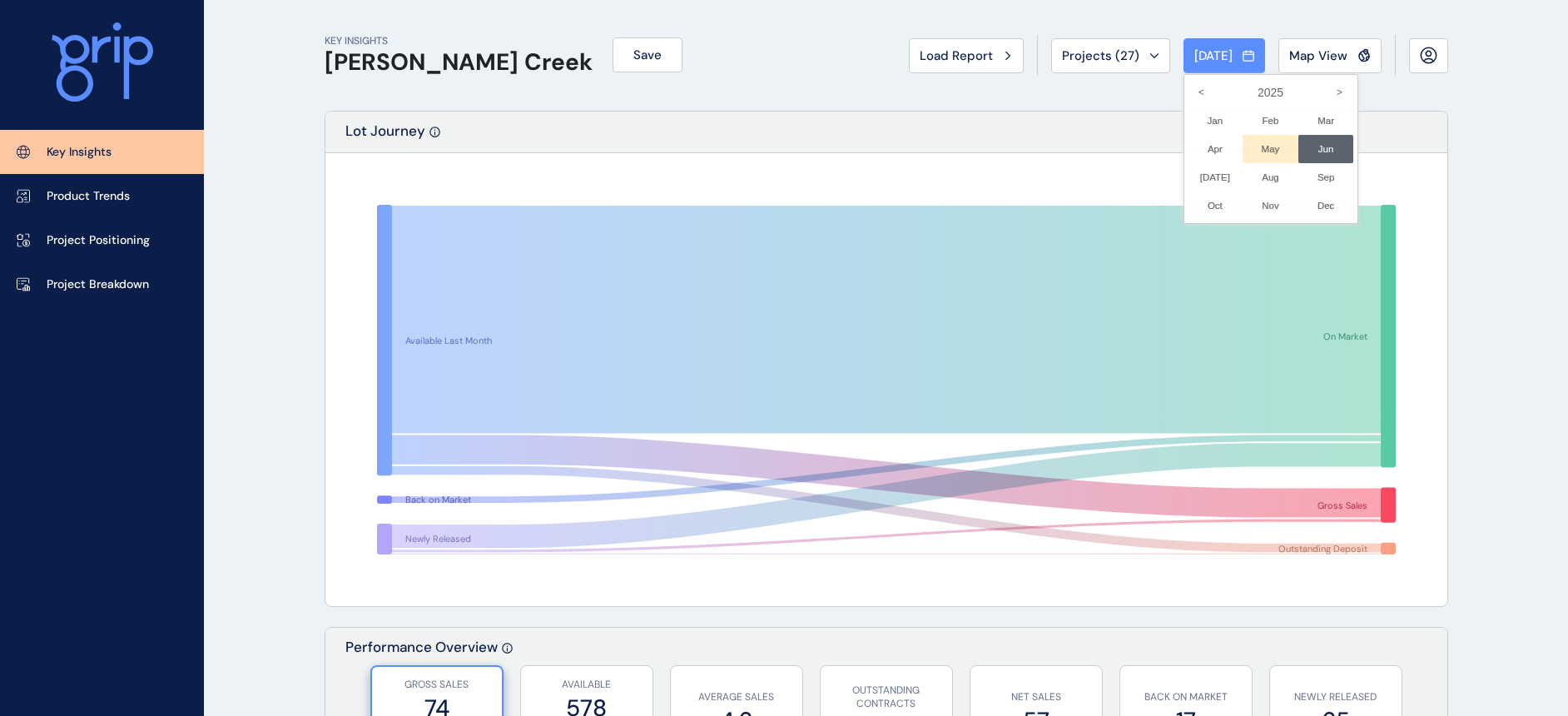 click on "May No report is available for this period. New months are usually published 5 business days after the month start." at bounding box center (1270, 149) 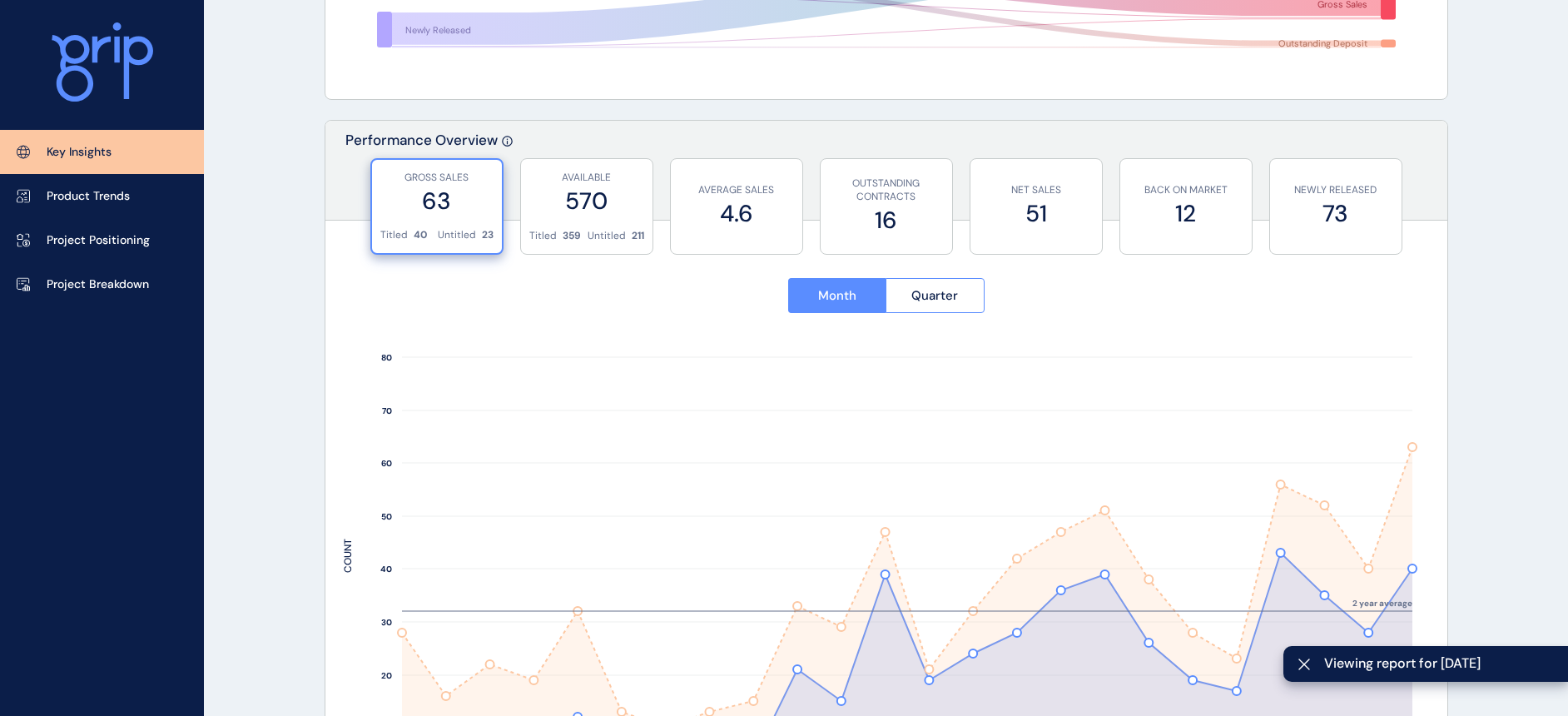 scroll, scrollTop: 520, scrollLeft: 0, axis: vertical 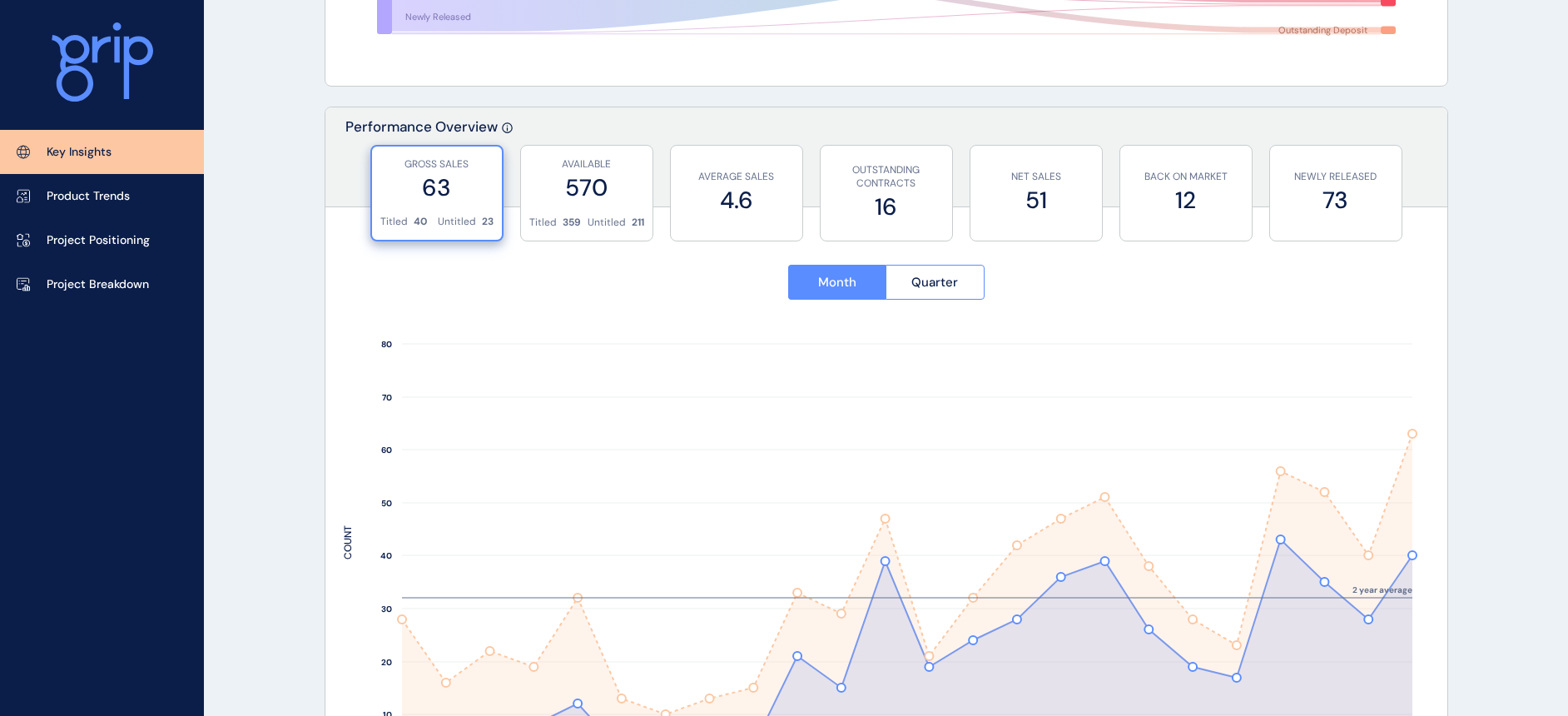 click on "KEY INSIGHTS [PERSON_NAME][GEOGRAPHIC_DATA] Save Load Report Projects ( 27 ) [DATE] 2025 < > Jan No report is available for this period. New months are usually published 5 business days after the month start. Feb No report is available for this period. New months are usually published 5 business days after the month start. Mar No report is available for this period. New months are usually published 5 business days after the month start. Apr No report is available for this period. New months are usually published 5 business days after the month start. May No report is available for this period. New months are usually published 5 business days after the month start. Jun No report is available for this period. New months are usually published 5 business days after the month start. [DATE] No report is available for this period. New months are usually published 5 business days after the month start. Aug No report is available for this period. New months are usually published 5 business days after the month start. Sep Oct Nov Dec" at bounding box center (784, 1232) 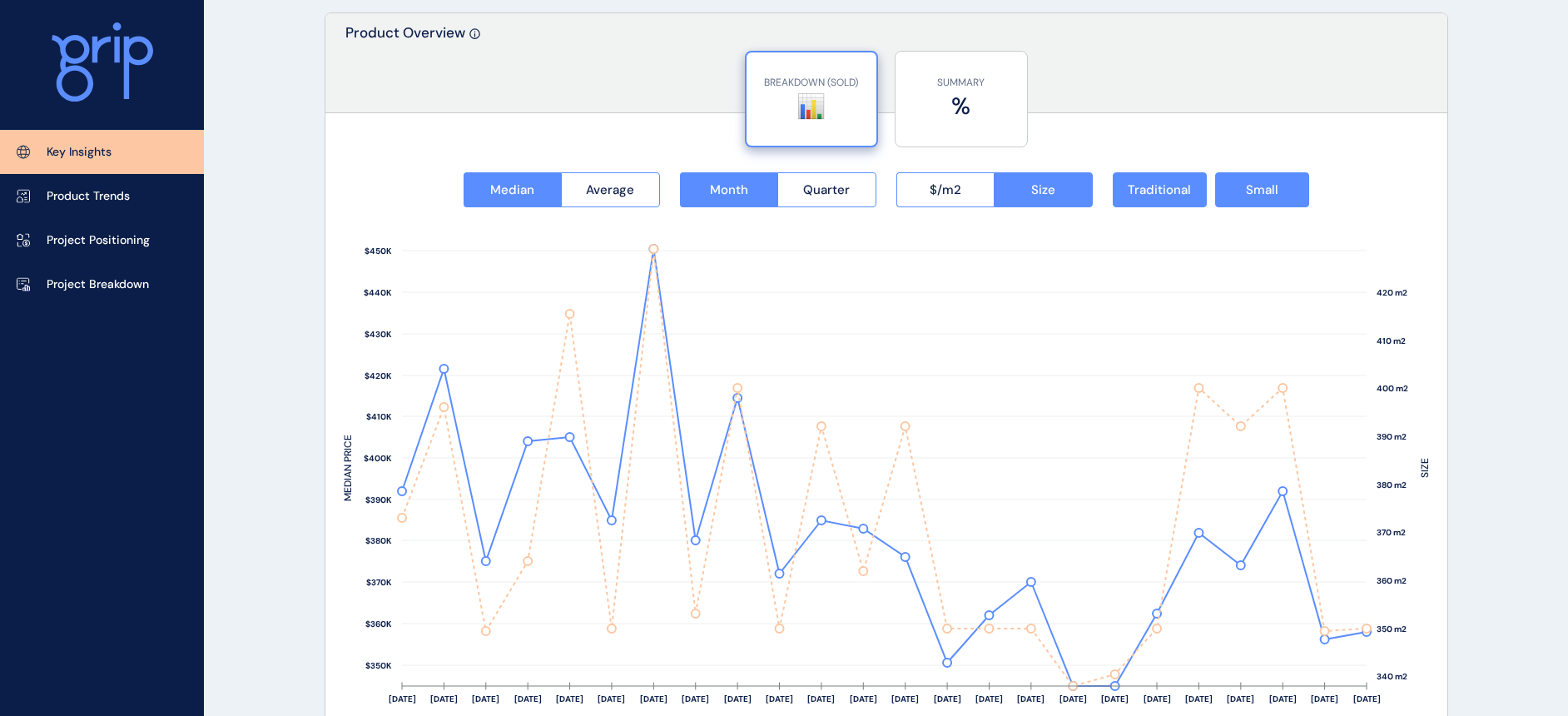 scroll, scrollTop: 2185, scrollLeft: 0, axis: vertical 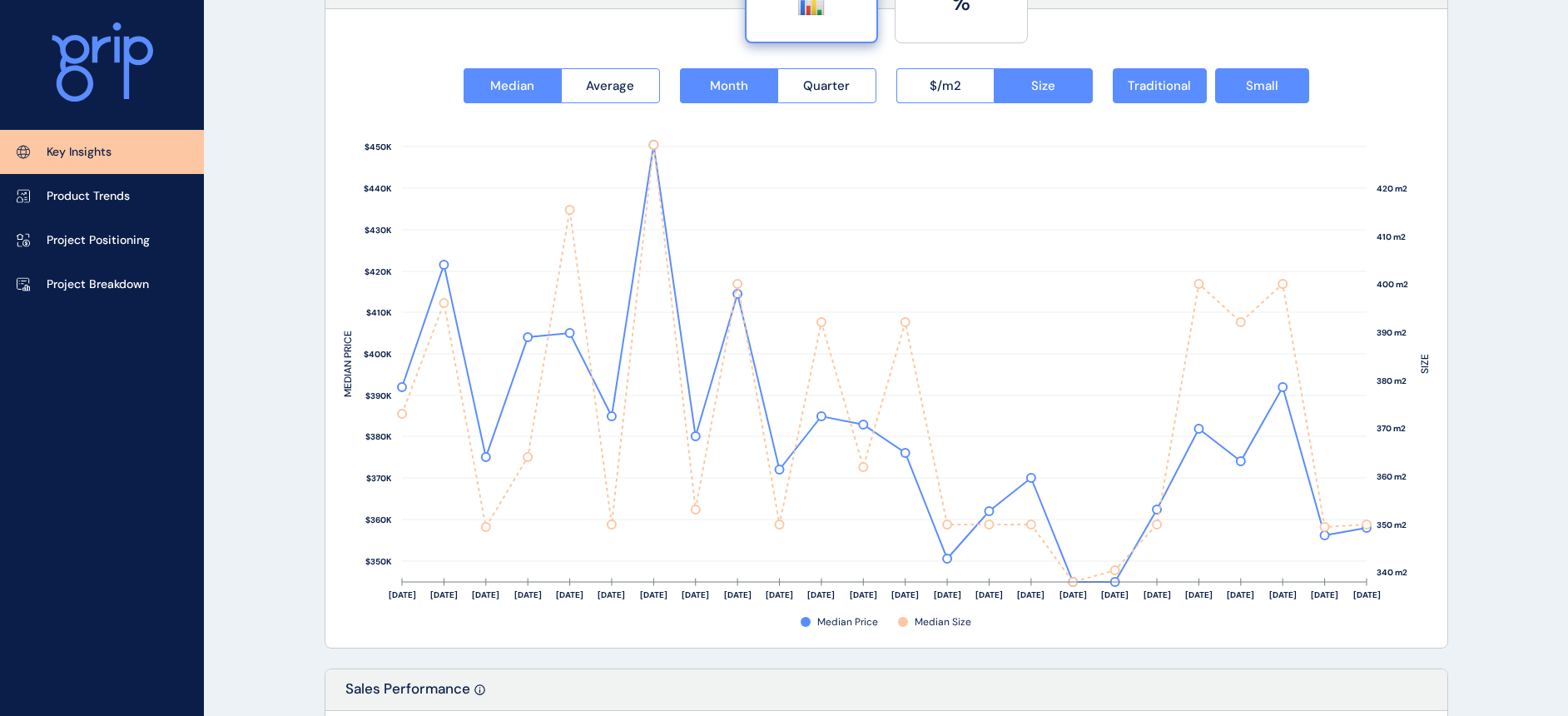 click on "KEY INSIGHTS [PERSON_NAME][GEOGRAPHIC_DATA] Save Load Report Projects ( 27 ) [DATE] 2025 < > Jan No report is available for this period. New months are usually published 5 business days after the month start. Feb No report is available for this period. New months are usually published 5 business days after the month start. Mar No report is available for this period. New months are usually published 5 business days after the month start. Apr No report is available for this period. New months are usually published 5 business days after the month start. May No report is available for this period. New months are usually published 5 business days after the month start. Jun No report is available for this period. New months are usually published 5 business days after the month start. [DATE] No report is available for this period. New months are usually published 5 business days after the month start. Aug No report is available for this period. New months are usually published 5 business days after the month start. Sep Oct Nov Dec" at bounding box center [886, -433] 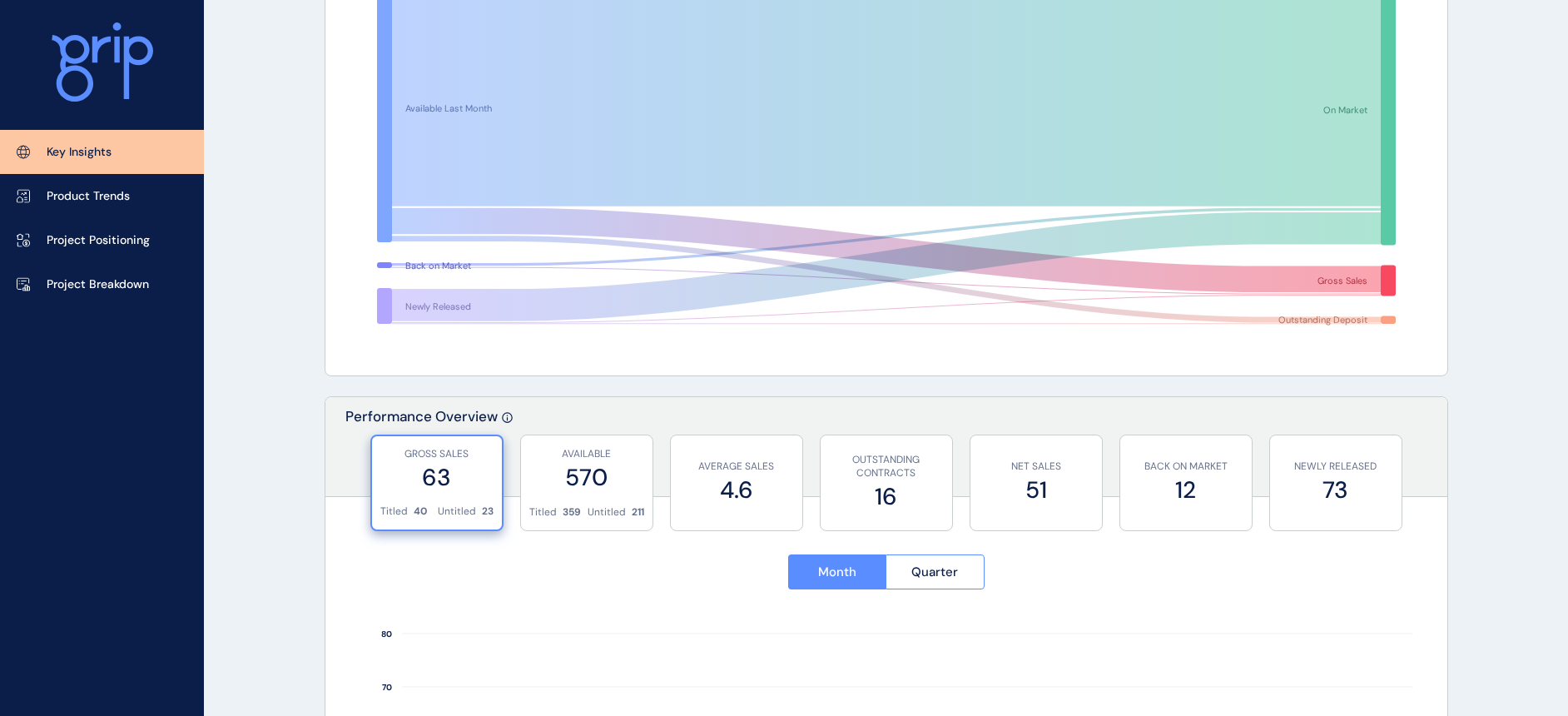 scroll, scrollTop: 0, scrollLeft: 0, axis: both 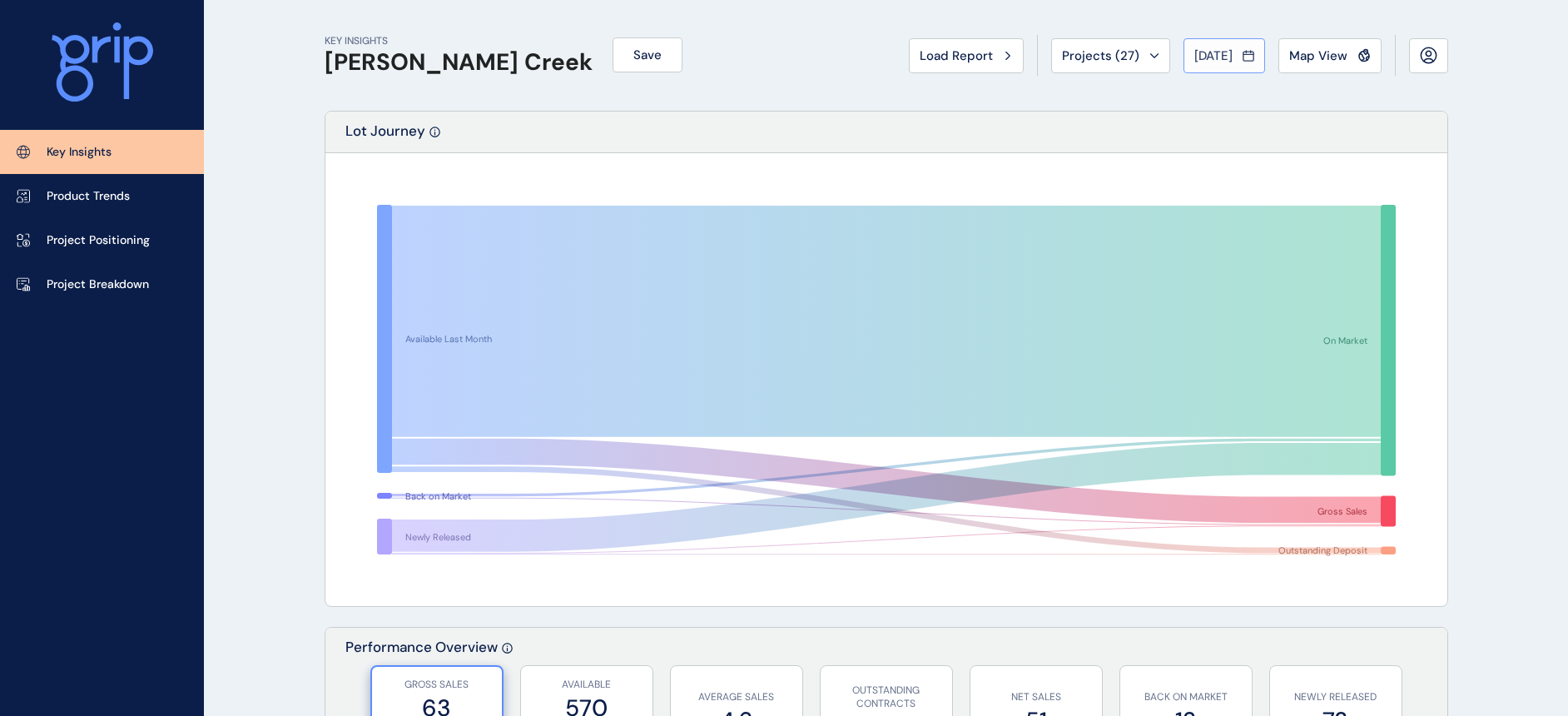 click on "[DATE]" at bounding box center [1213, 56] 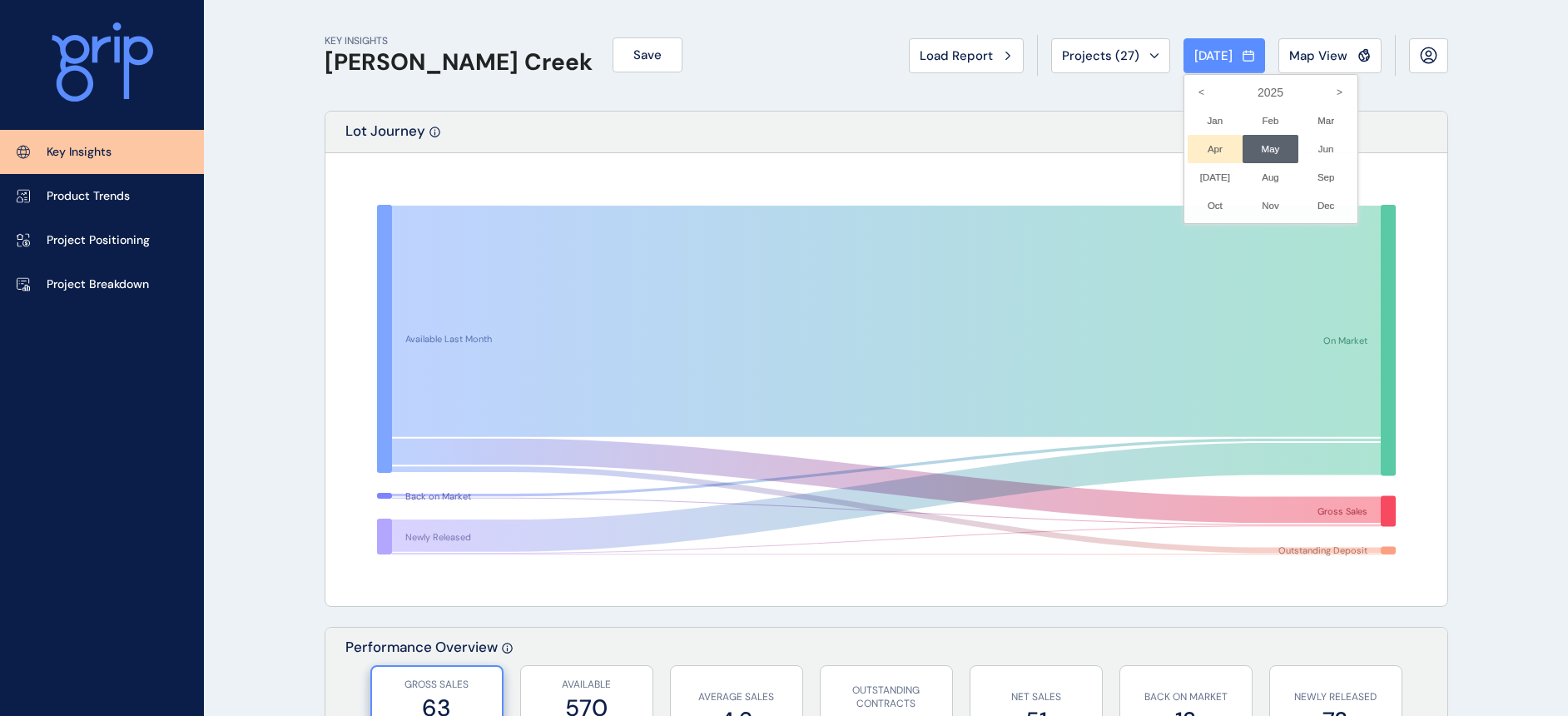 click on "Apr No report is available for this period. New months are usually published 5 business days after the month start." at bounding box center [1215, 149] 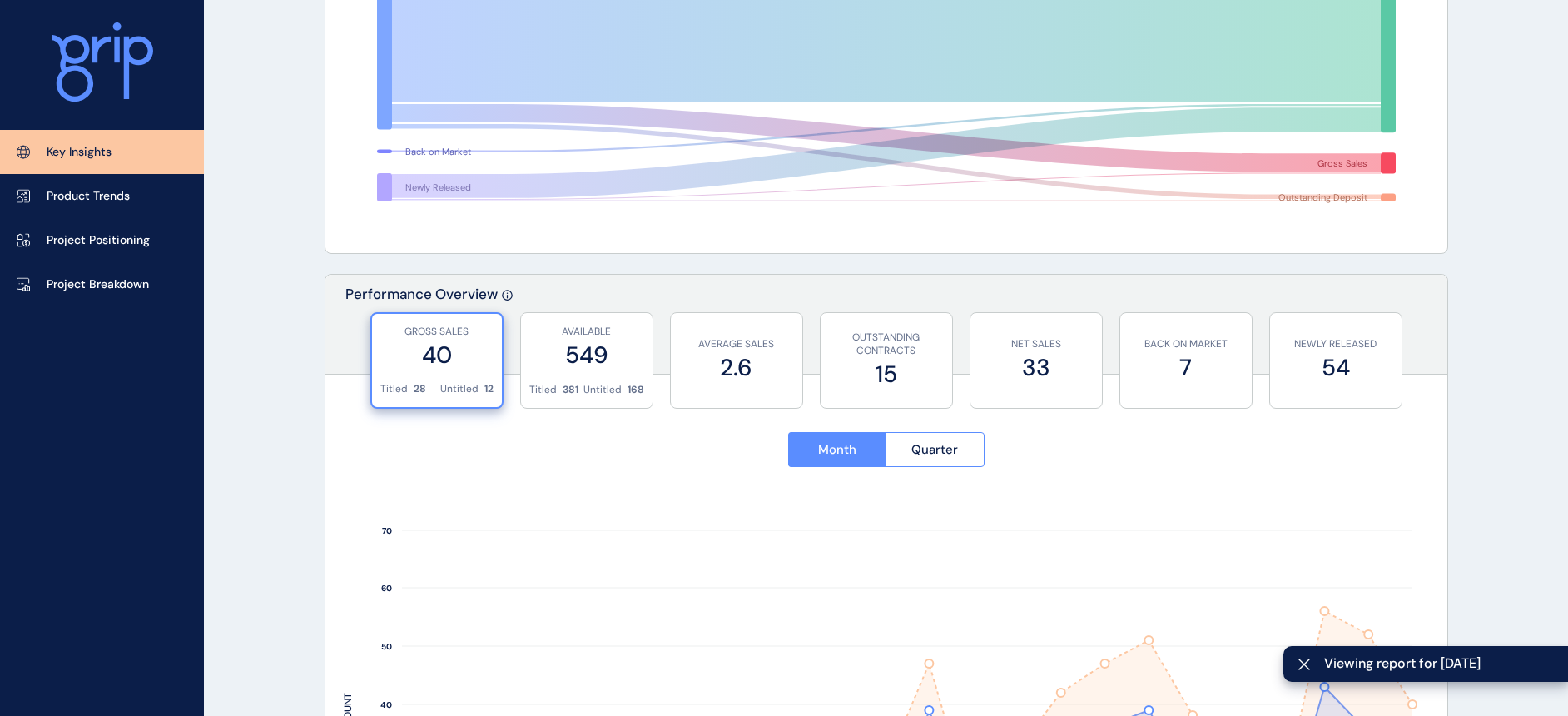 scroll, scrollTop: 416, scrollLeft: 0, axis: vertical 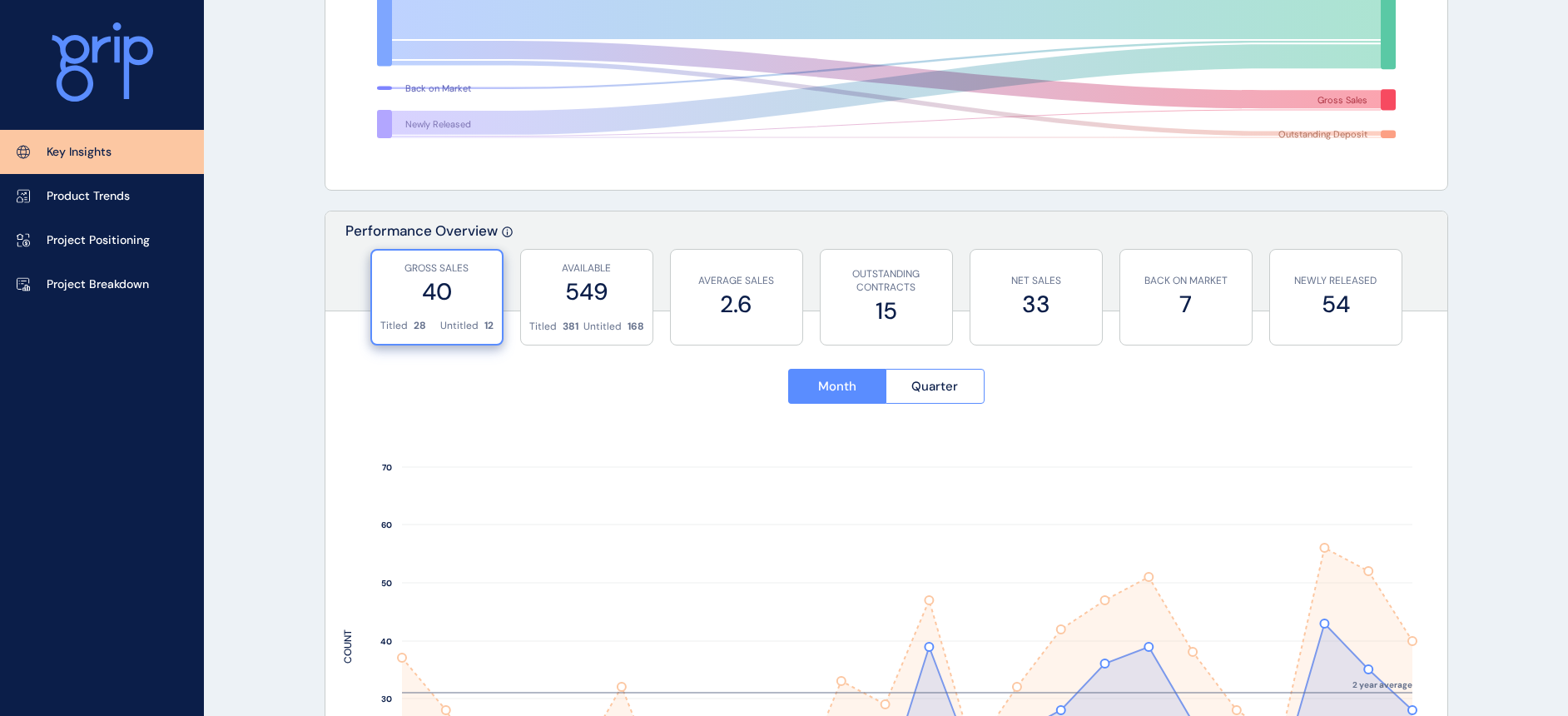 click on "KEY INSIGHTS [PERSON_NAME][GEOGRAPHIC_DATA] Save Load Report Projects ( 27 ) [DATE] 2025 < > Jan No report is available for this period. New months are usually published 5 business days after the month start. Feb No report is available for this period. New months are usually published 5 business days after the month start. Mar No report is available for this period. New months are usually published 5 business days after the month start. Apr No report is available for this period. New months are usually published 5 business days after the month start. May No report is available for this period. New months are usually published 5 business days after the month start. Jun No report is available for this period. New months are usually published 5 business days after the month start. [DATE] No report is available for this period. New months are usually published 5 business days after the month start. Aug No report is available for this period. New months are usually published 5 business days after the month start. Sep Oct Nov Dec" at bounding box center [886, 1336] 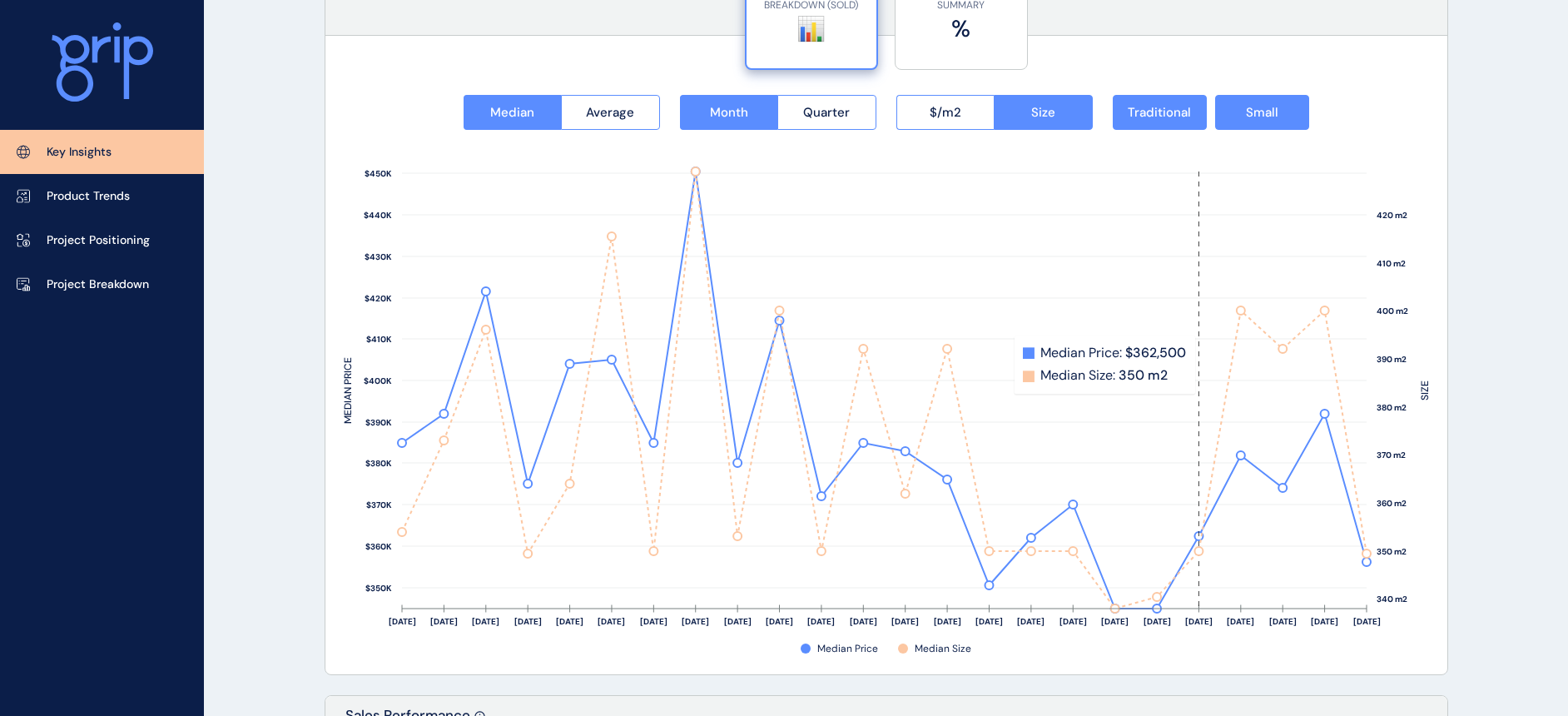 scroll, scrollTop: 2185, scrollLeft: 0, axis: vertical 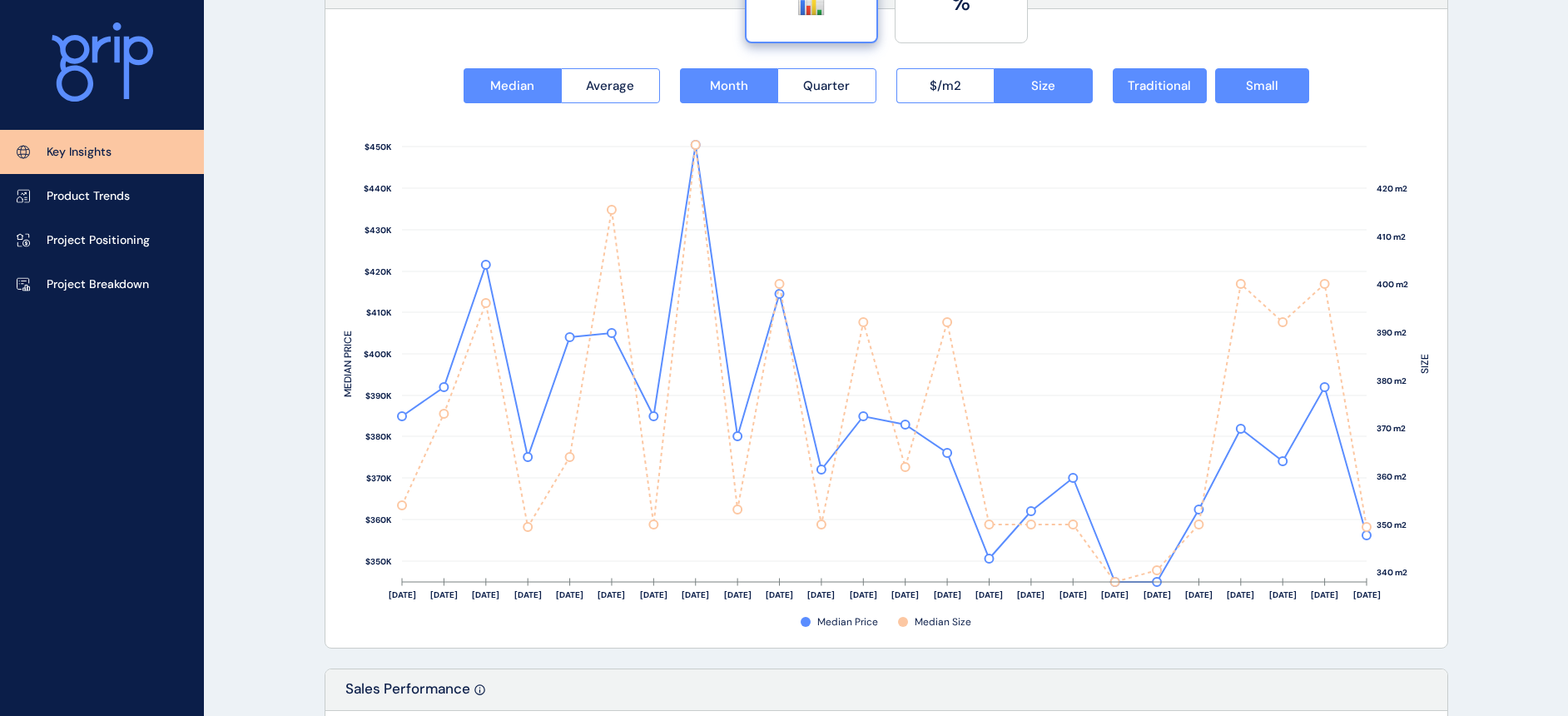 click on "Median Average Month Quarter $/m2 Size Traditional Small 340 m2 350 m2 360 m2 370 m2 380 m2 390 m2 400 m2 410 m2 420 m2 SIZE [DATE] Jun ’[DATE] Aug ’[DATE] Oct ’[DATE] Dec ’[DATE] Feb ’[DATE] Apr ’[DATE] Jun ’[DATE] Aug ’[DATE] Oct ’[DATE] Dec ’[DATE] Feb ’[DATE] Apr ’25 $350K $360K $370K $380K $390K $400K $410K $420K $430K $440K $450K MEDIAN PRICE Median Price Median Size" at bounding box center [886, 339] 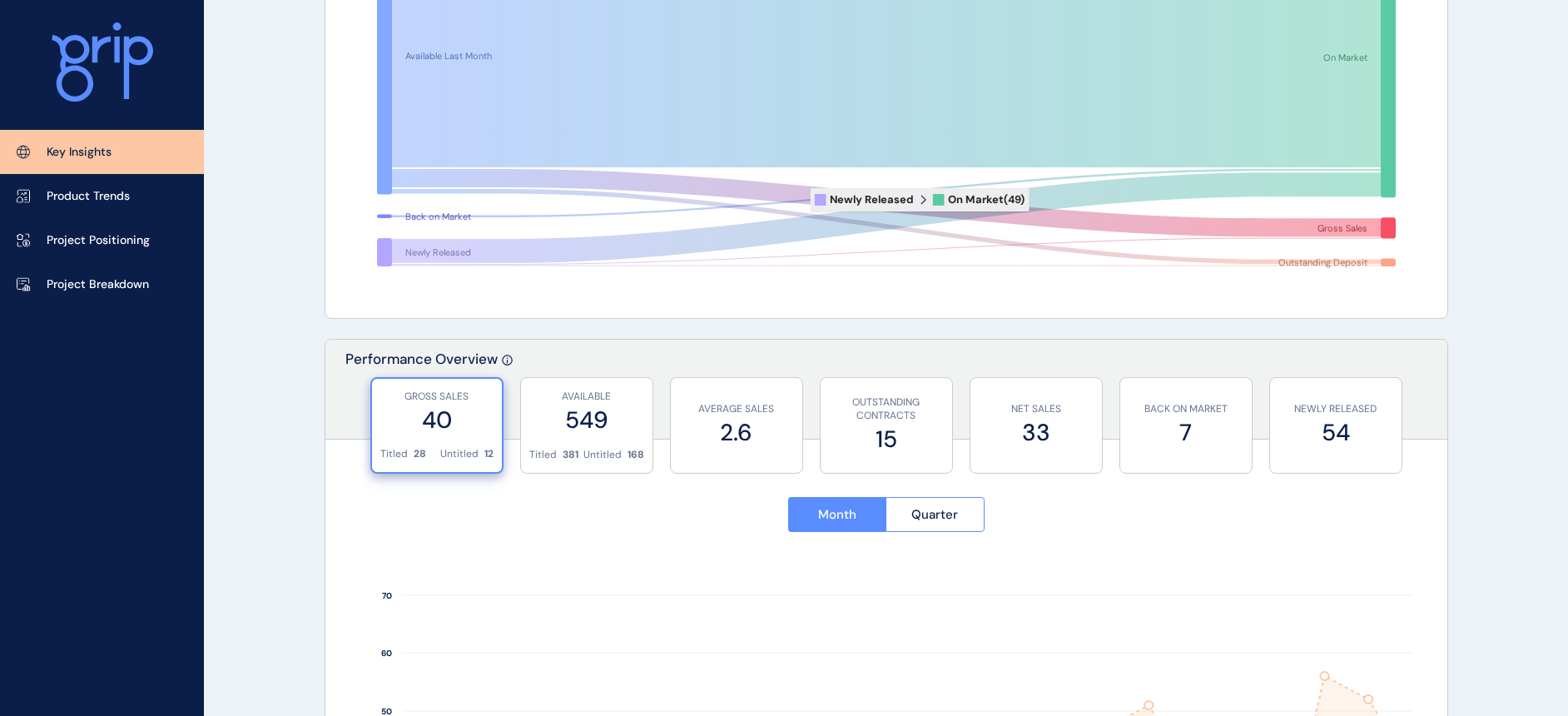 scroll, scrollTop: 0, scrollLeft: 0, axis: both 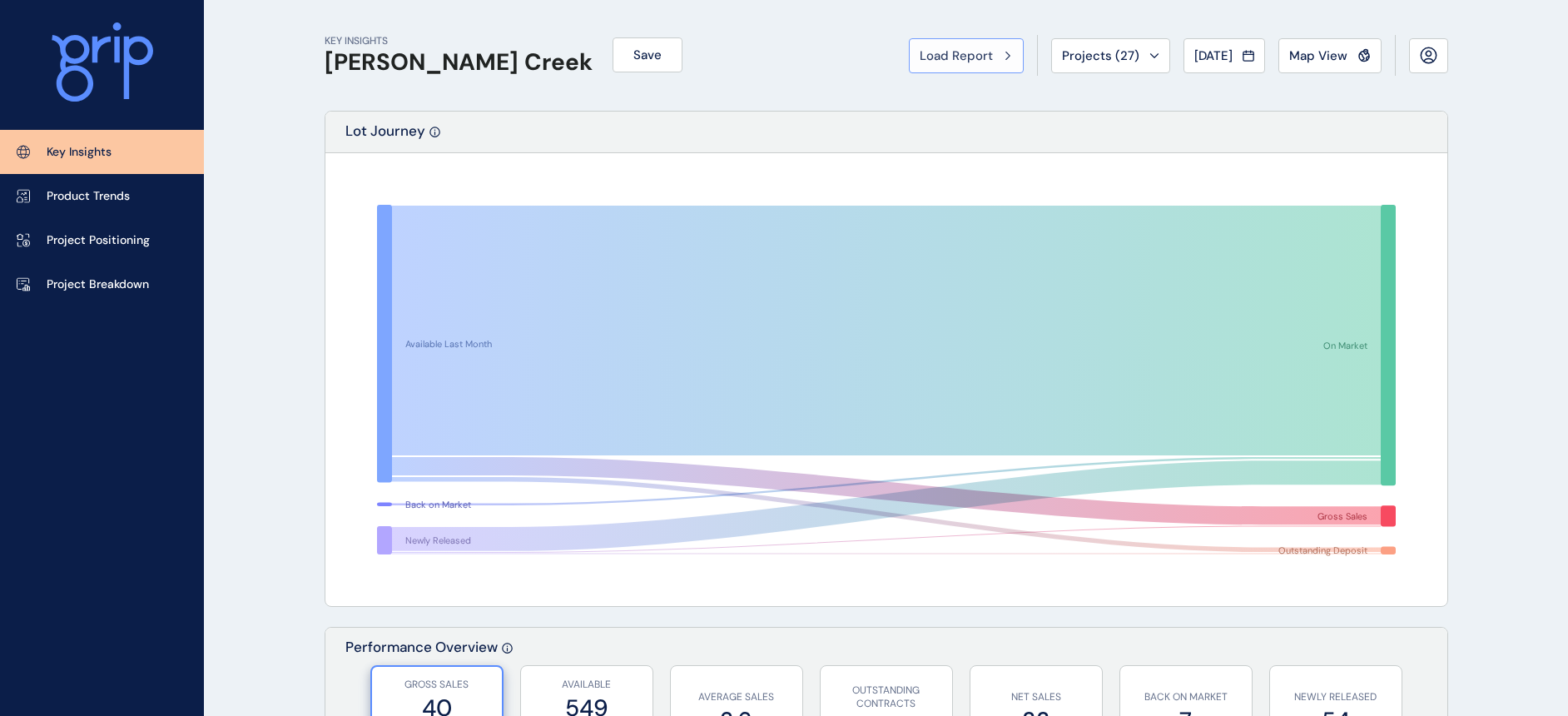click on "Load Report" at bounding box center [956, 56] 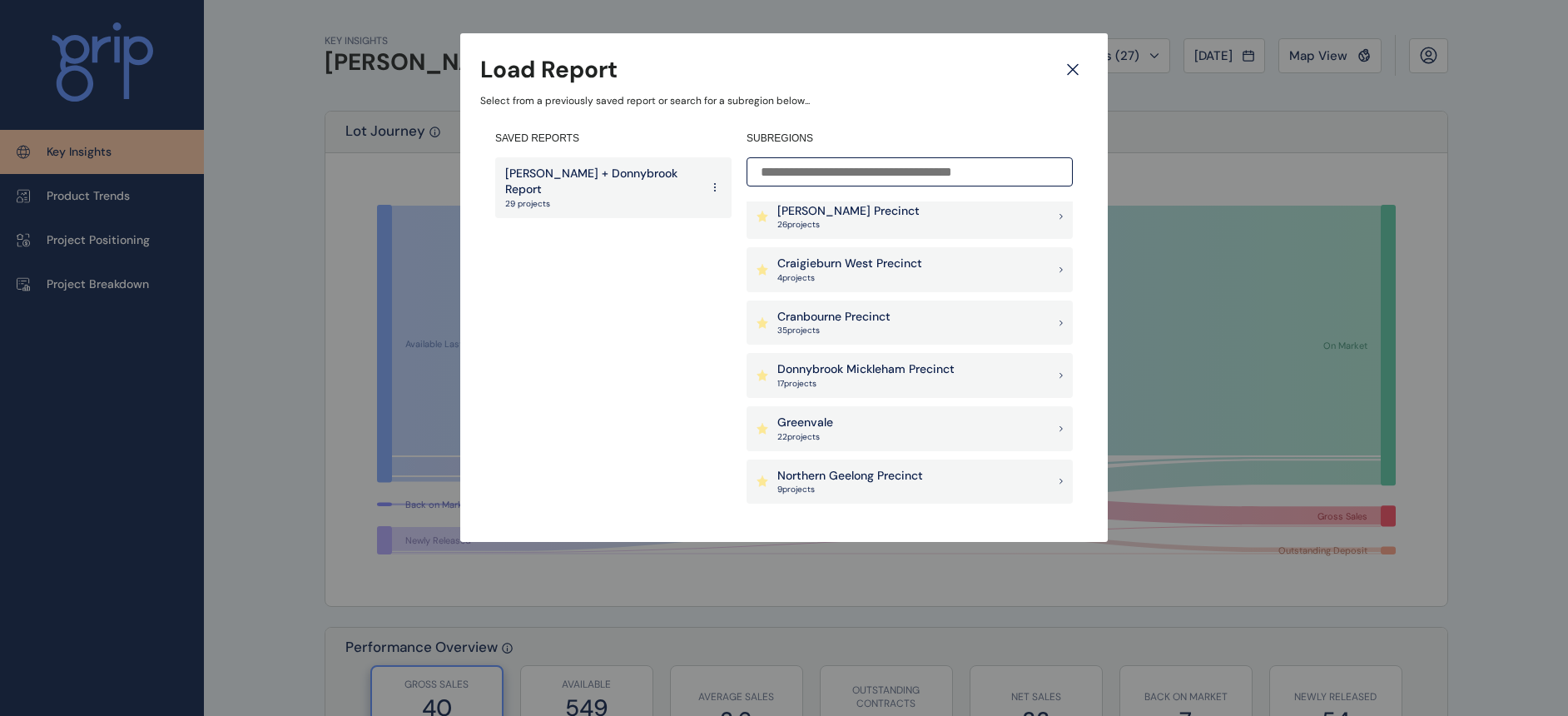 scroll, scrollTop: 208, scrollLeft: 0, axis: vertical 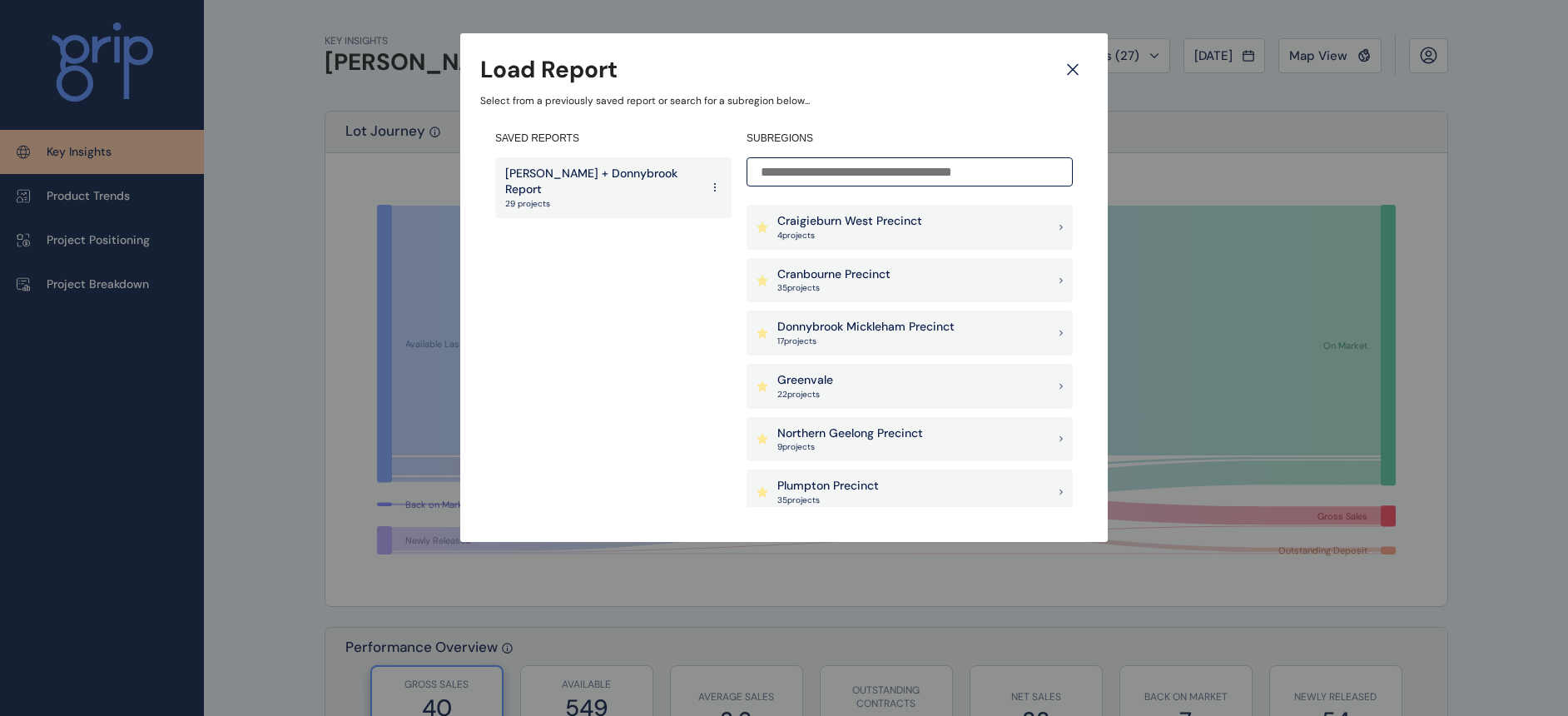 click on "9  project s" at bounding box center (850, 447) 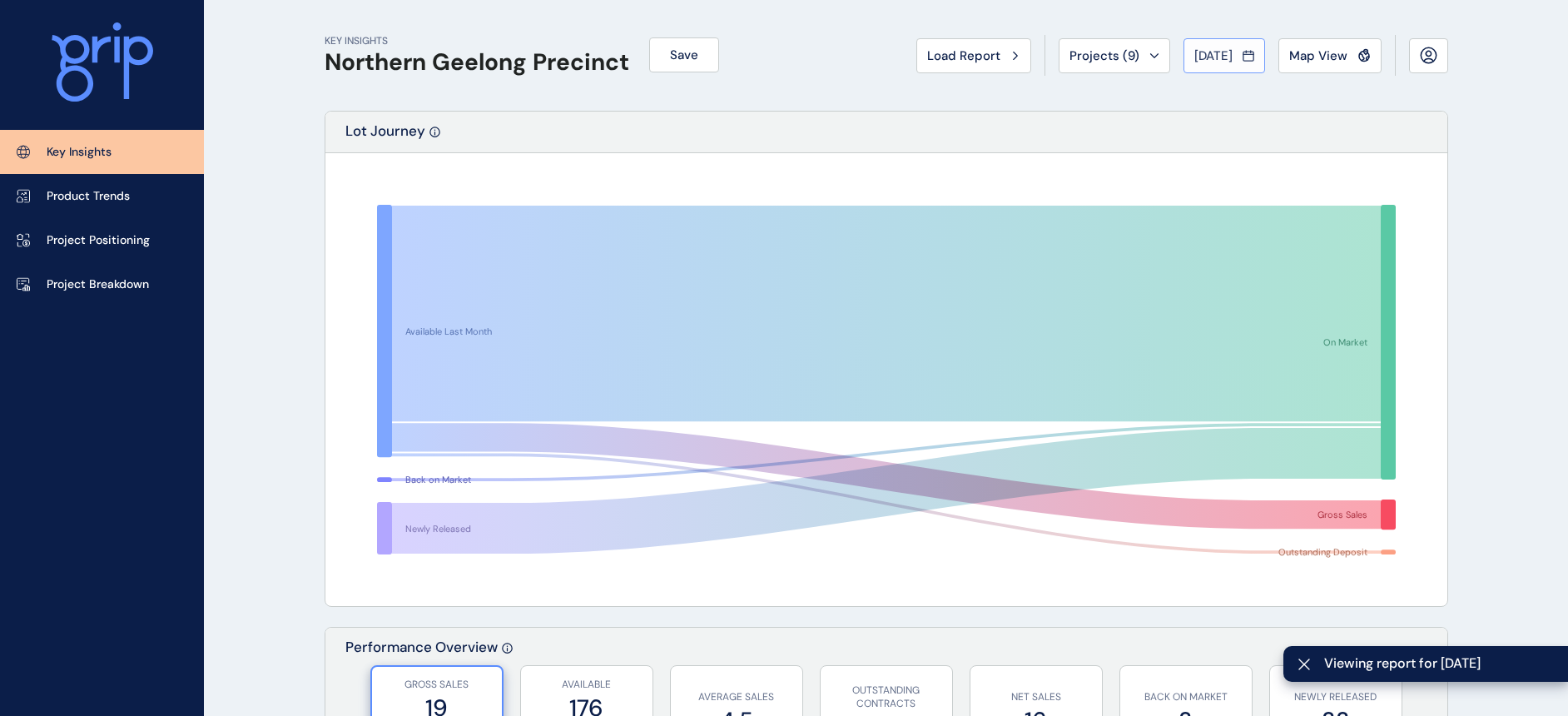 click on "[DATE]" at bounding box center [1213, 56] 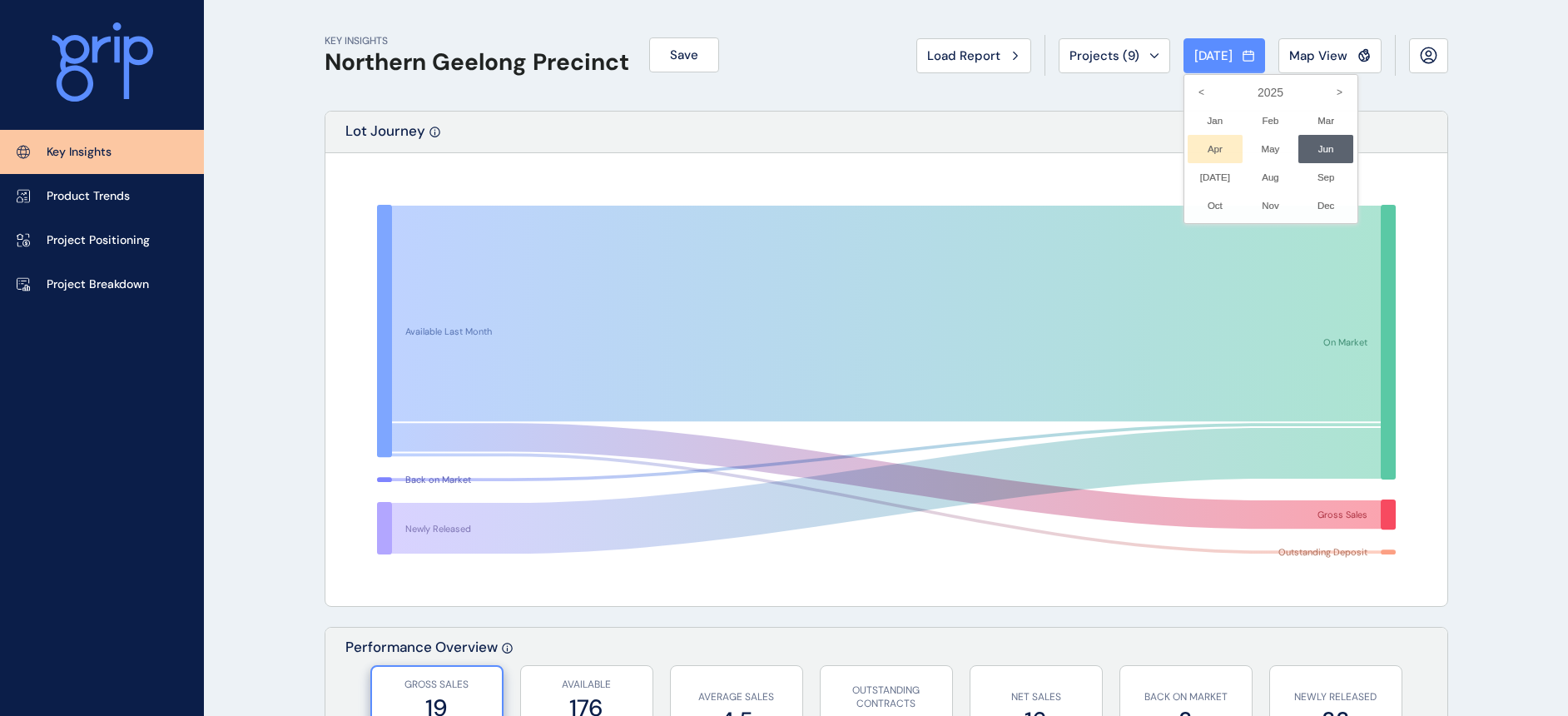 click on "Apr No report is available for this period. New months are usually published 5 business days after the month start." at bounding box center [1215, 149] 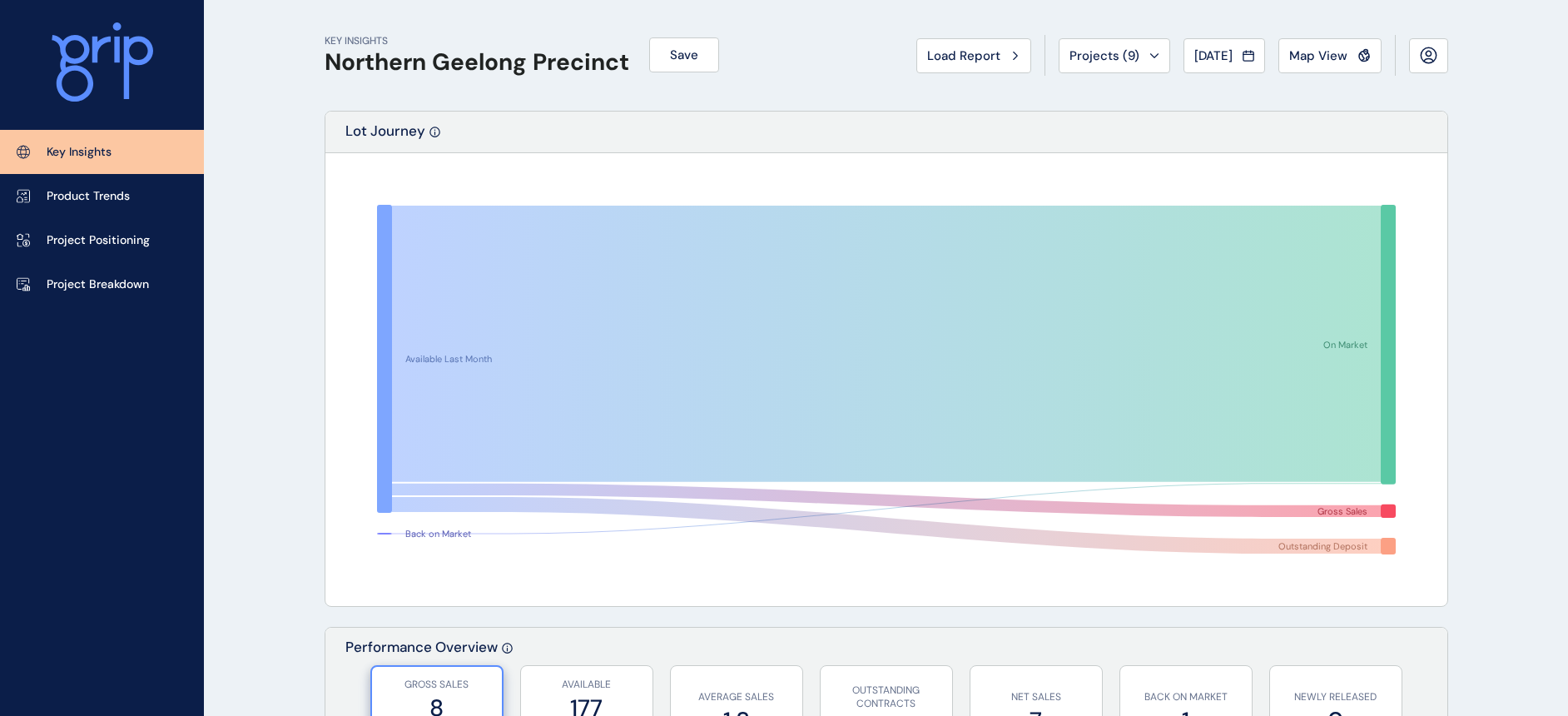 click on "KEY INSIGHTS Northern Geelong Precinct Save Load Report Projects ( 9 ) [DATE] 2025 < > Jan No report is available for this period. New months are usually published 5 business days after the month start. Feb No report is available for this period. New months are usually published 5 business days after the month start. Mar No report is available for this period. New months are usually published 5 business days after the month start. Apr No report is available for this period. New months are usually published 5 business days after the month start. May No report is available for this period. New months are usually published 5 business days after the month start. Jun No report is available for this period. New months are usually published 5 business days after the month start. [DATE] No report is available for this period. New months are usually published 5 business days after the month start. Aug No report is available for this period. New months are usually published 5 business days after the month start. Sep Oct" at bounding box center [784, 1753] 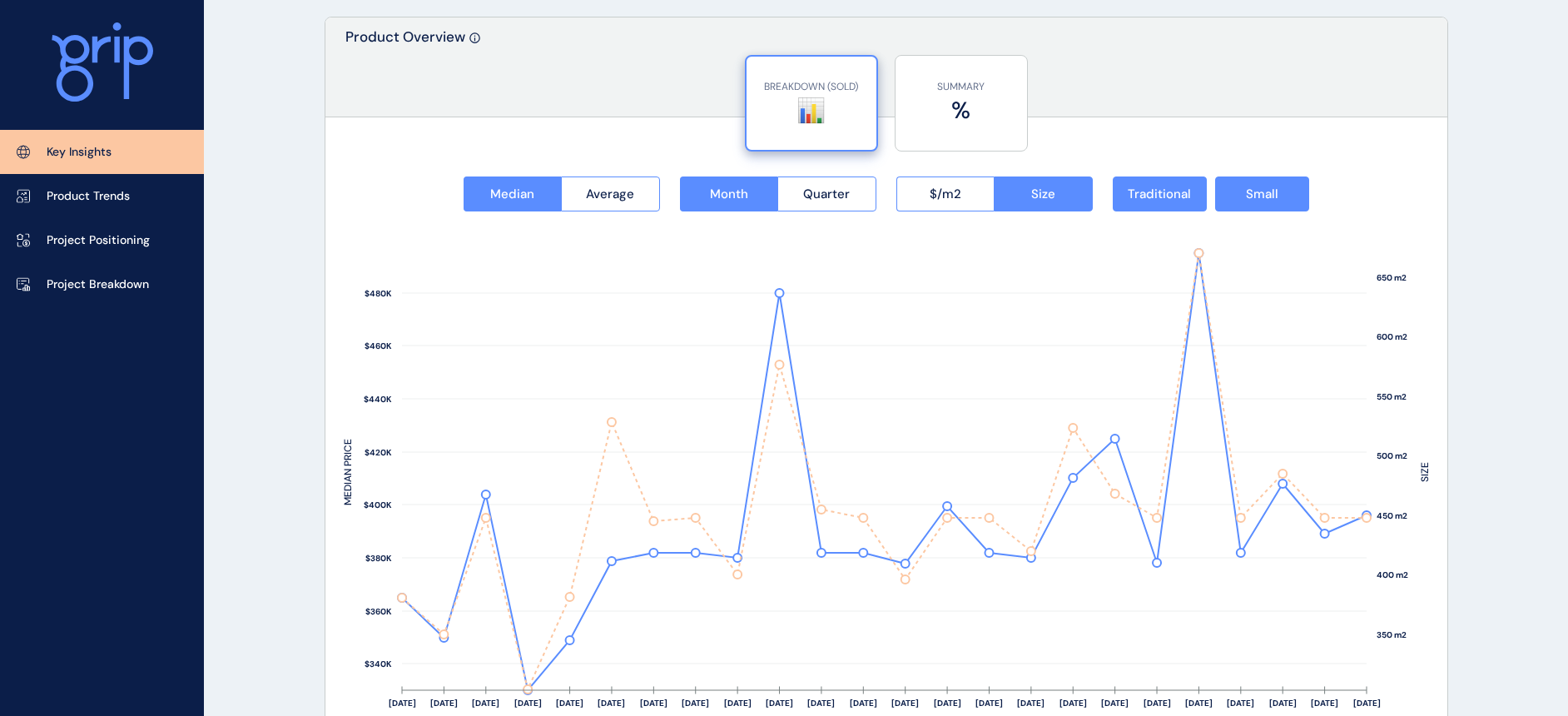 scroll, scrollTop: 2081, scrollLeft: 0, axis: vertical 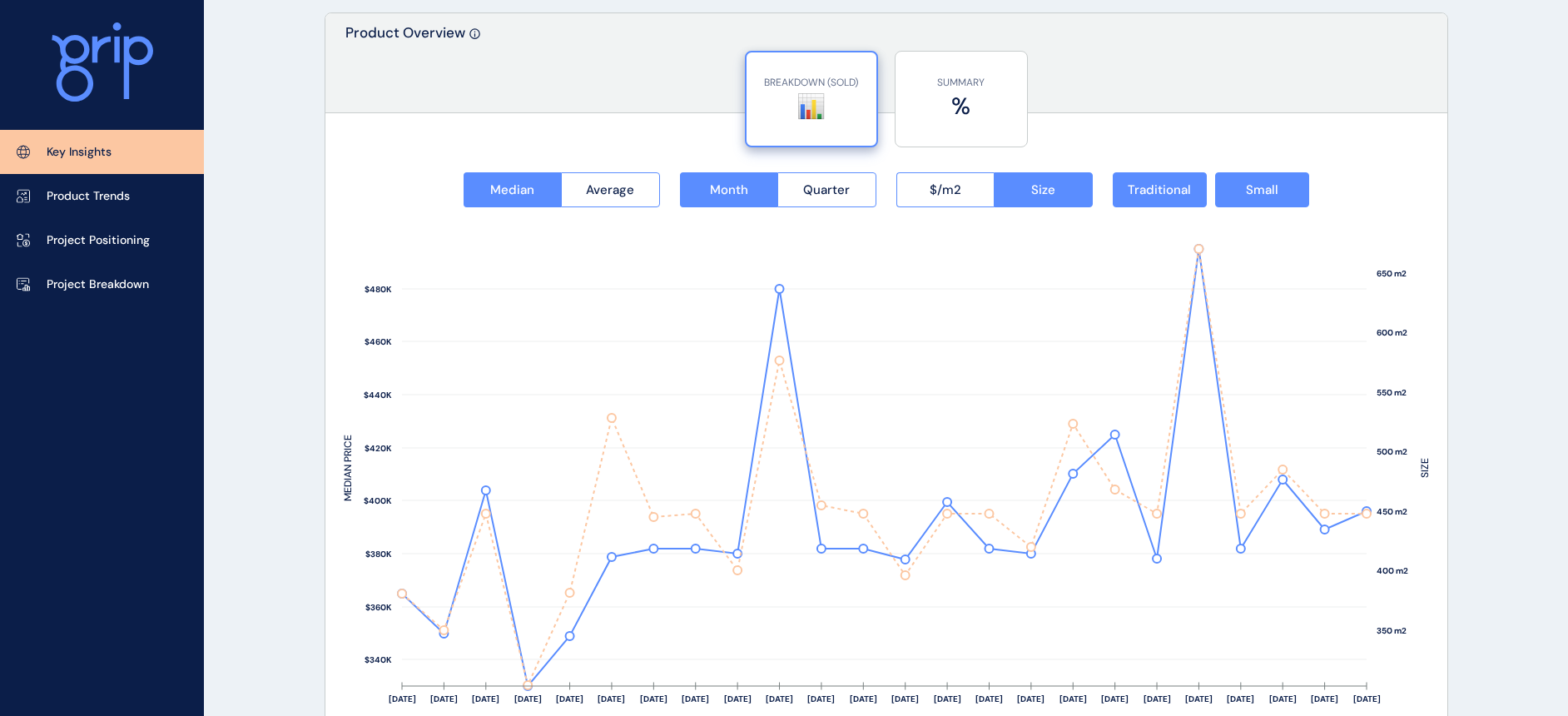 click on "KEY INSIGHTS Northern Geelong Precinct Save Load Report Projects ( 9 ) [DATE] 2025 < > Jan No report is available for this period. New months are usually published 5 business days after the month start. Feb No report is available for this period. New months are usually published 5 business days after the month start. Mar No report is available for this period. New months are usually published 5 business days after the month start. Apr No report is available for this period. New months are usually published 5 business days after the month start. May No report is available for this period. New months are usually published 5 business days after the month start. Jun No report is available for this period. New months are usually published 5 business days after the month start. [DATE] No report is available for this period. New months are usually published 5 business days after the month start. Aug No report is available for this period. New months are usually published 5 business days after the month start. Sep Oct" at bounding box center [784, -329] 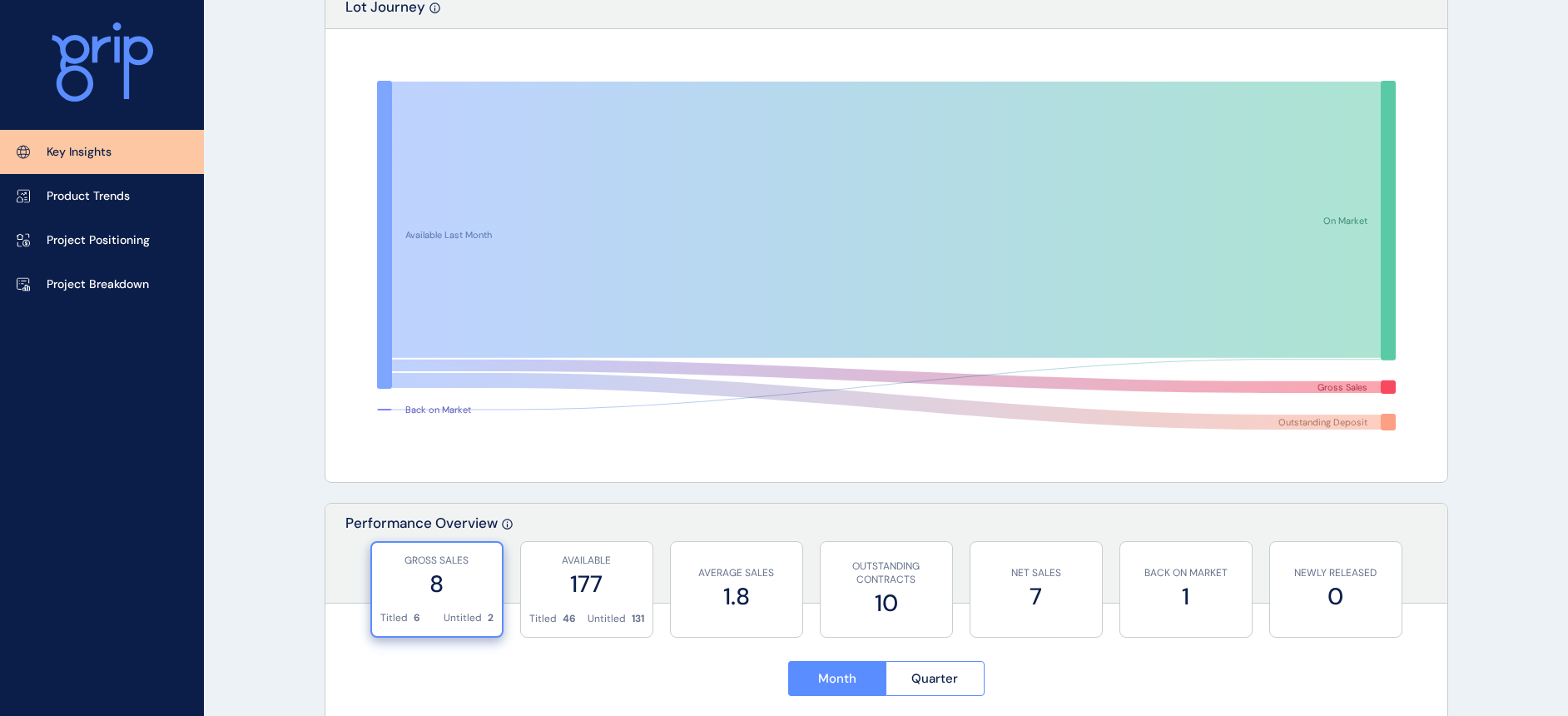 scroll, scrollTop: 0, scrollLeft: 0, axis: both 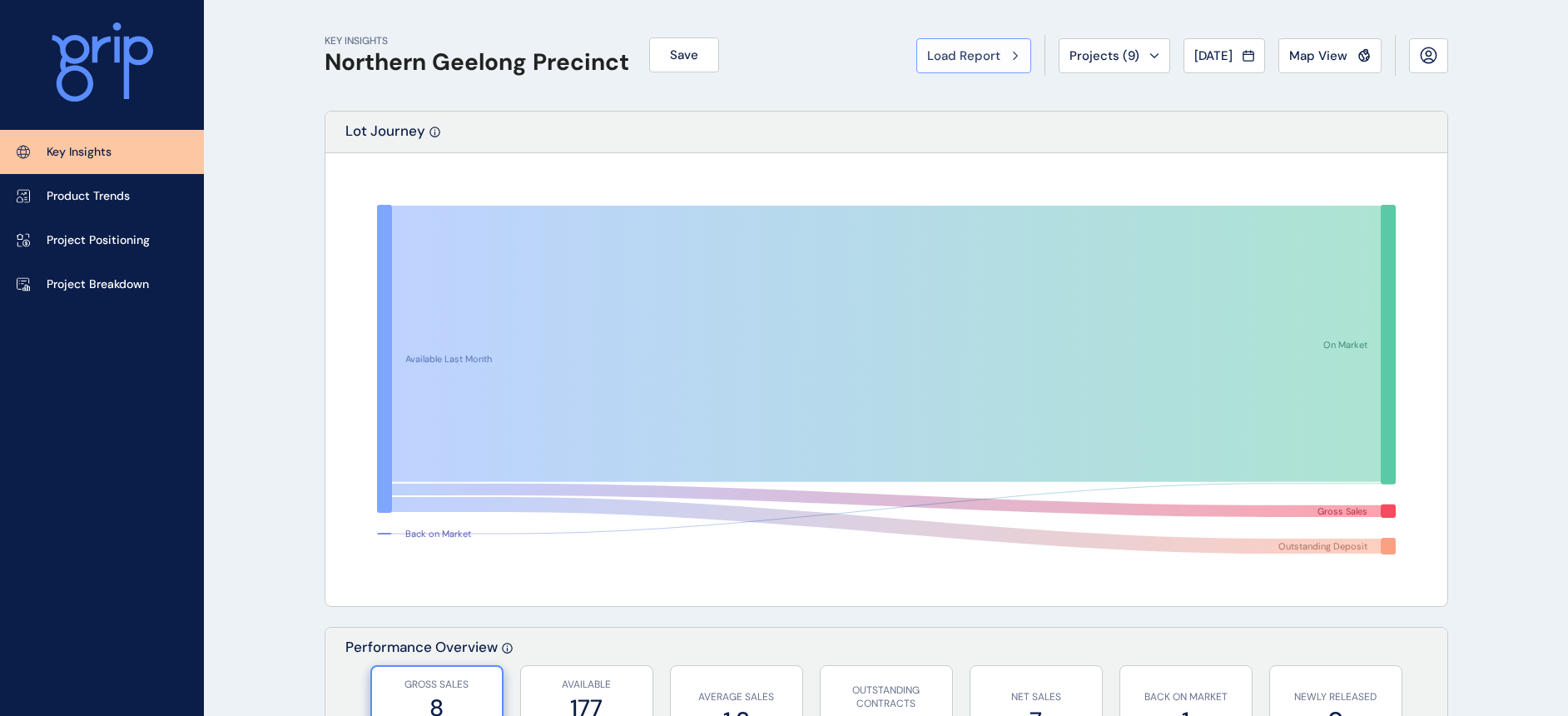click on "Load Report" at bounding box center [964, 56] 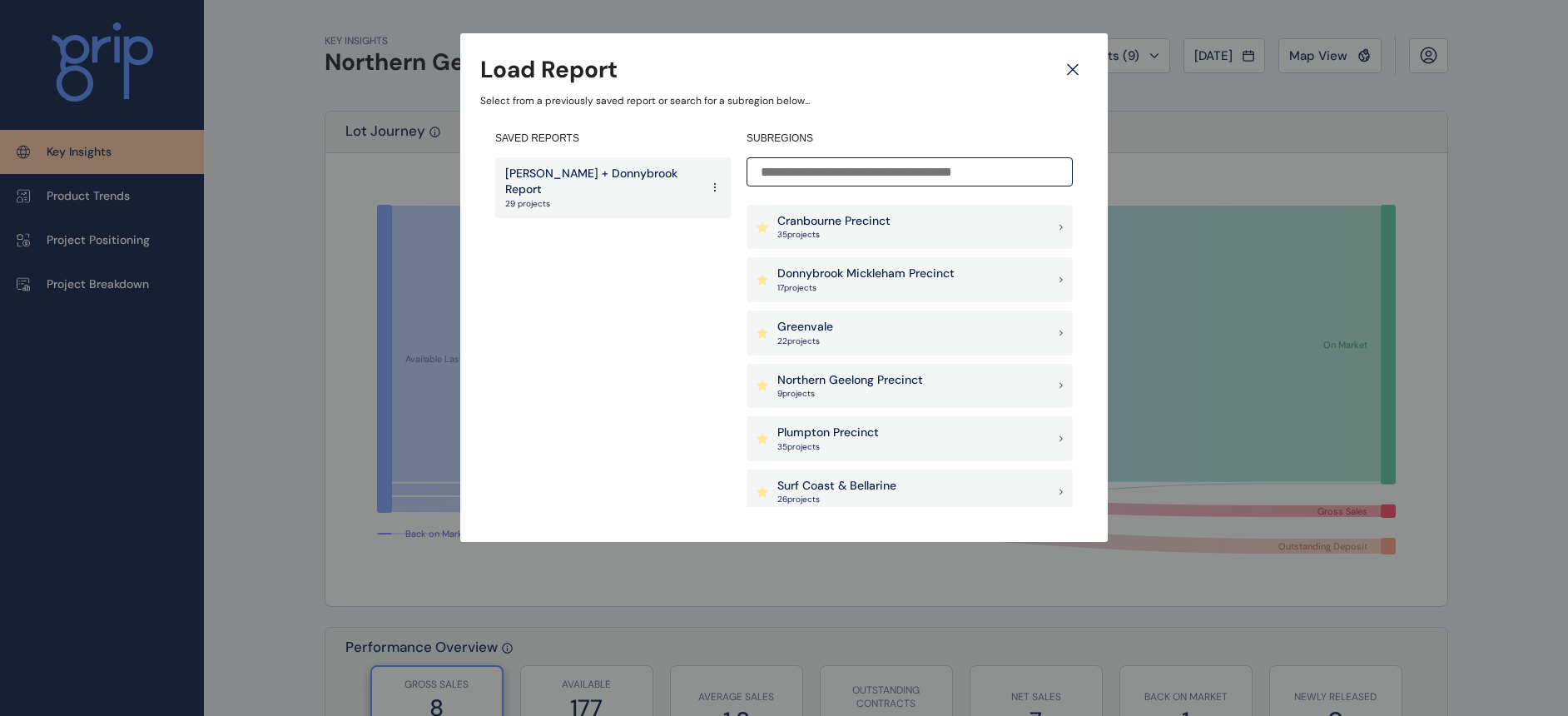 scroll, scrollTop: 312, scrollLeft: 0, axis: vertical 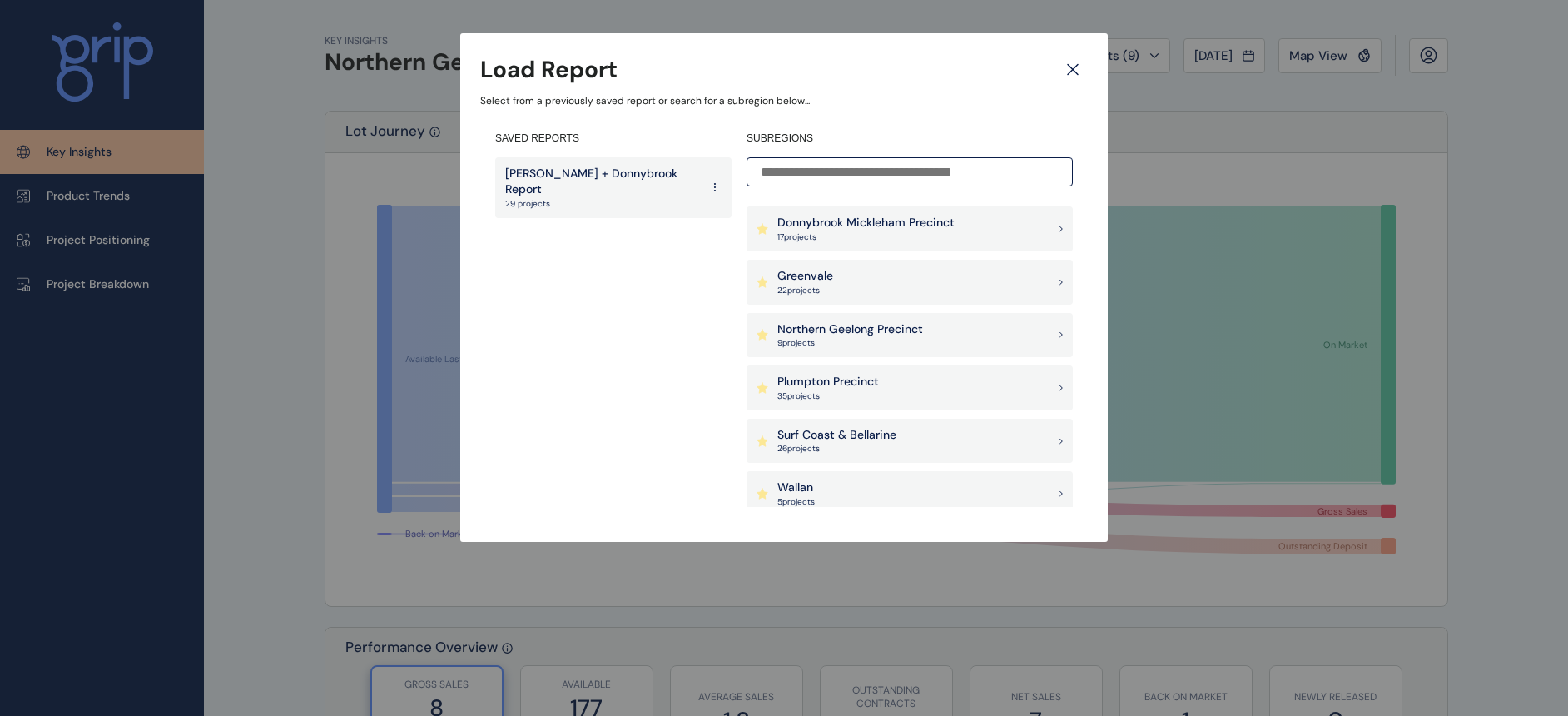 click on "Surf Coast & Bellarine" at bounding box center (836, 435) 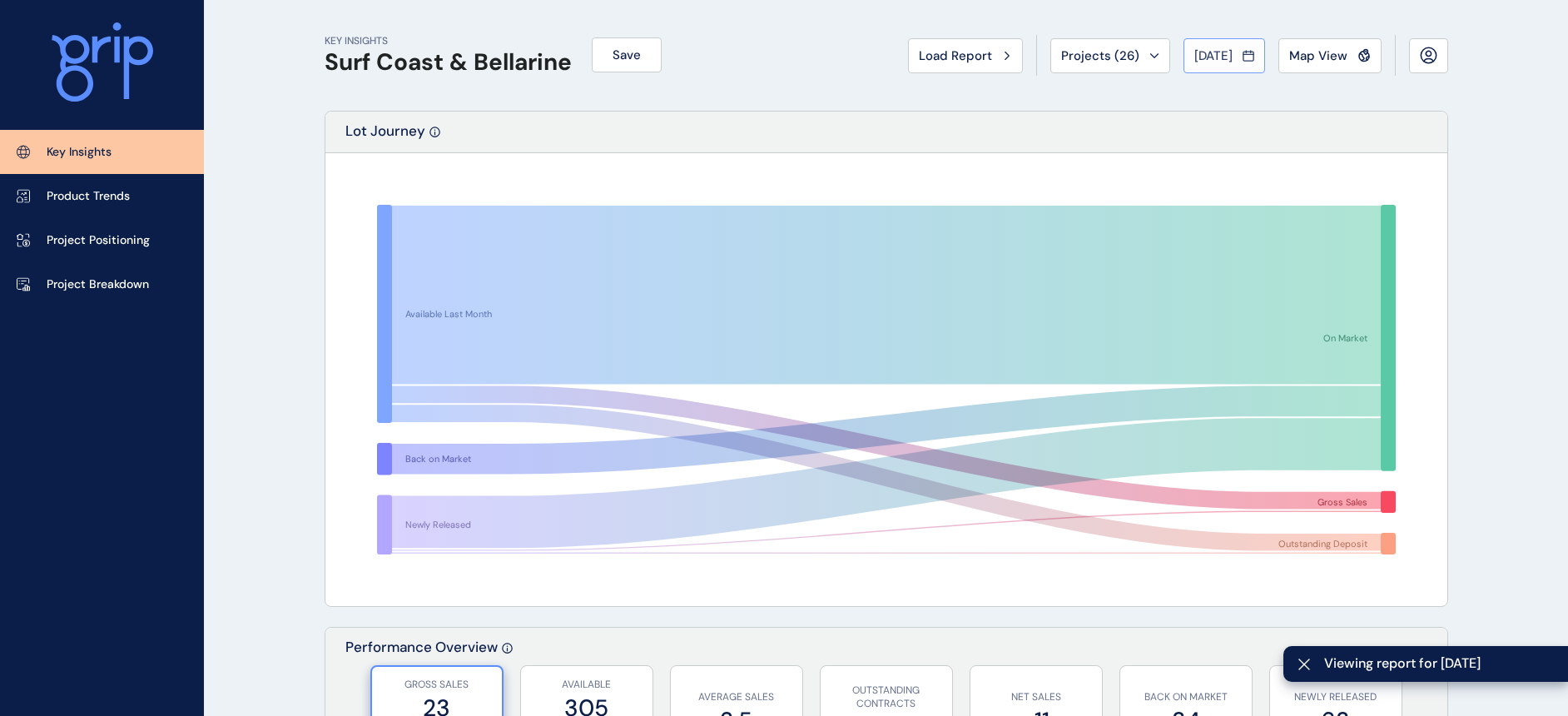 click on "[DATE]" at bounding box center [1213, 56] 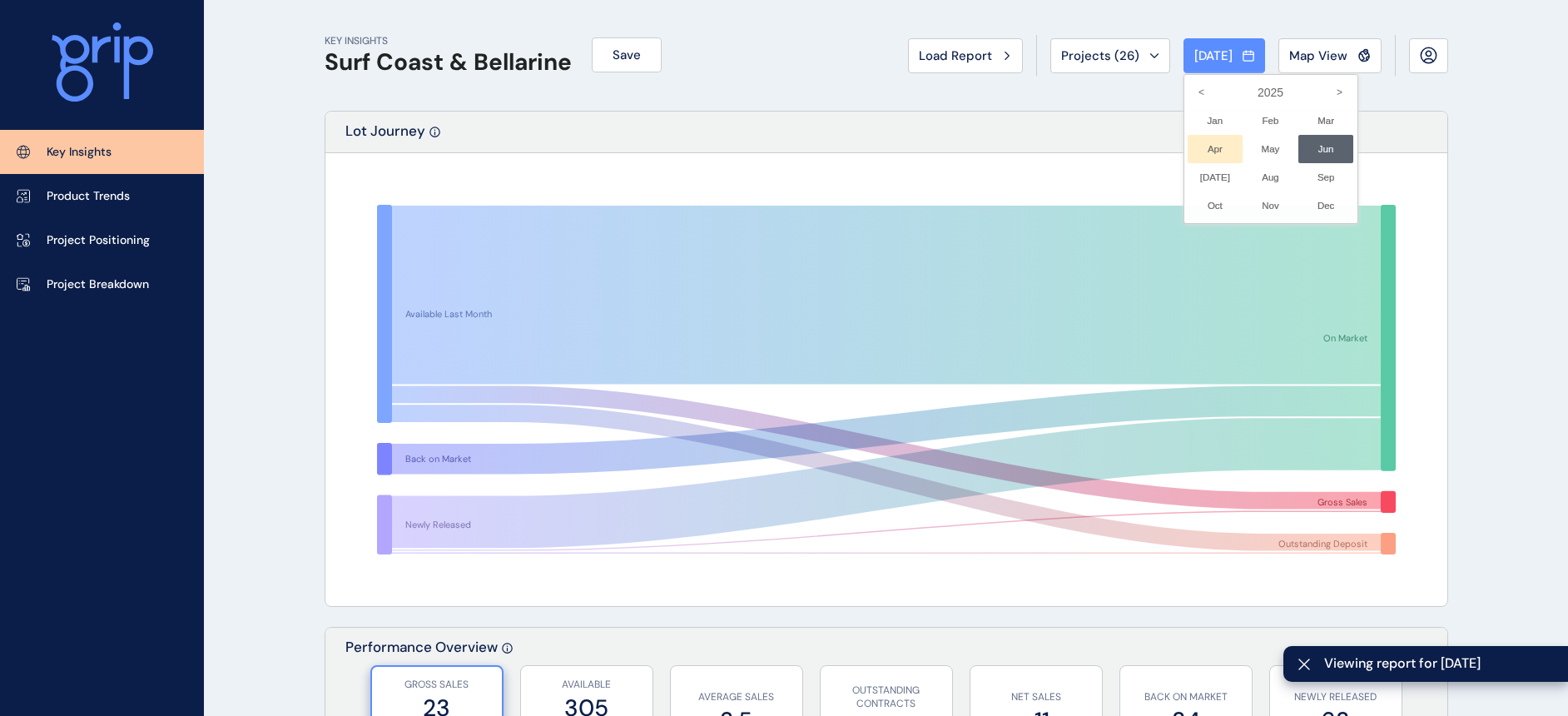 click on "Apr No report is available for this period. New months are usually published 5 business days after the month start." at bounding box center [1215, 149] 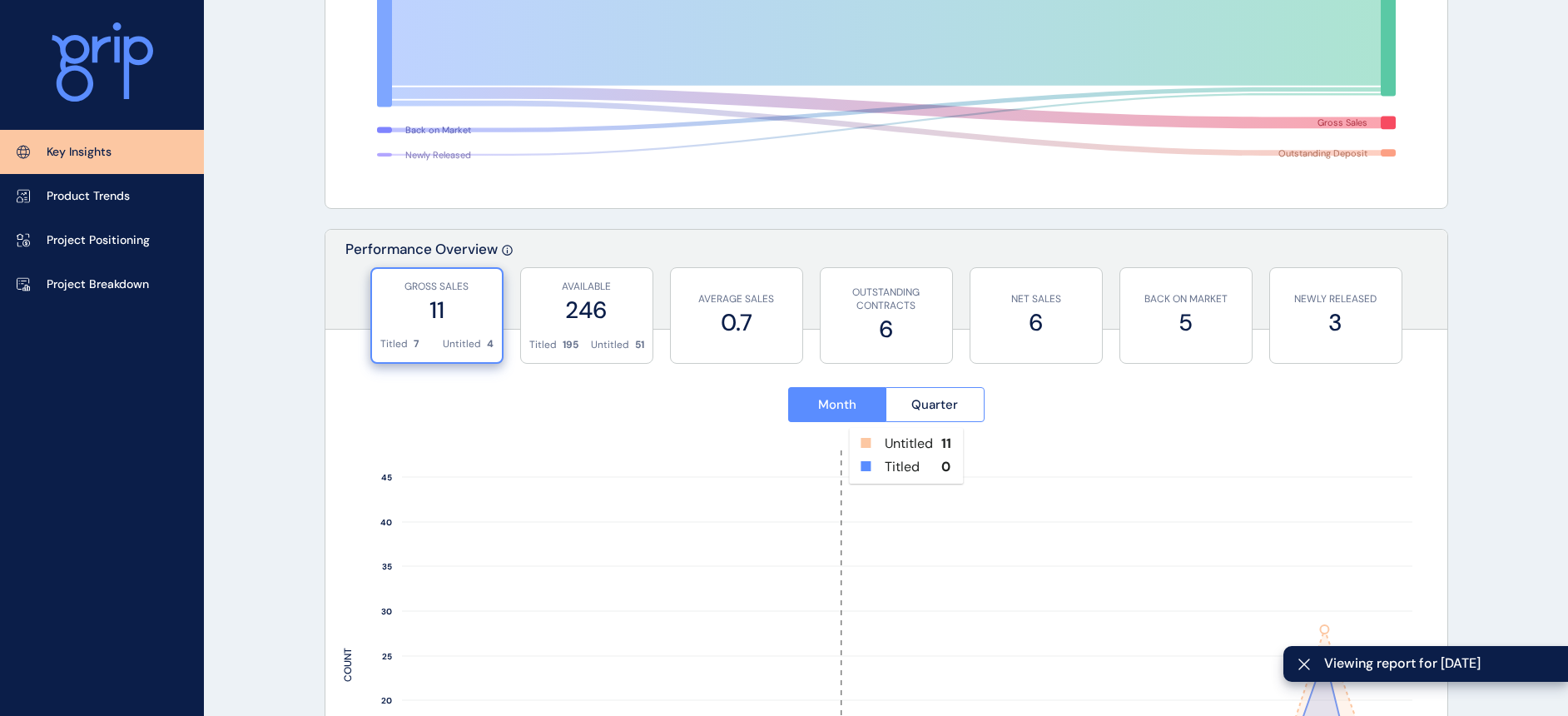scroll, scrollTop: 520, scrollLeft: 0, axis: vertical 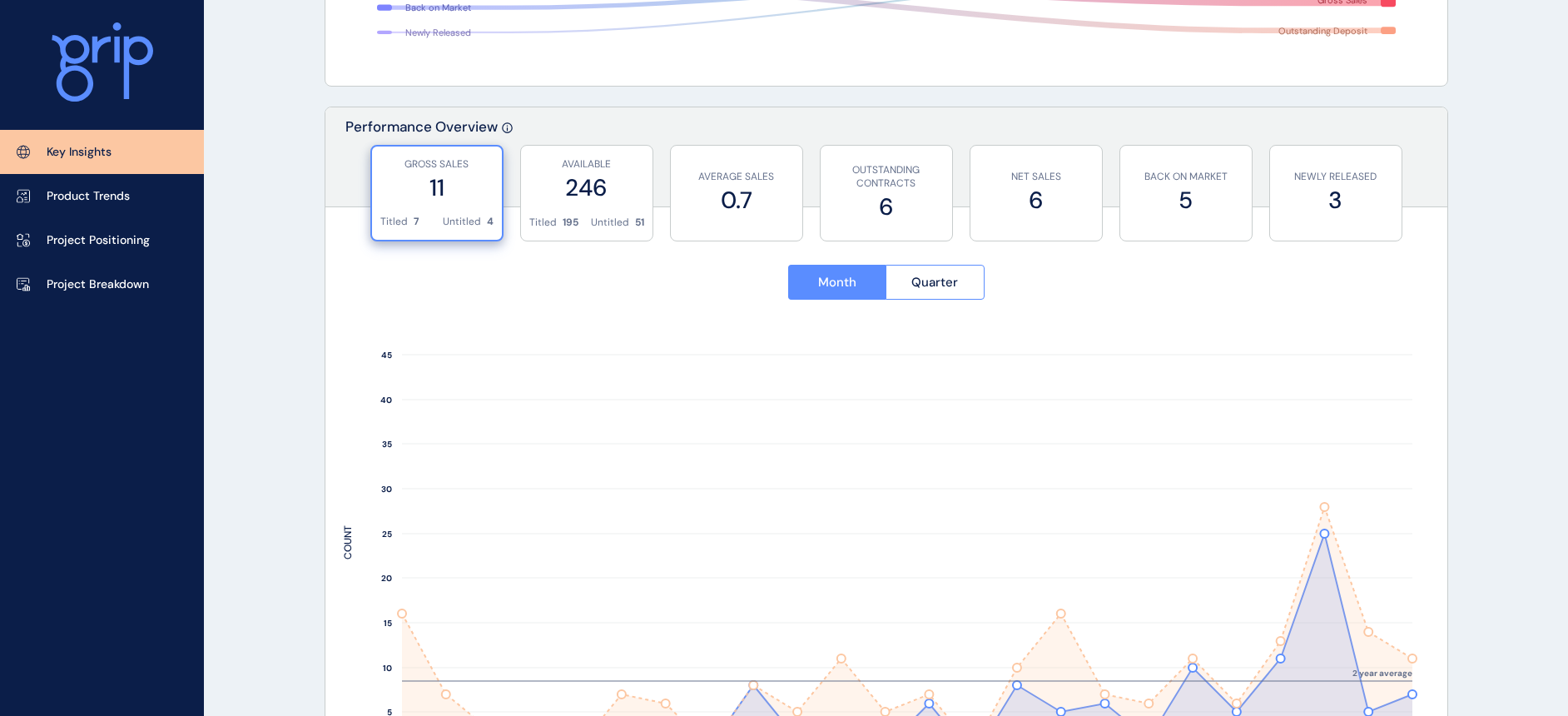 click on "KEY INSIGHTS Surf Coast & [PERSON_NAME] Save Load Report Projects ( 26 ) [DATE] 2025 < > Jan No report is available for this period. New months are usually published 5 business days after the month start. Feb No report is available for this period. New months are usually published 5 business days after the month start. Mar No report is available for this period. New months are usually published 5 business days after the month start. Apr No report is available for this period. New months are usually published 5 business days after the month start. May No report is available for this period. New months are usually published 5 business days after the month start. Jun No report is available for this period. New months are usually published 5 business days after the month start. [DATE] No report is available for this period. New months are usually published 5 business days after the month start. Aug No report is available for this period. New months are usually published 5 business days after the month start. Sep [DATE]" at bounding box center [886, 1232] 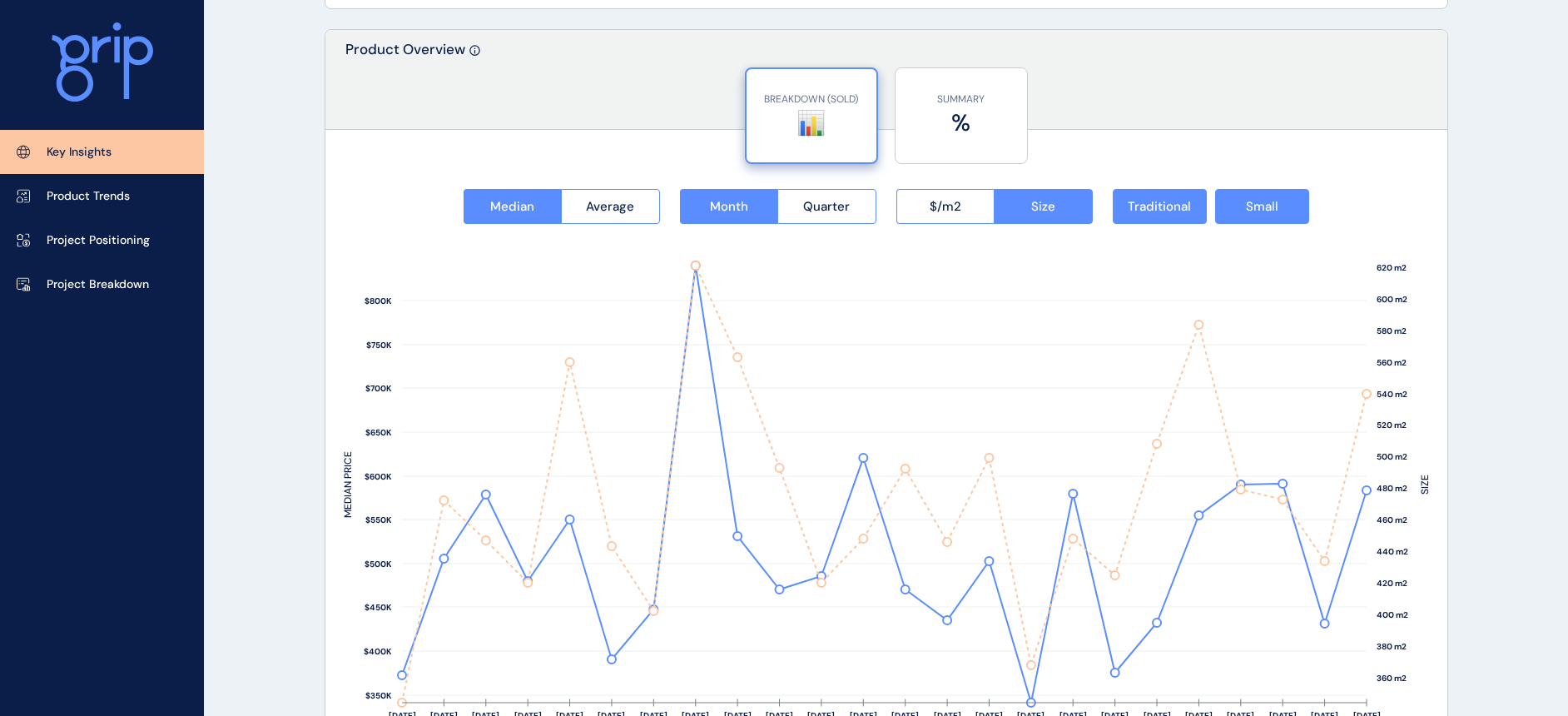 scroll, scrollTop: 2081, scrollLeft: 0, axis: vertical 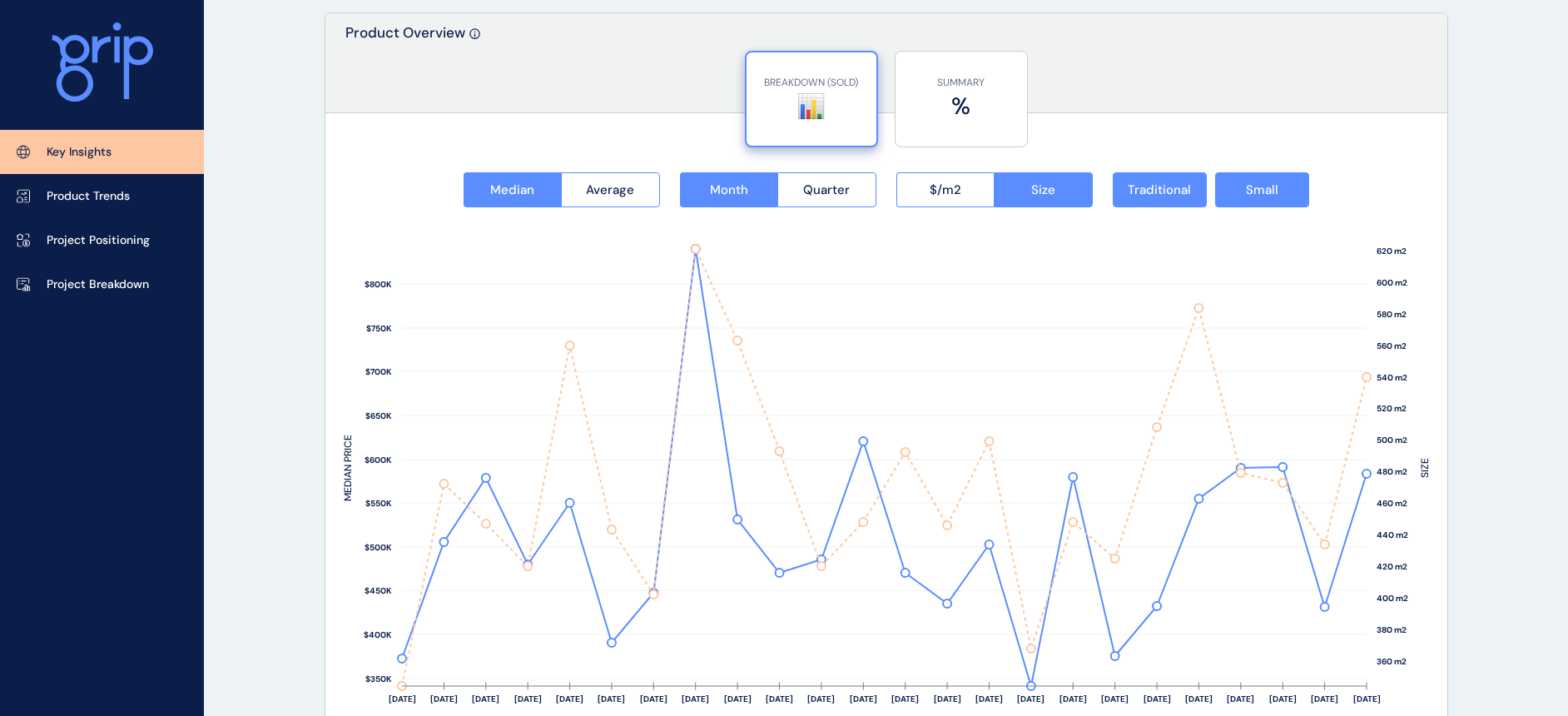 click on "KEY INSIGHTS Surf Coast & [PERSON_NAME] Save Load Report Projects ( 26 ) [DATE] 2025 < > Jan No report is available for this period. New months are usually published 5 business days after the month start. Feb No report is available for this period. New months are usually published 5 business days after the month start. Mar No report is available for this period. New months are usually published 5 business days after the month start. Apr No report is available for this period. New months are usually published 5 business days after the month start. May No report is available for this period. New months are usually published 5 business days after the month start. Jun No report is available for this period. New months are usually published 5 business days after the month start. [DATE] No report is available for this period. New months are usually published 5 business days after the month start. Aug No report is available for this period. New months are usually published 5 business days after the month start. Sep [DATE]" at bounding box center [886, -329] 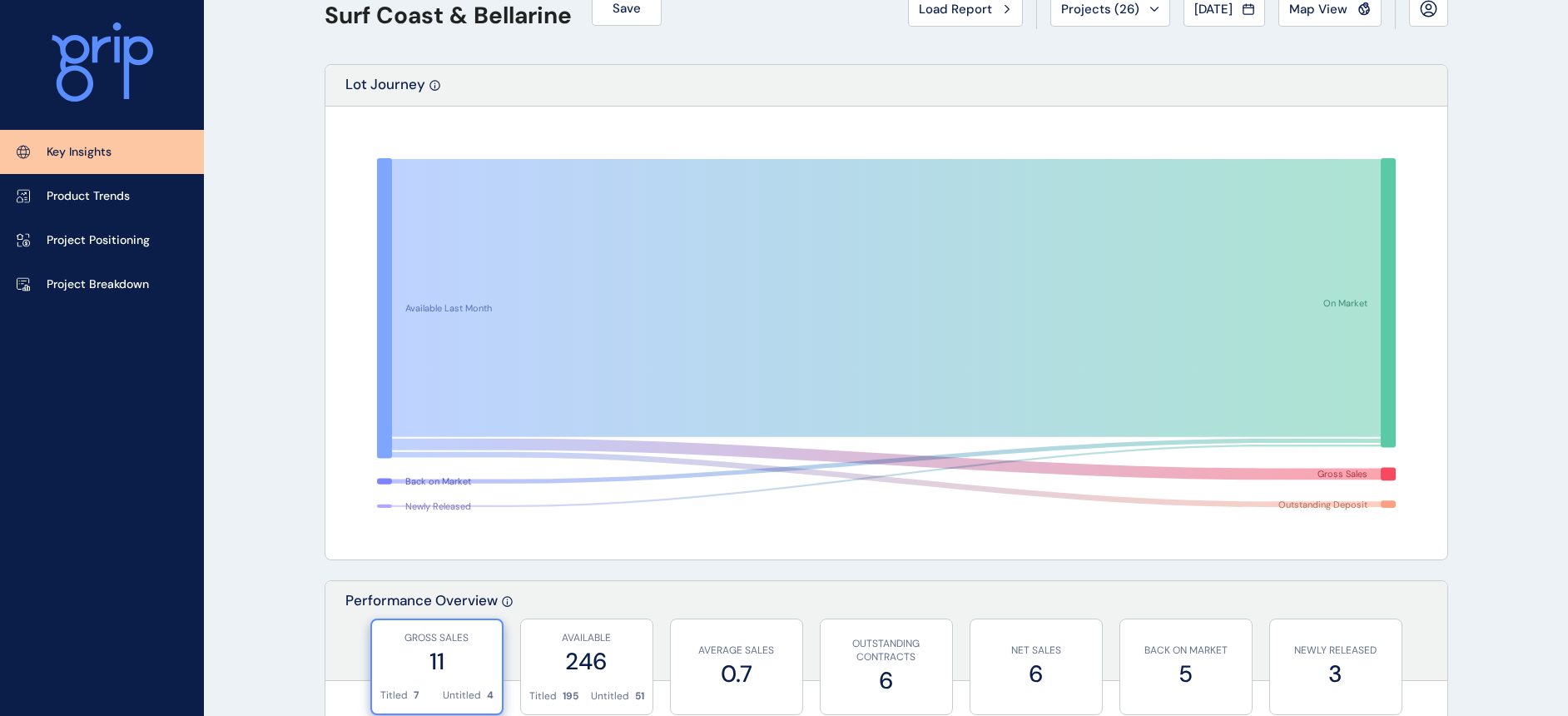 scroll, scrollTop: 0, scrollLeft: 0, axis: both 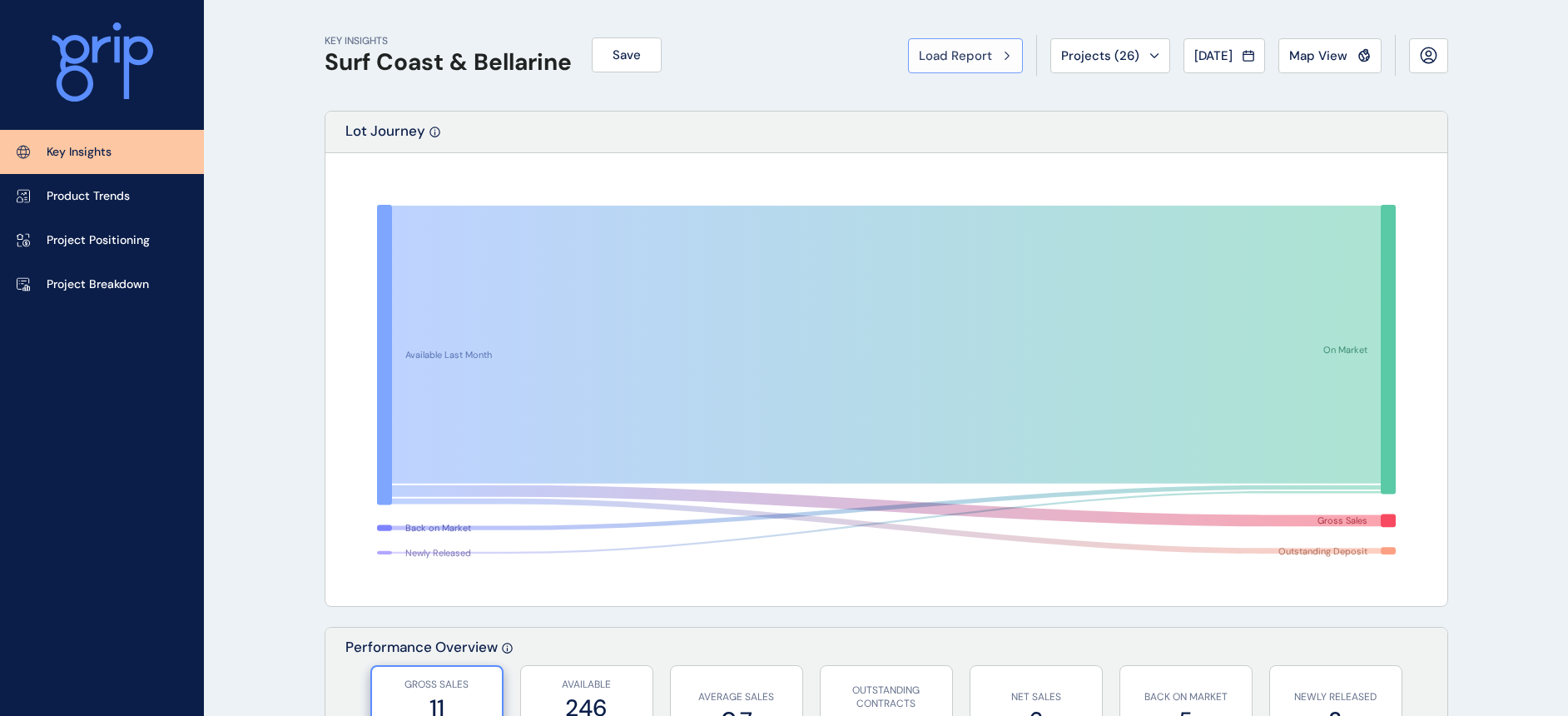 click on "Load Report" at bounding box center (955, 56) 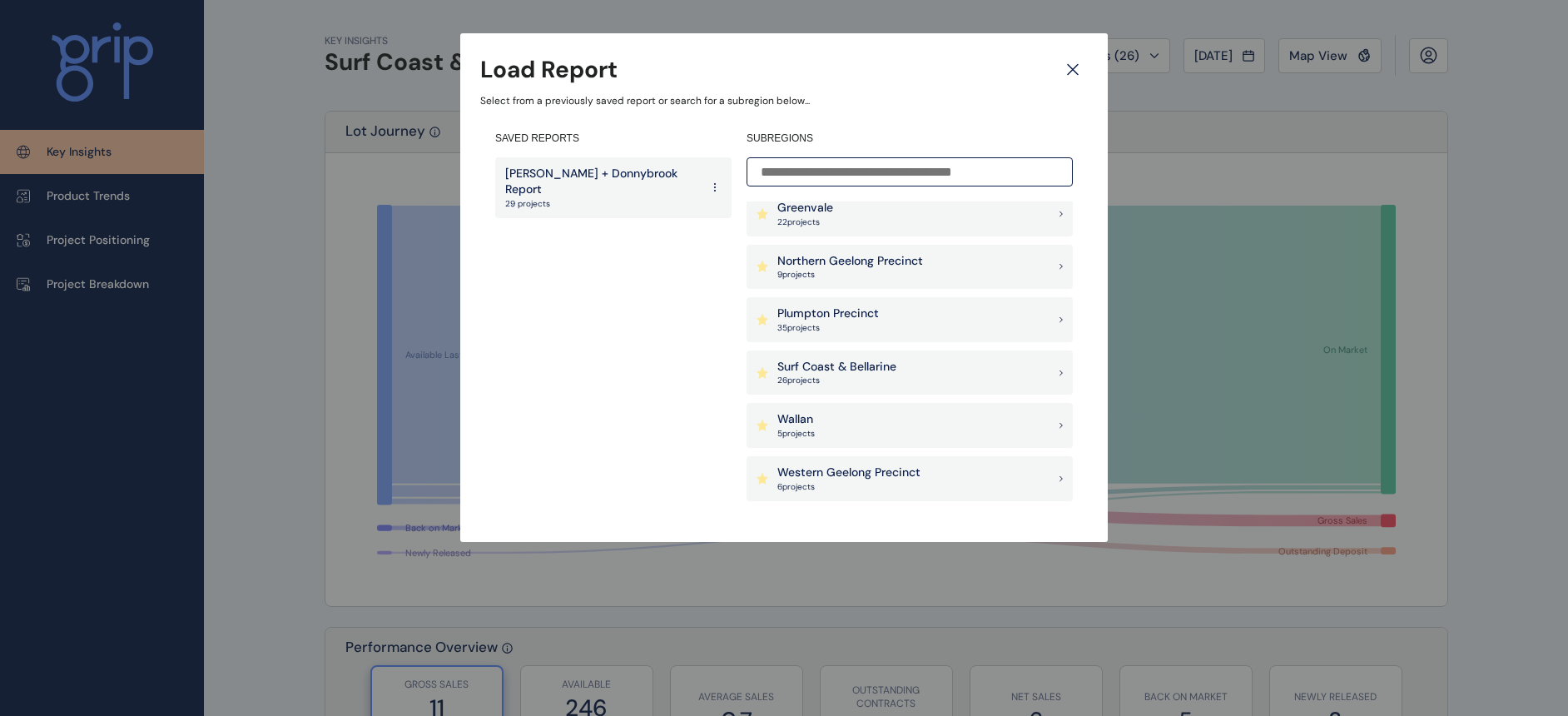 scroll, scrollTop: 416, scrollLeft: 0, axis: vertical 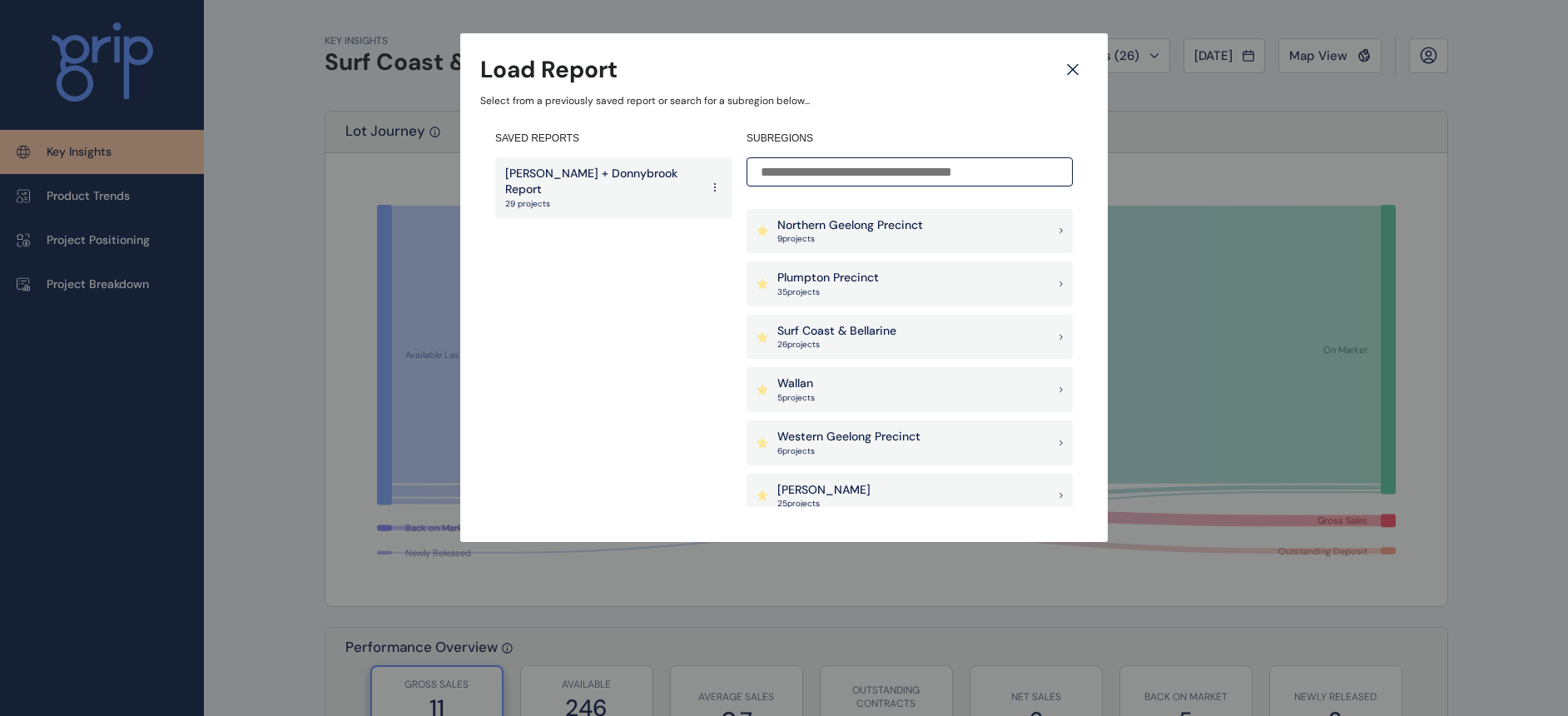 click on "Western Geelong Precinct" at bounding box center [849, 437] 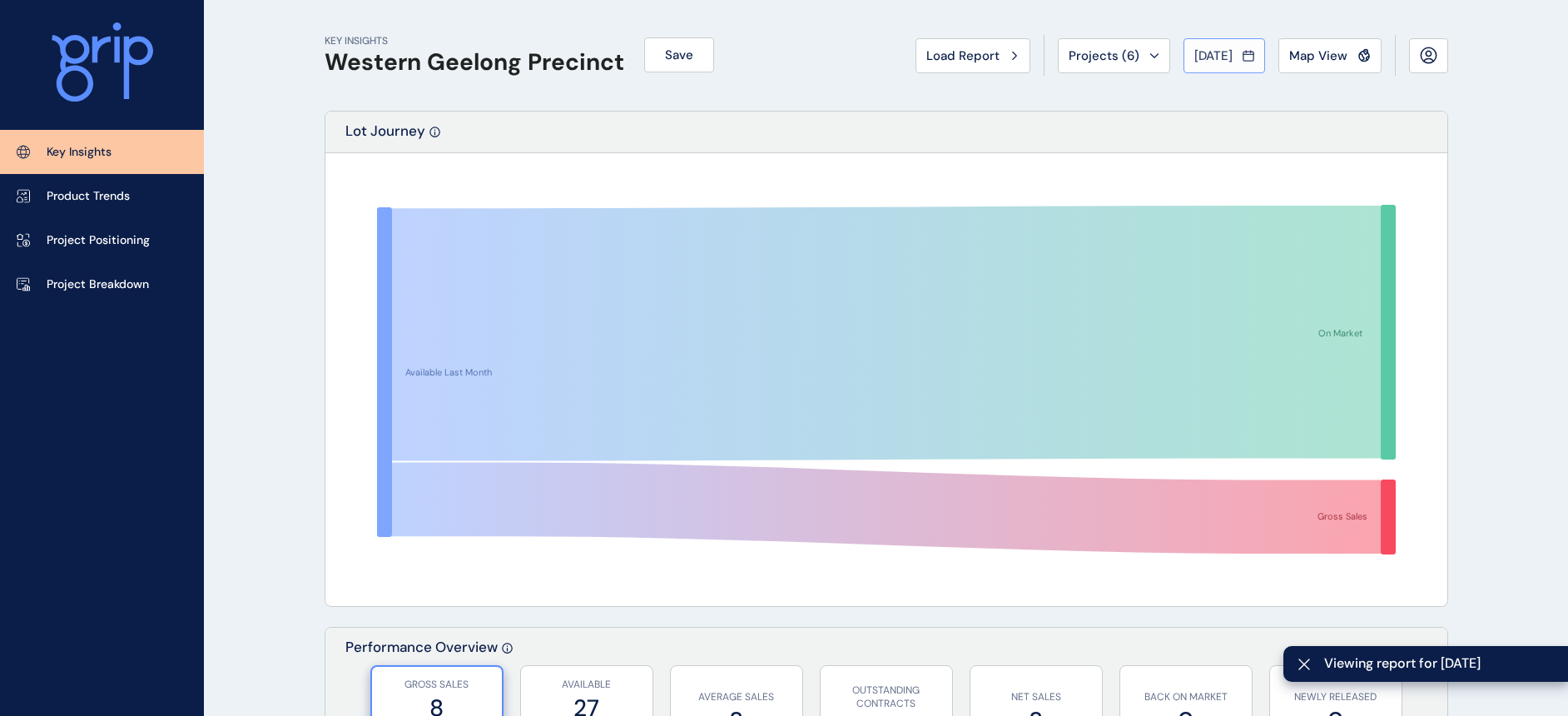 click on "[DATE]" at bounding box center [1213, 56] 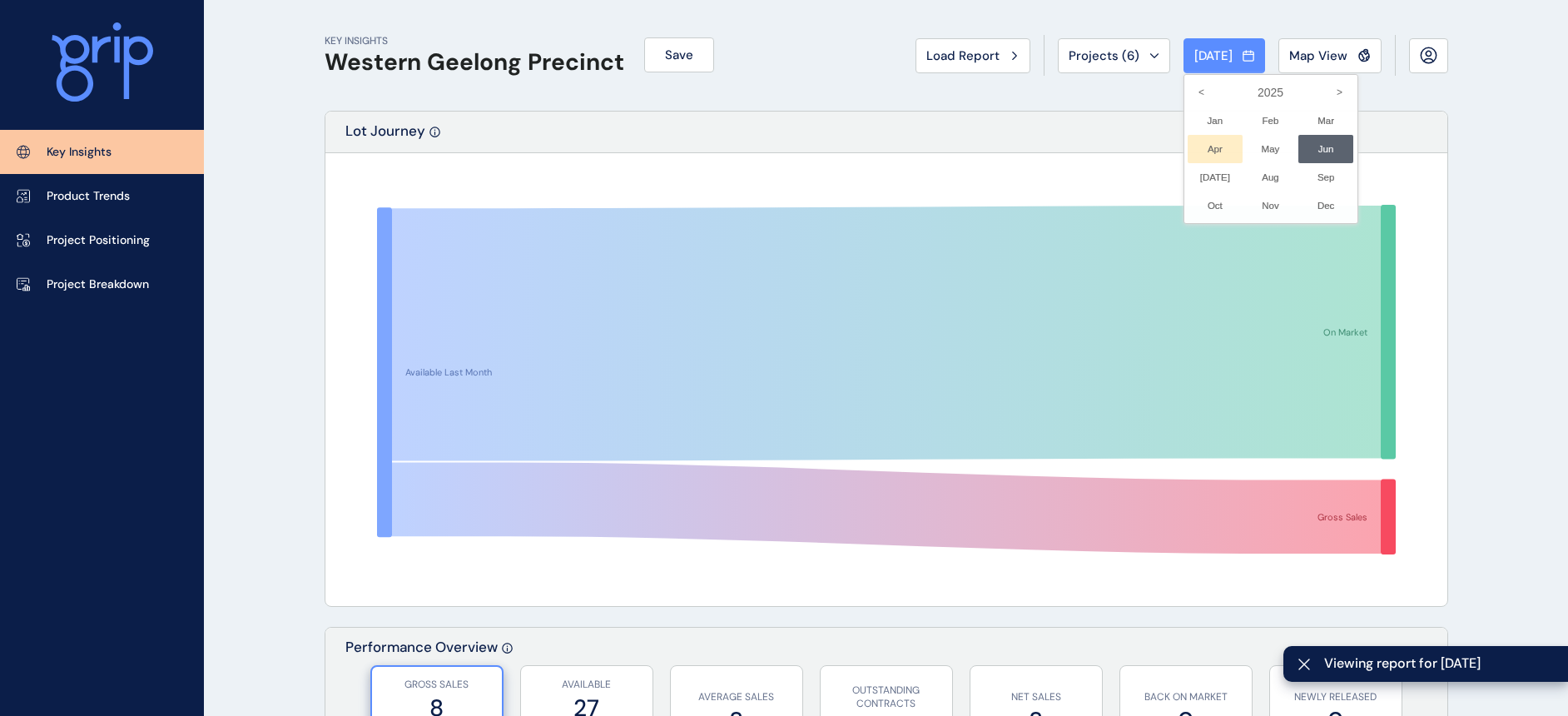 click on "Apr No report is available for this period. New months are usually published 5 business days after the month start." at bounding box center (1215, 149) 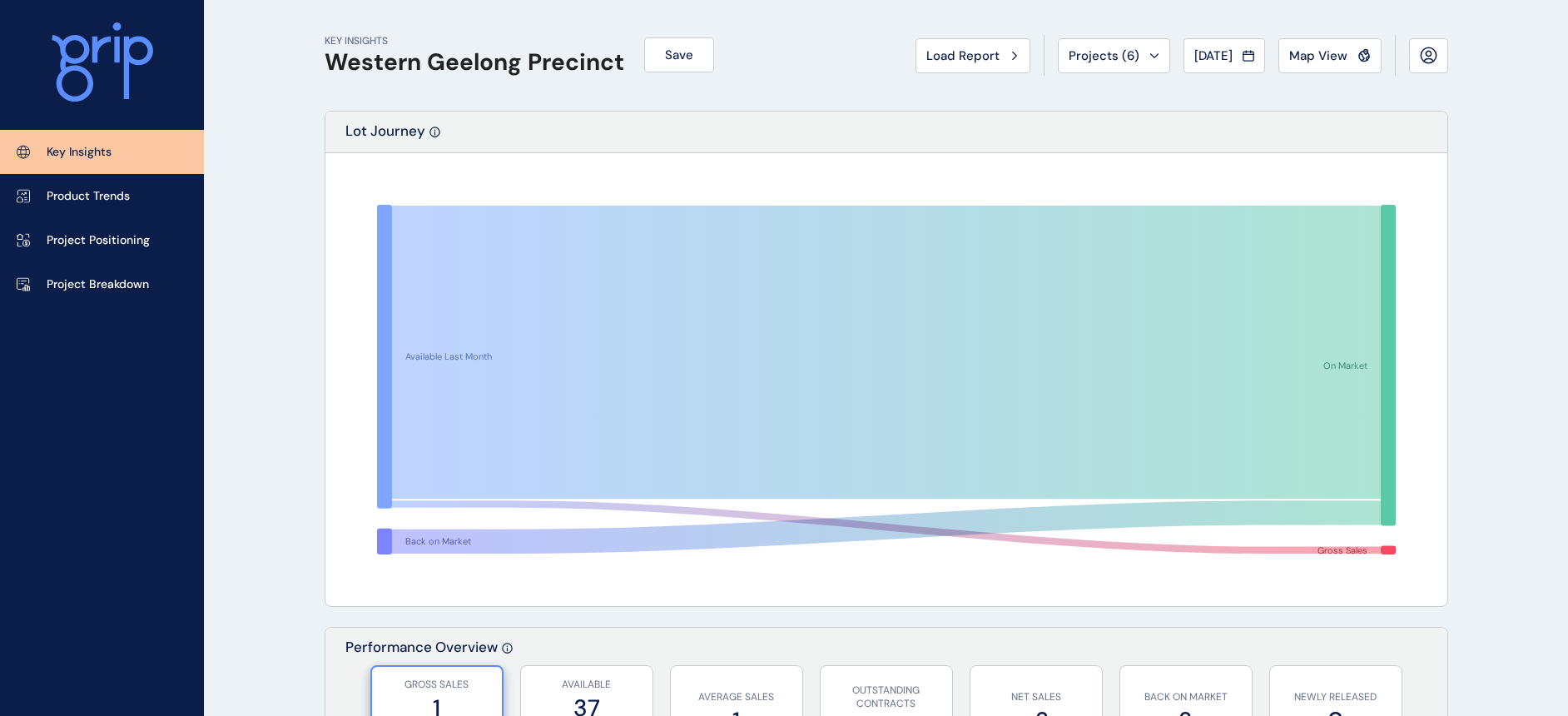 click on "KEY INSIGHTS Western Geelong Precinct Save Load Report Projects ( 6 ) [DATE] 2025 < > Jan No report is available for this period. New months are usually published 5 business days after the month start. Feb No report is available for this period. New months are usually published 5 business days after the month start. Mar No report is available for this period. New months are usually published 5 business days after the month start. Apr No report is available for this period. New months are usually published 5 business days after the month start. May No report is available for this period. New months are usually published 5 business days after the month start. Jun No report is available for this period. New months are usually published 5 business days after the month start. [DATE] No report is available for this period. New months are usually published 5 business days after the month start. Aug No report is available for this period. New months are usually published 5 business days after the month start. Sep Oct" at bounding box center [784, 1753] 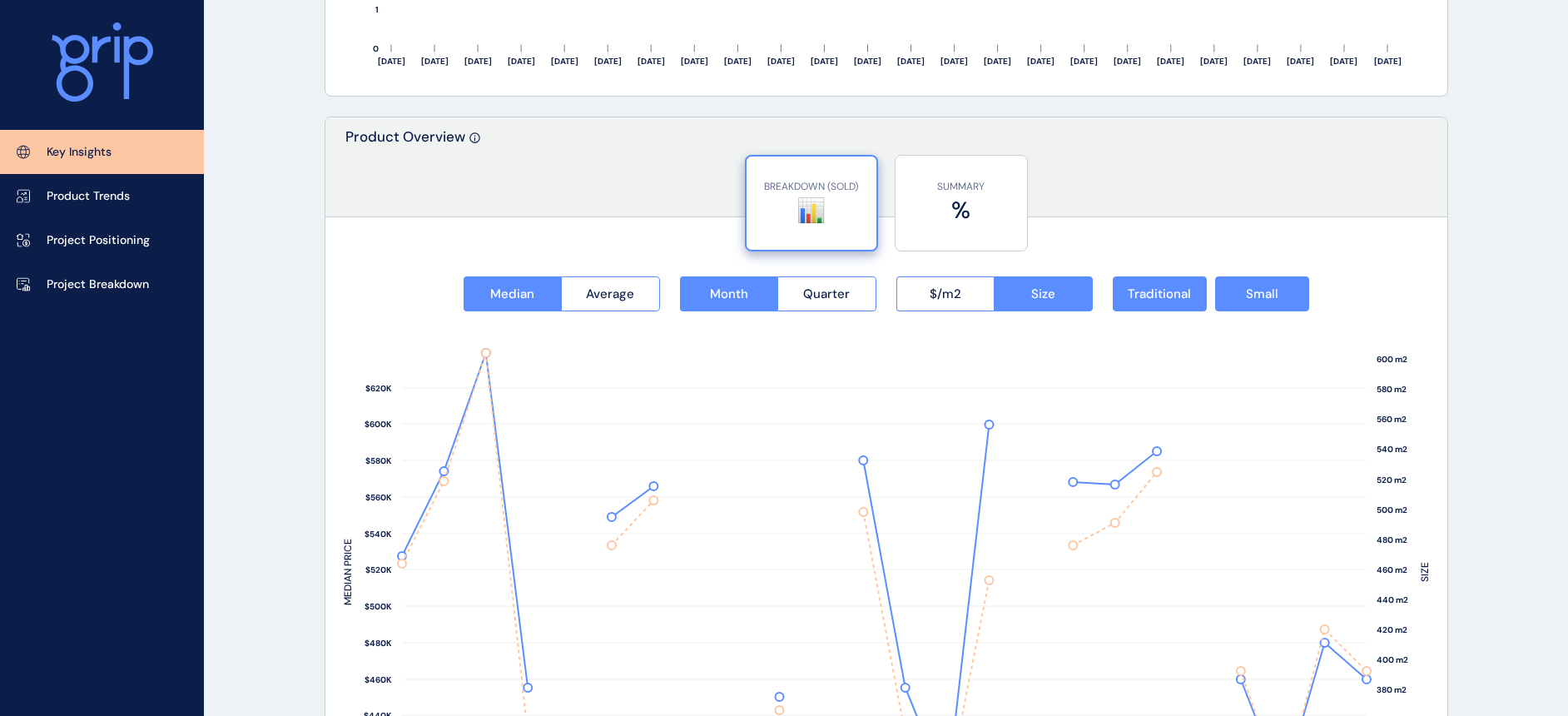 scroll, scrollTop: 2185, scrollLeft: 0, axis: vertical 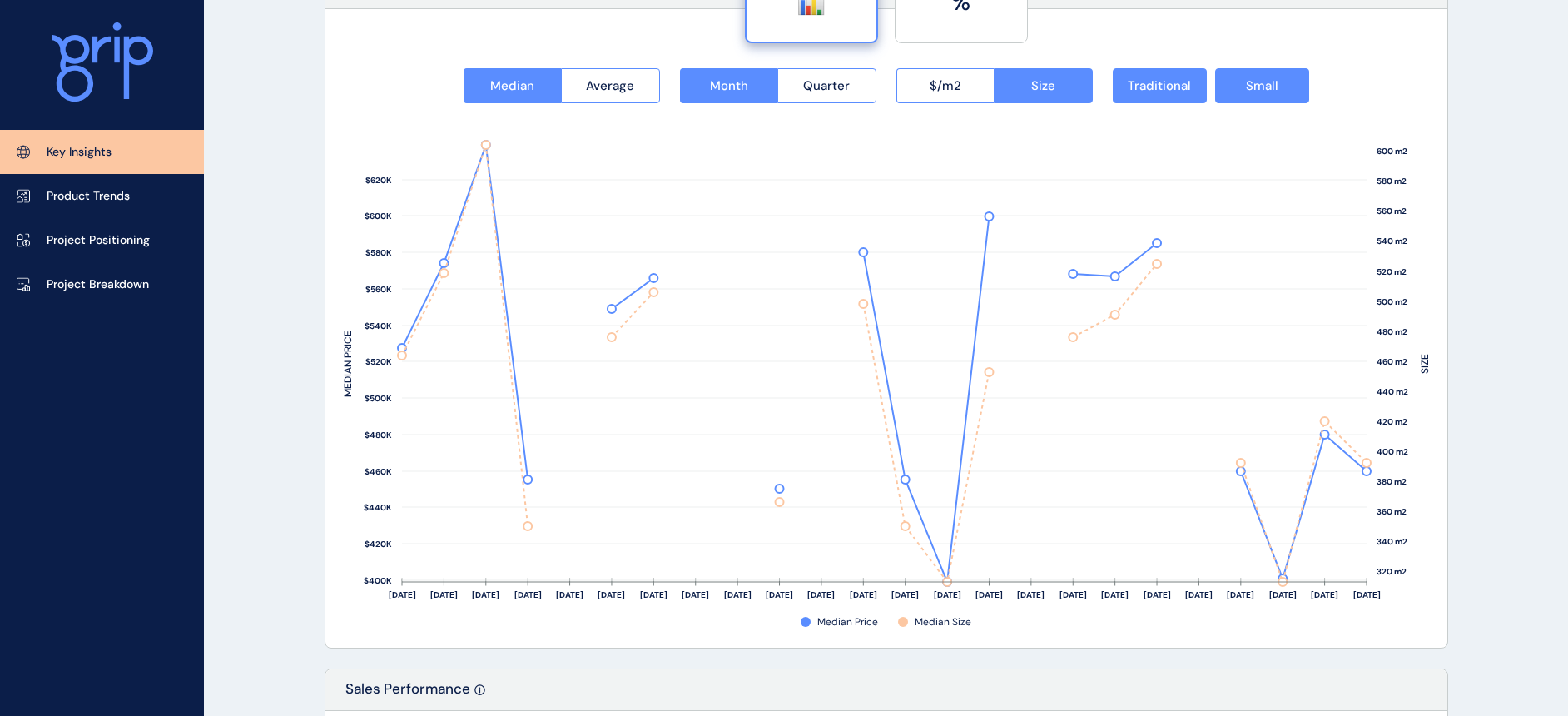 click on "KEY INSIGHTS Western Geelong Precinct Save Load Report Projects ( 6 ) [DATE] 2025 < > Jan No report is available for this period. New months are usually published 5 business days after the month start. Feb No report is available for this period. New months are usually published 5 business days after the month start. Mar No report is available for this period. New months are usually published 5 business days after the month start. Apr No report is available for this period. New months are usually published 5 business days after the month start. May No report is available for this period. New months are usually published 5 business days after the month start. Jun No report is available for this period. New months are usually published 5 business days after the month start. [DATE] No report is available for this period. New months are usually published 5 business days after the month start. Aug No report is available for this period. New months are usually published 5 business days after the month start. Sep Oct" at bounding box center [784, -433] 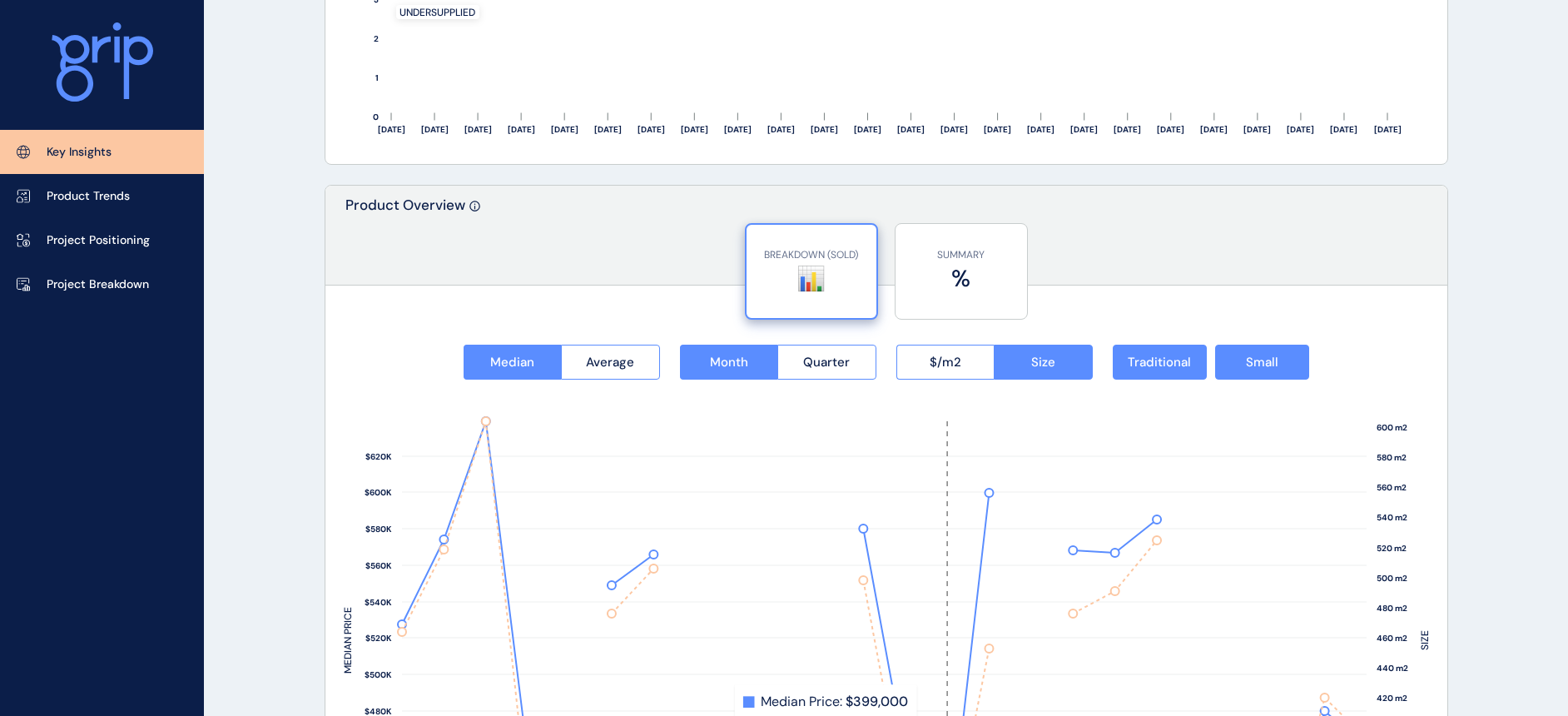 scroll, scrollTop: 1852, scrollLeft: 0, axis: vertical 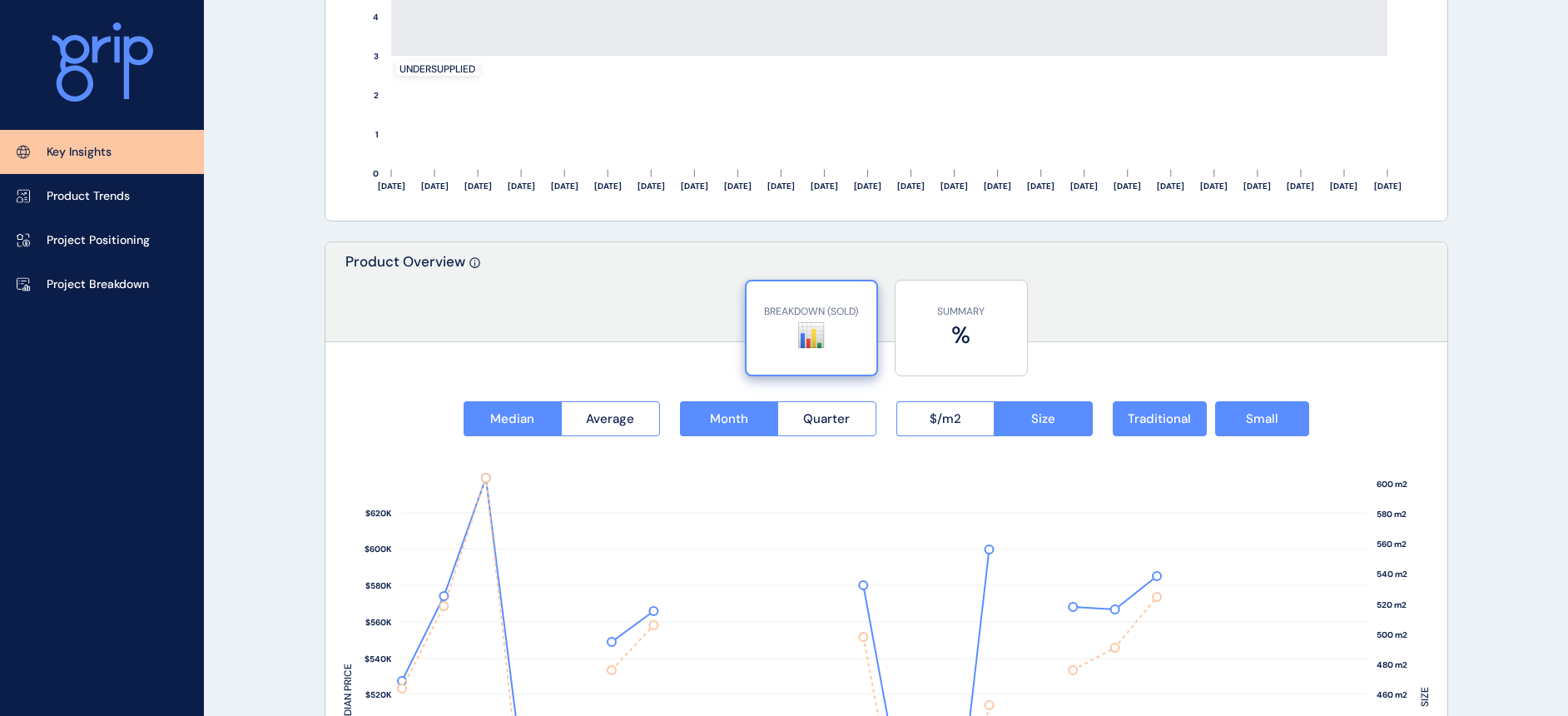 click on "Median Average Month Quarter $/m2 Size Traditional Small 320 m2 340 m2 360 m2 380 m2 400 m2 420 m2 440 m2 460 m2 480 m2 500 m2 520 m2 540 m2 560 m2 580 m2 600 m2 SIZE [DATE] Jun ’[DATE] Aug ’[DATE] Oct ’[DATE] Dec ’[DATE] Feb ’[DATE] Apr ’[DATE] Jun ’[DATE] Aug ’[DATE] Oct ’[DATE] Dec ’[DATE] Feb ’[DATE] Apr ’25 $400K $420K $440K $460K $480K $500K $520K $540K $560K $580K $600K $620K MEDIAN PRICE Median Price Median Size" at bounding box center (886, 672) 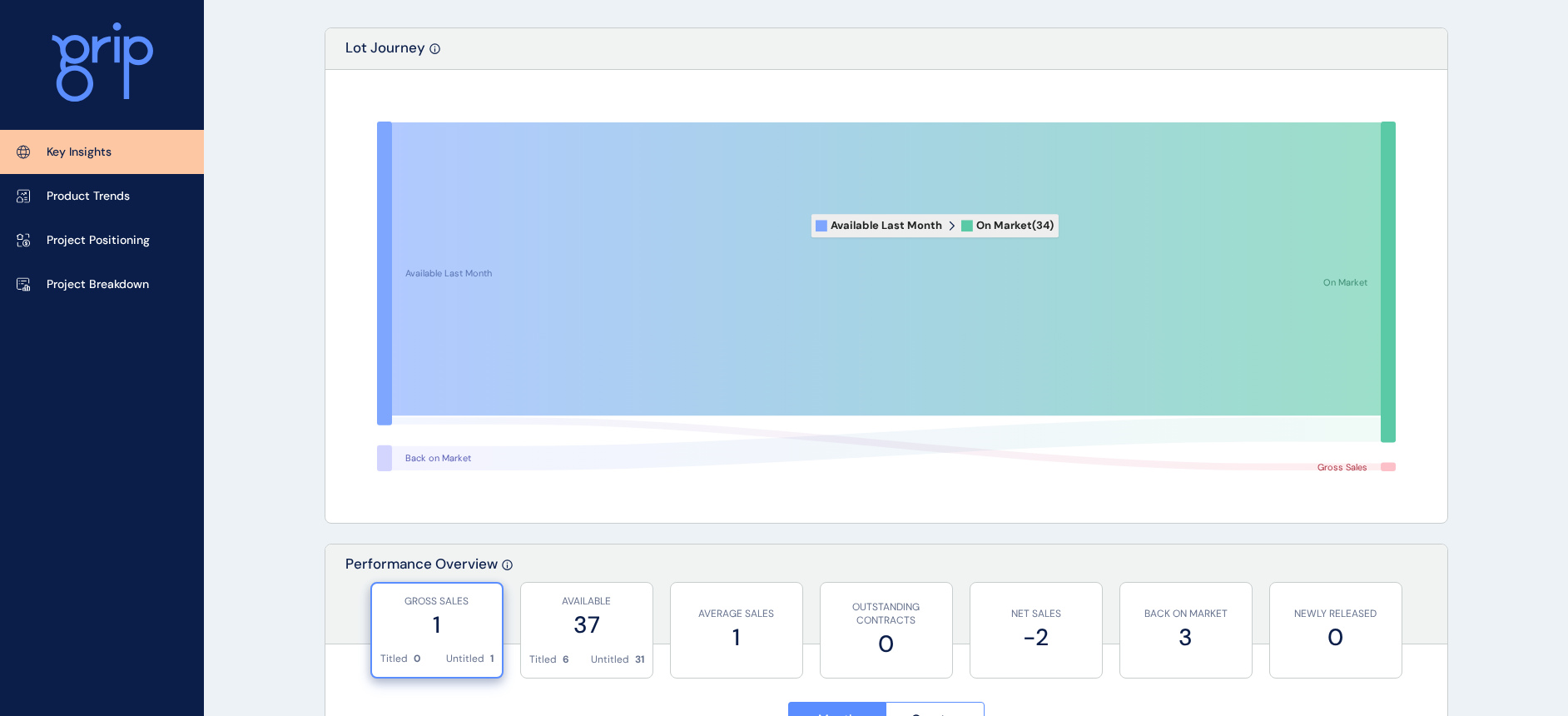 scroll, scrollTop: 0, scrollLeft: 0, axis: both 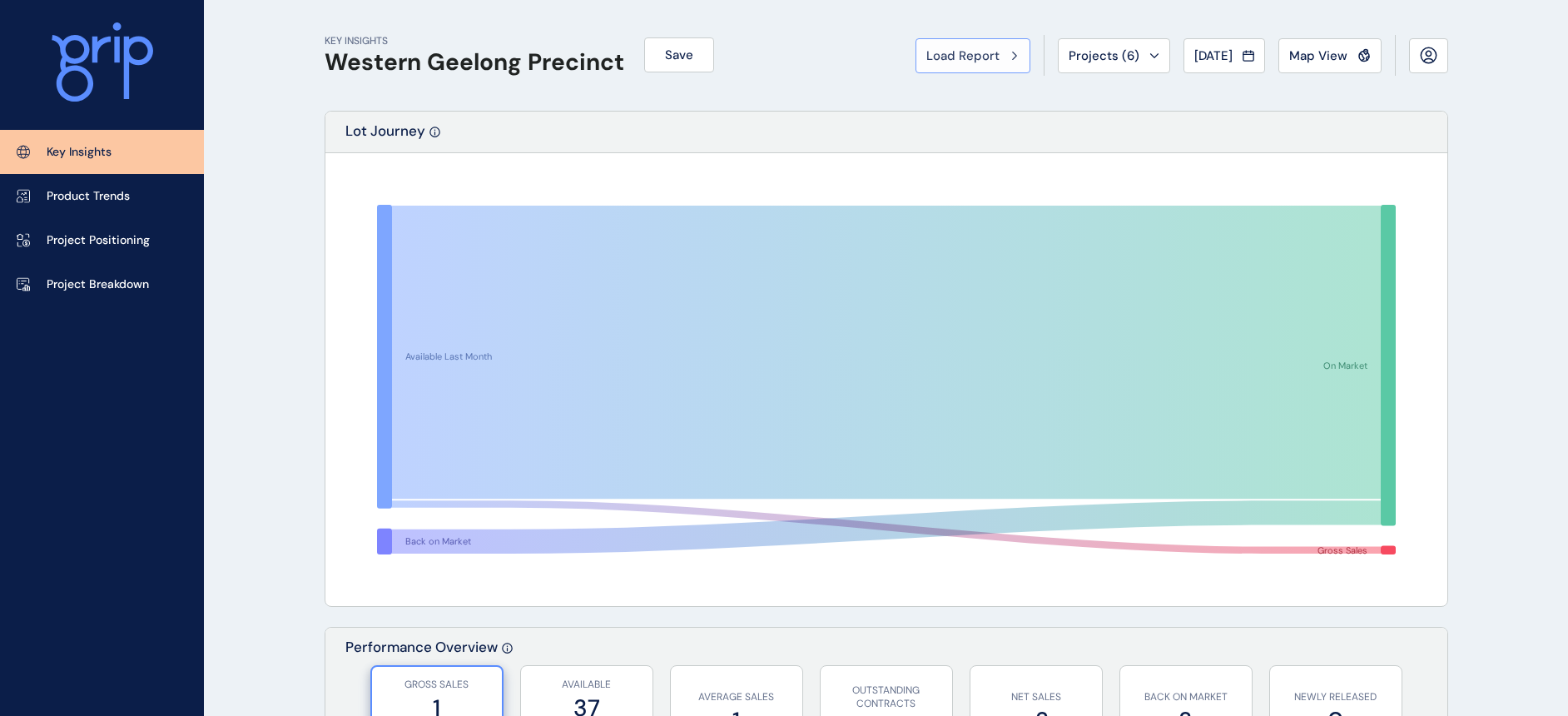 click on "Load Report" at bounding box center (963, 56) 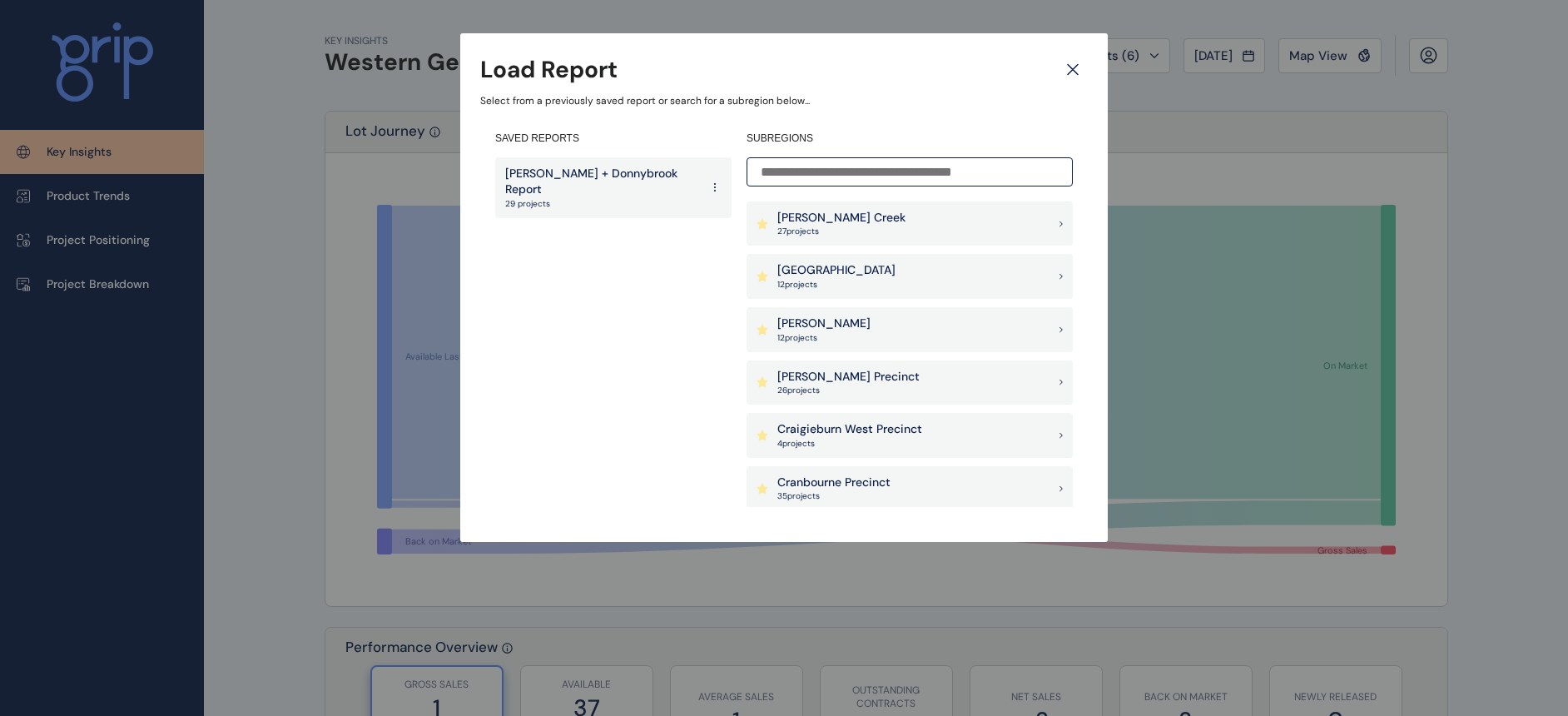 click on "[PERSON_NAME] + Donnybrook Report" at bounding box center (603, 181) 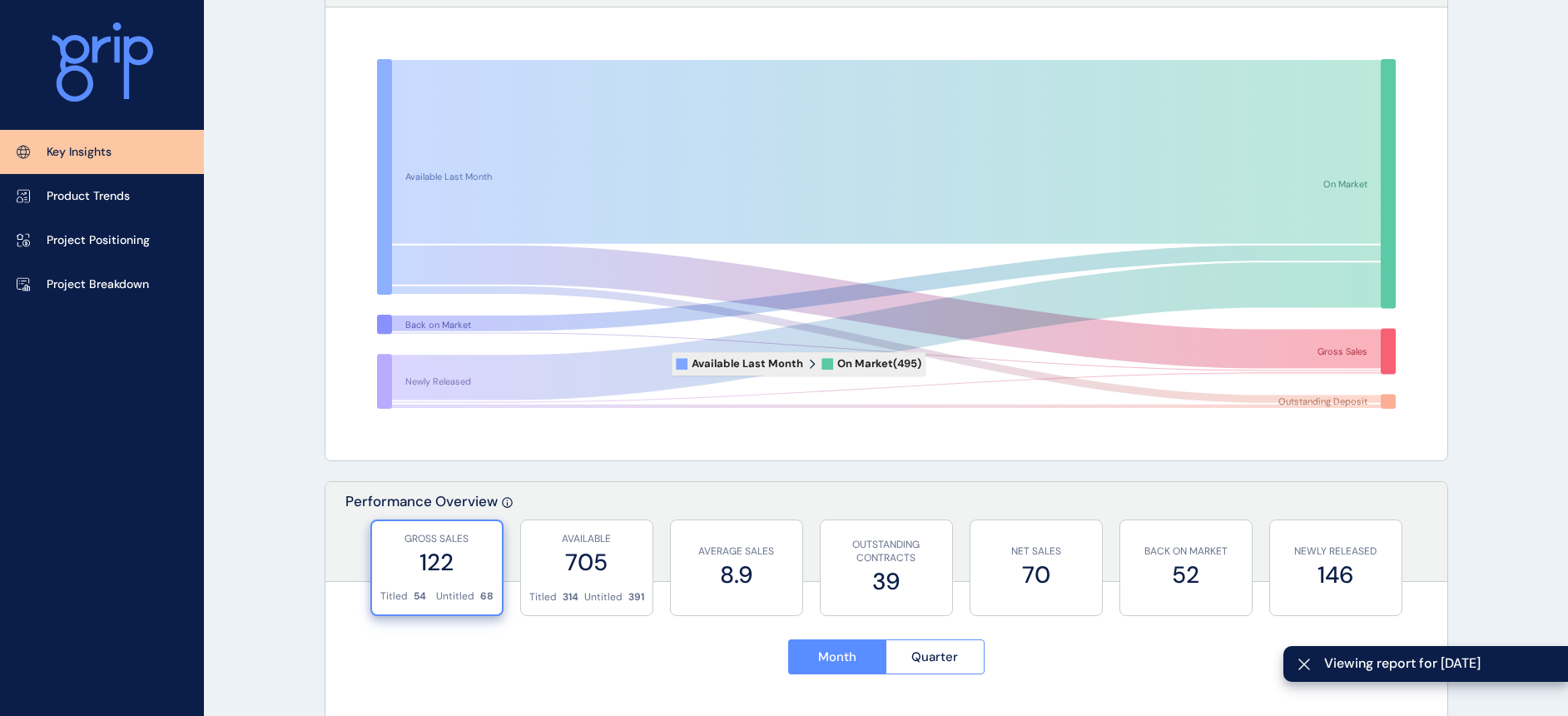scroll, scrollTop: 0, scrollLeft: 0, axis: both 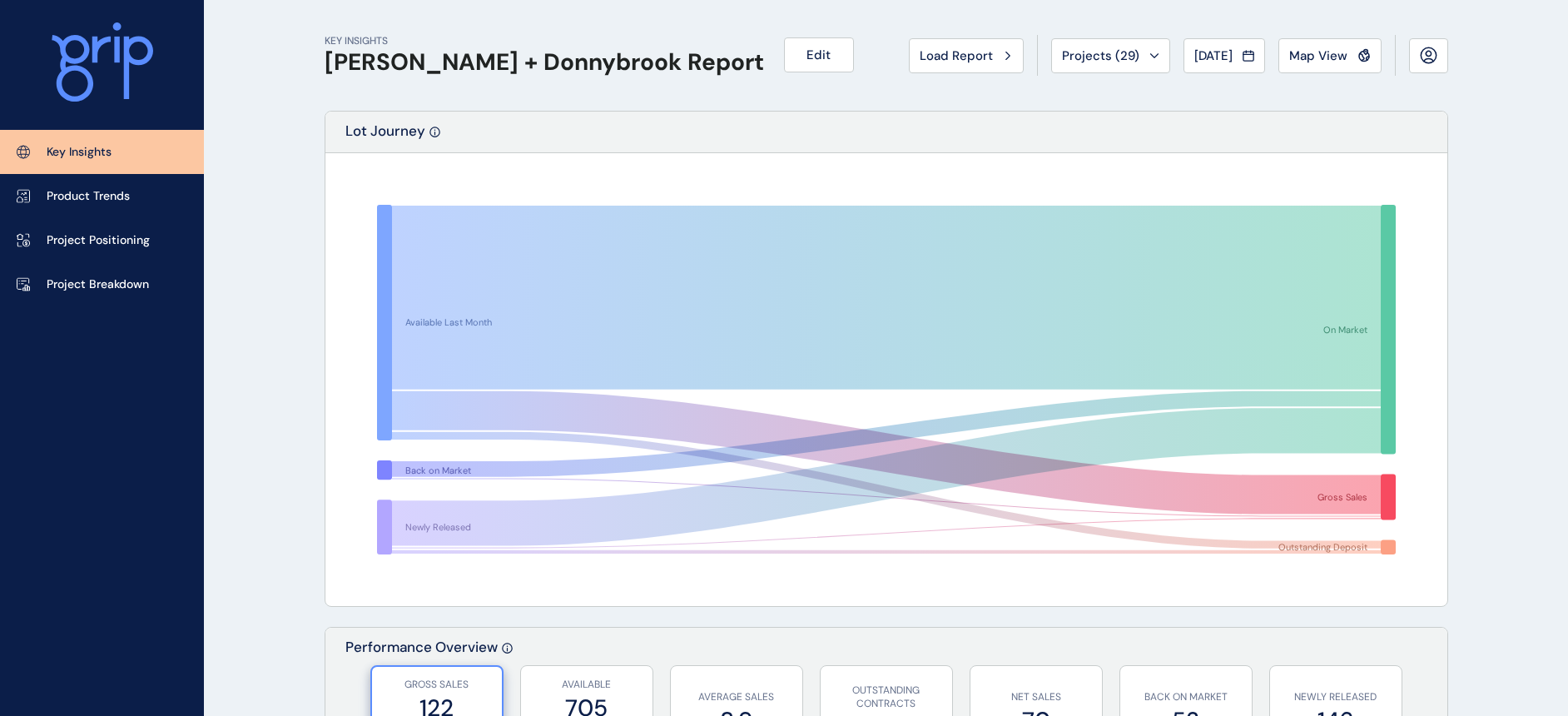 click on "Load Report" at bounding box center [956, 56] 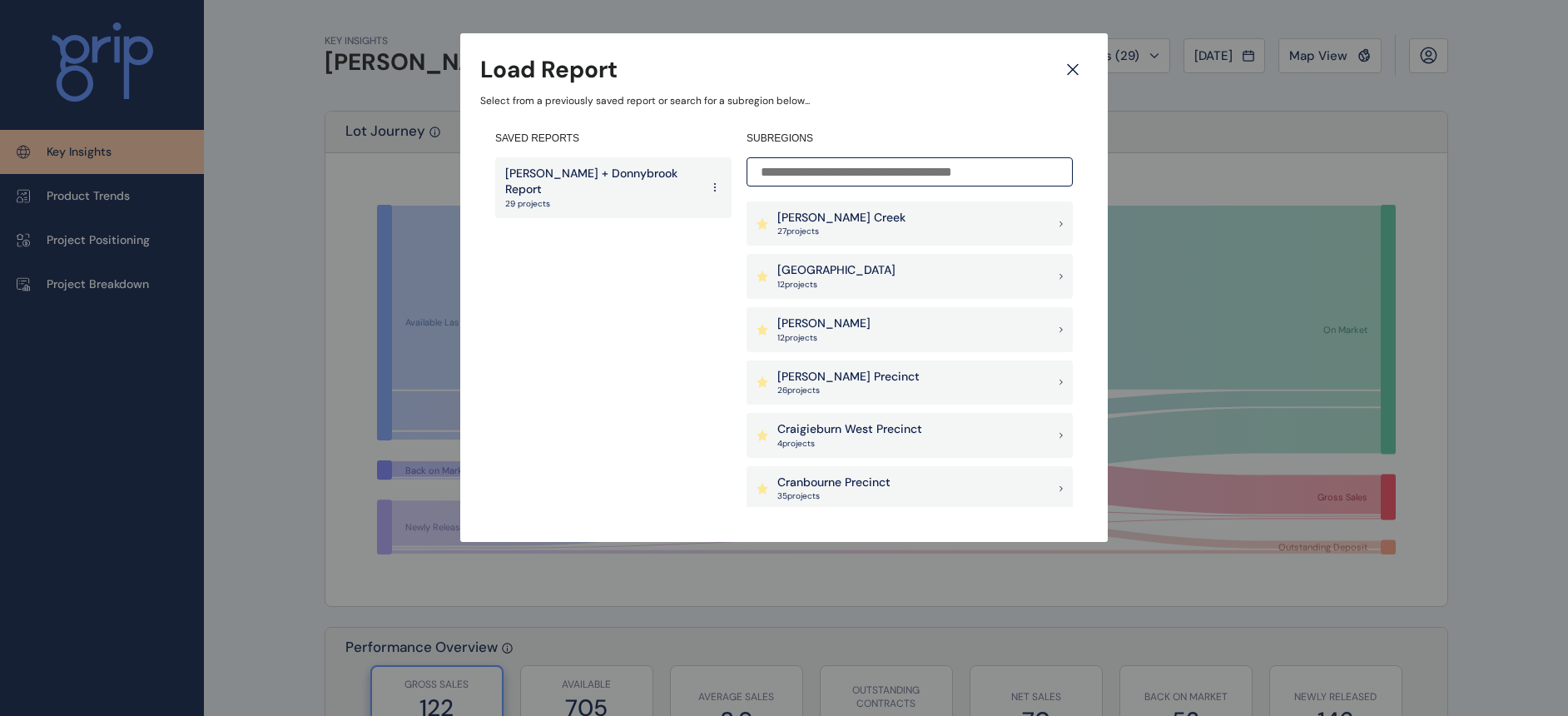 click on "[GEOGRAPHIC_DATA]" at bounding box center (836, 271) 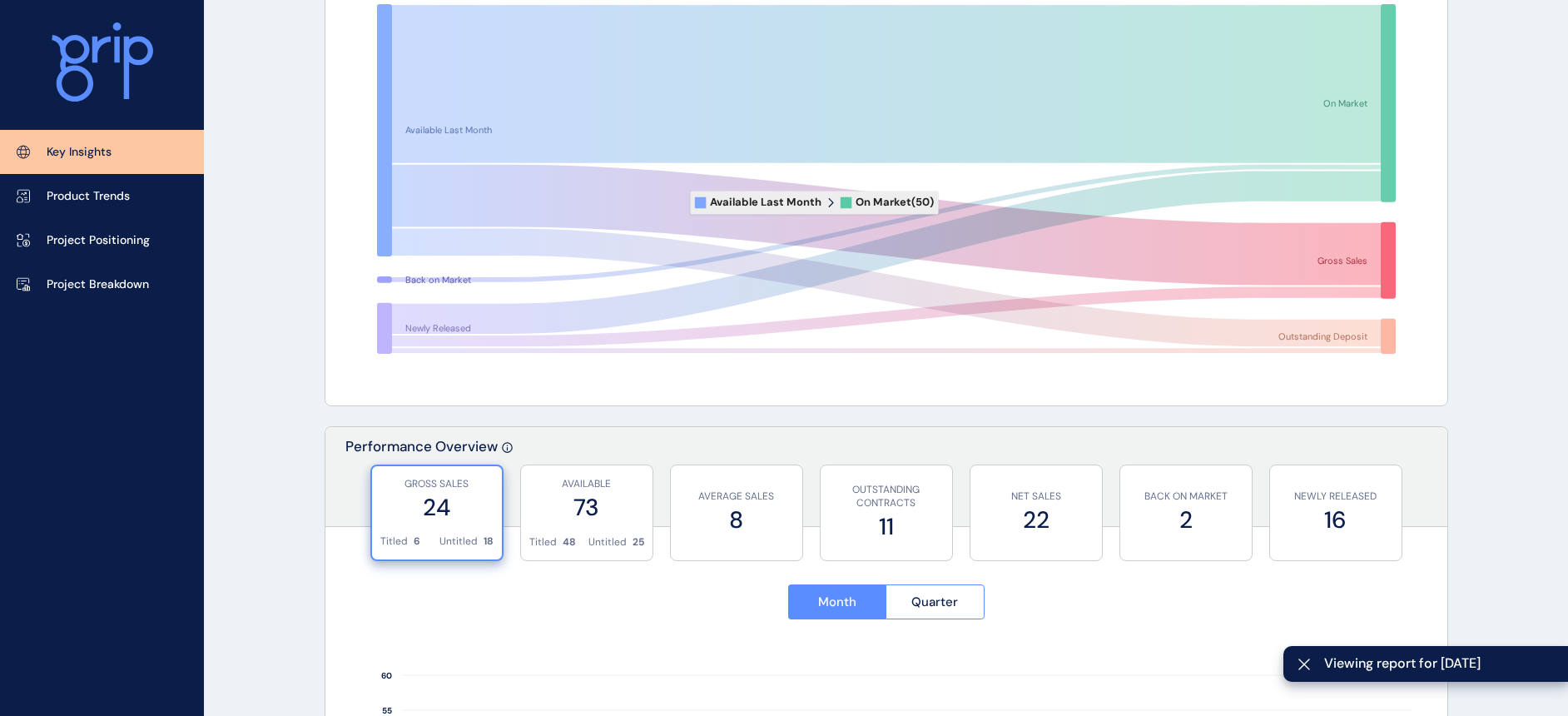scroll, scrollTop: 0, scrollLeft: 0, axis: both 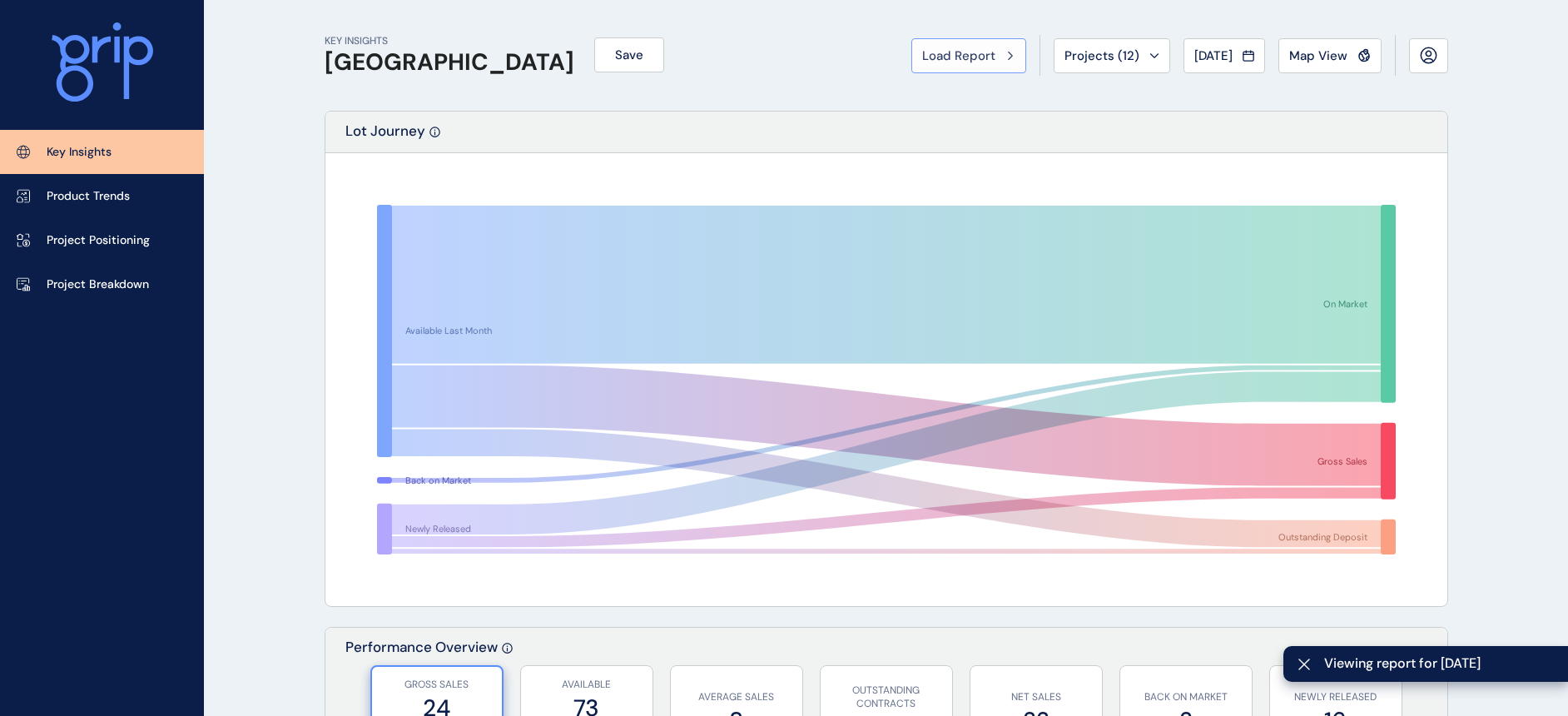 click on "Load Report" at bounding box center [969, 56] 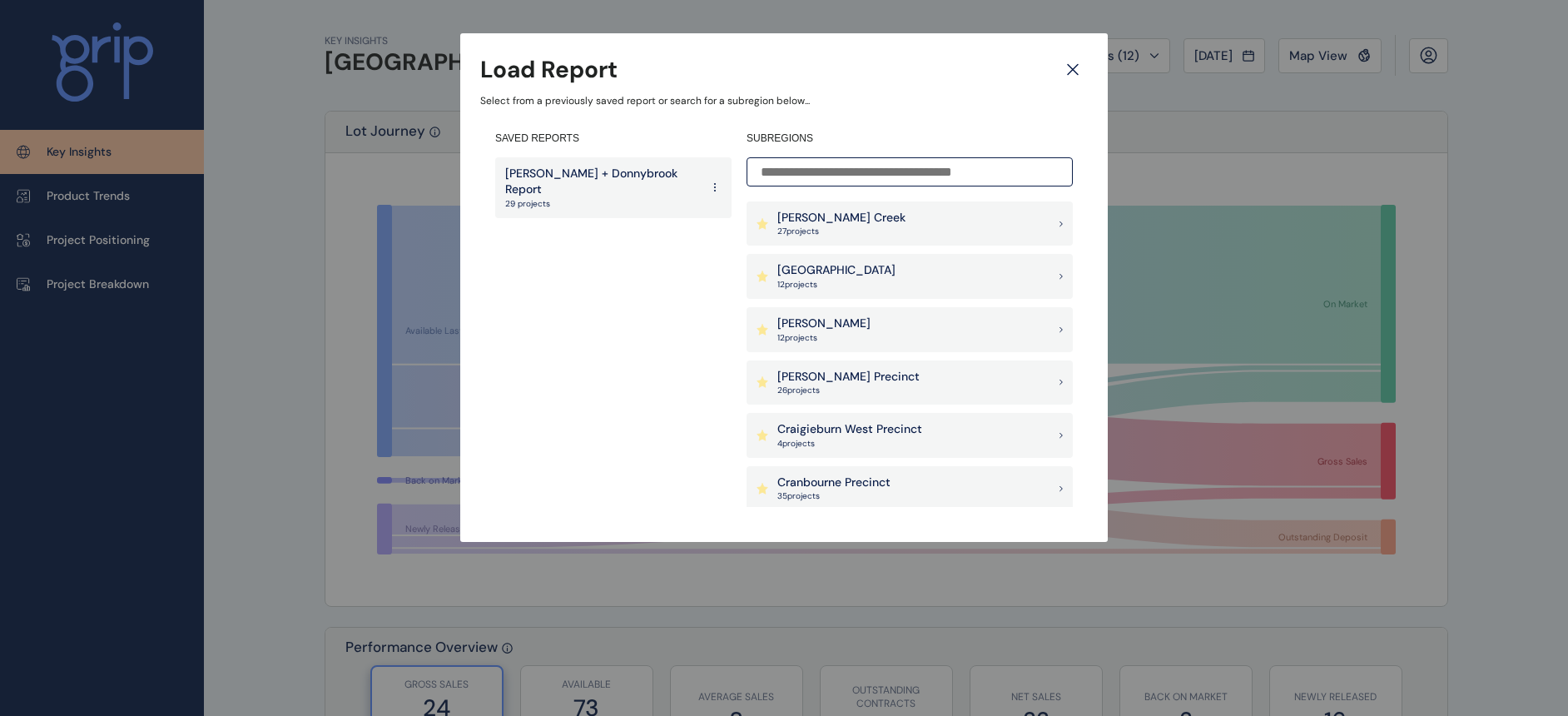 click on "[PERSON_NAME] Precinct 26  project s" at bounding box center [910, 383] 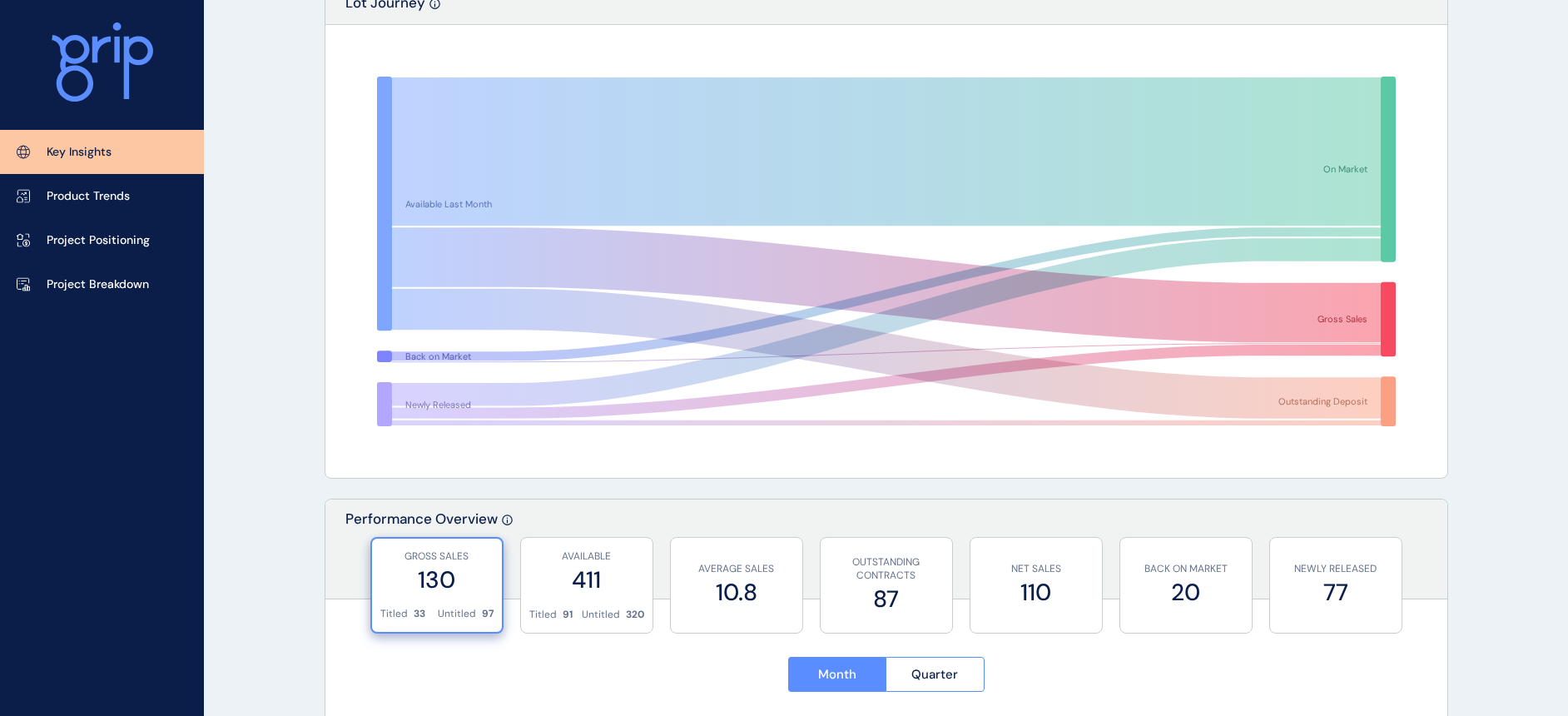 scroll, scrollTop: 0, scrollLeft: 0, axis: both 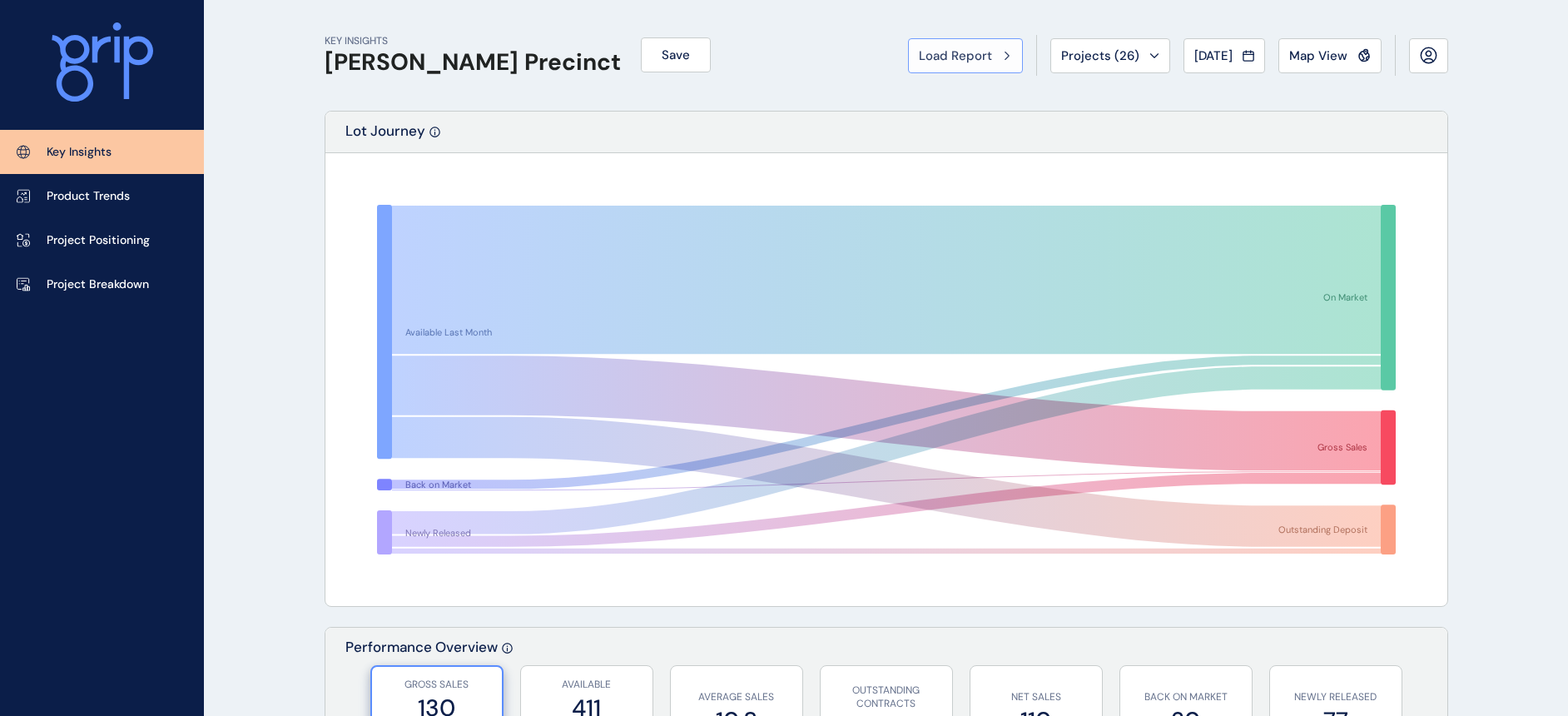 click on "Load Report" at bounding box center (955, 56) 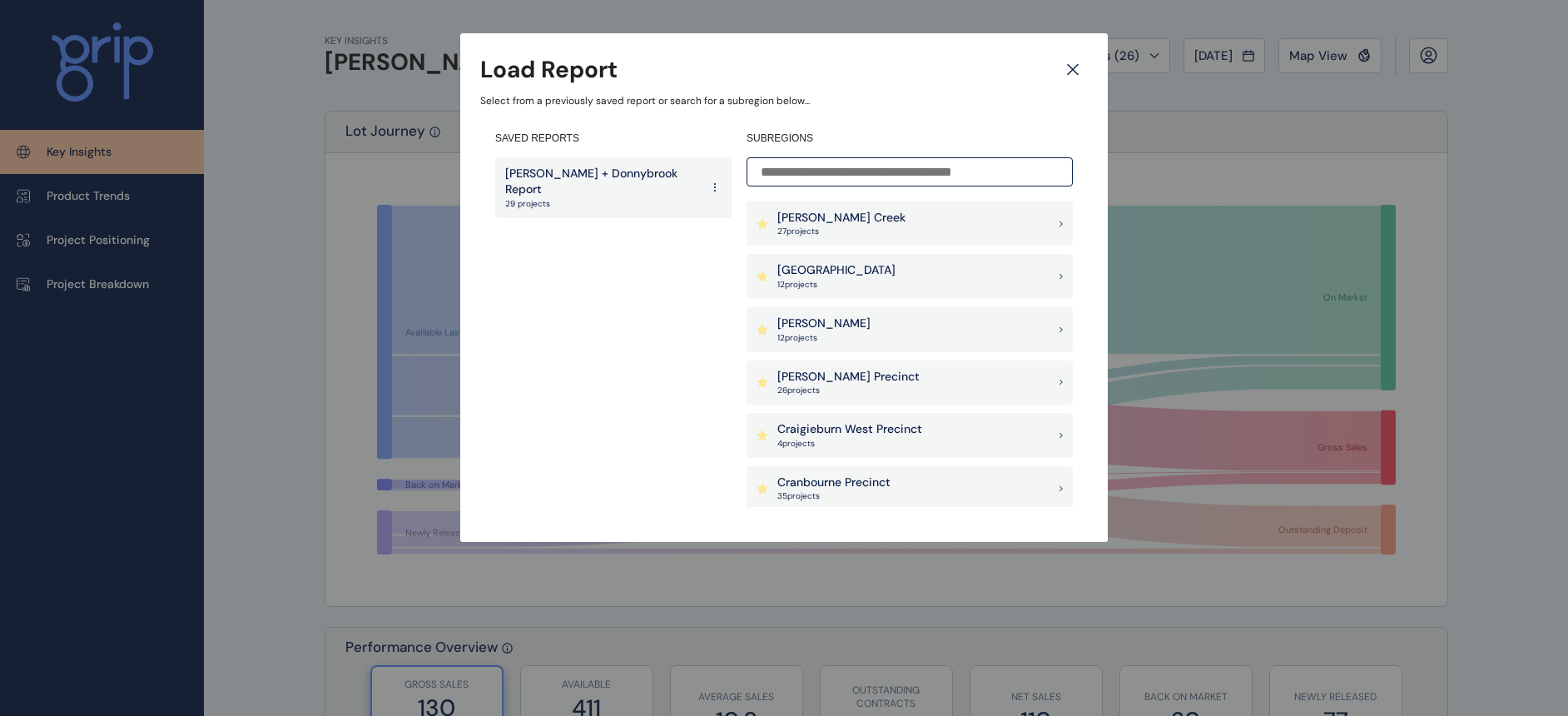 scroll, scrollTop: 104, scrollLeft: 0, axis: vertical 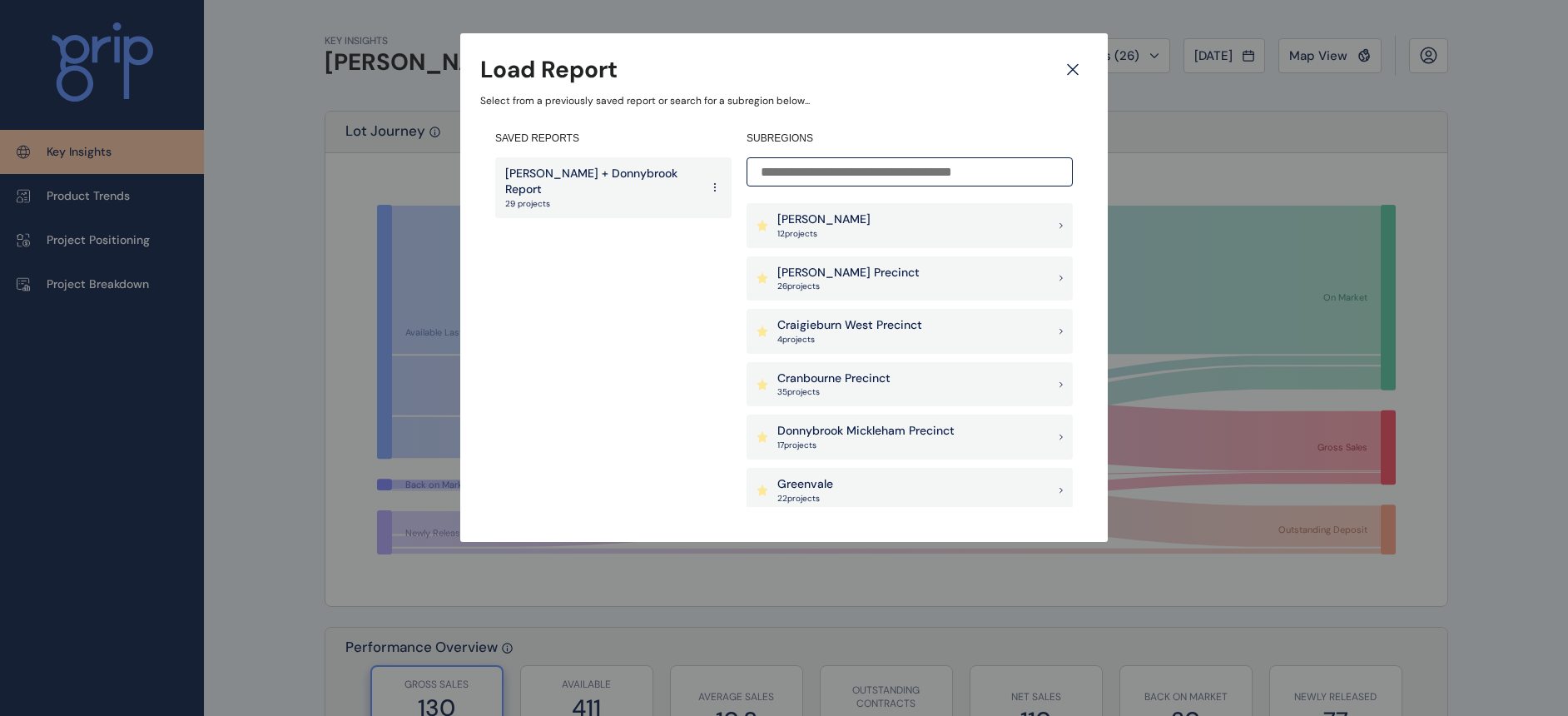 click on "35  project s" at bounding box center (834, 392) 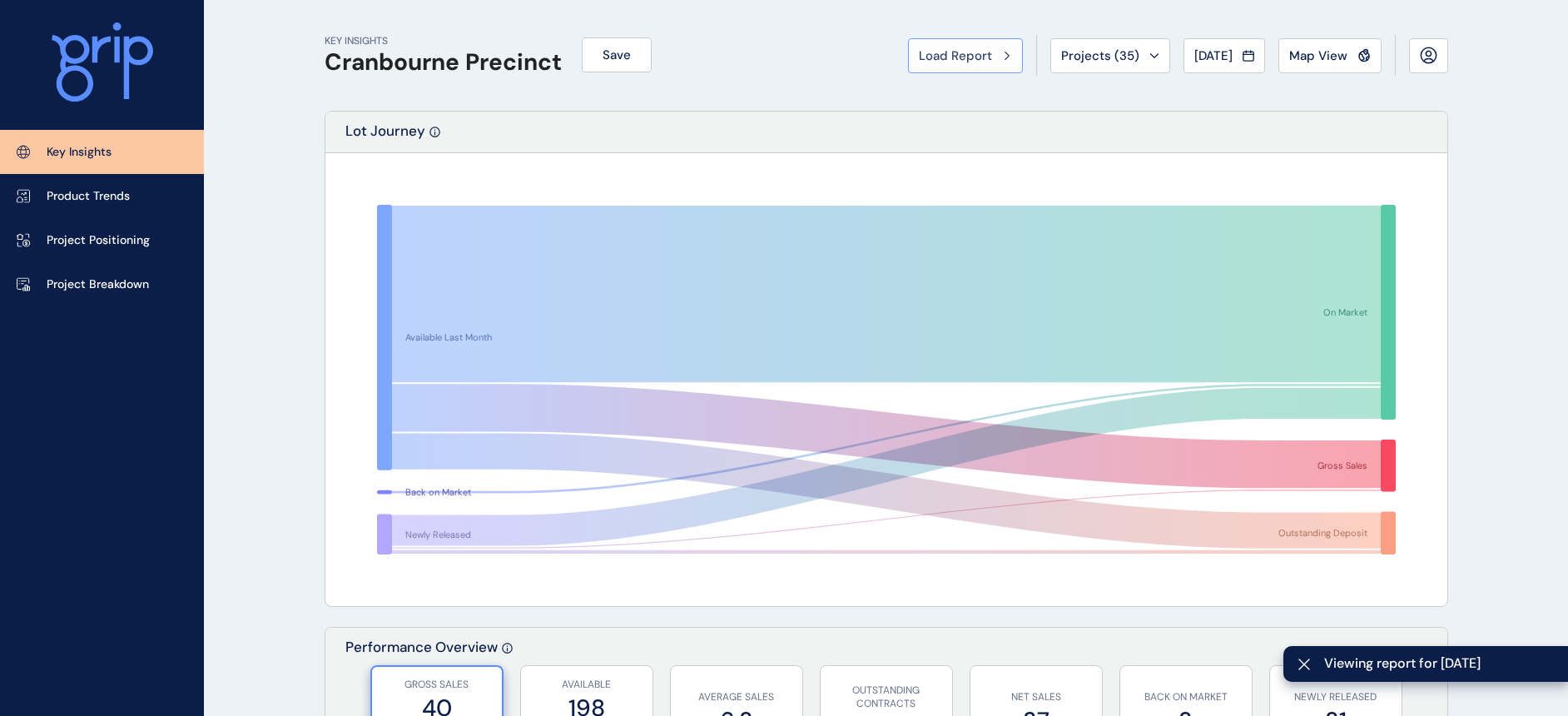 click on "Load Report" at bounding box center [955, 56] 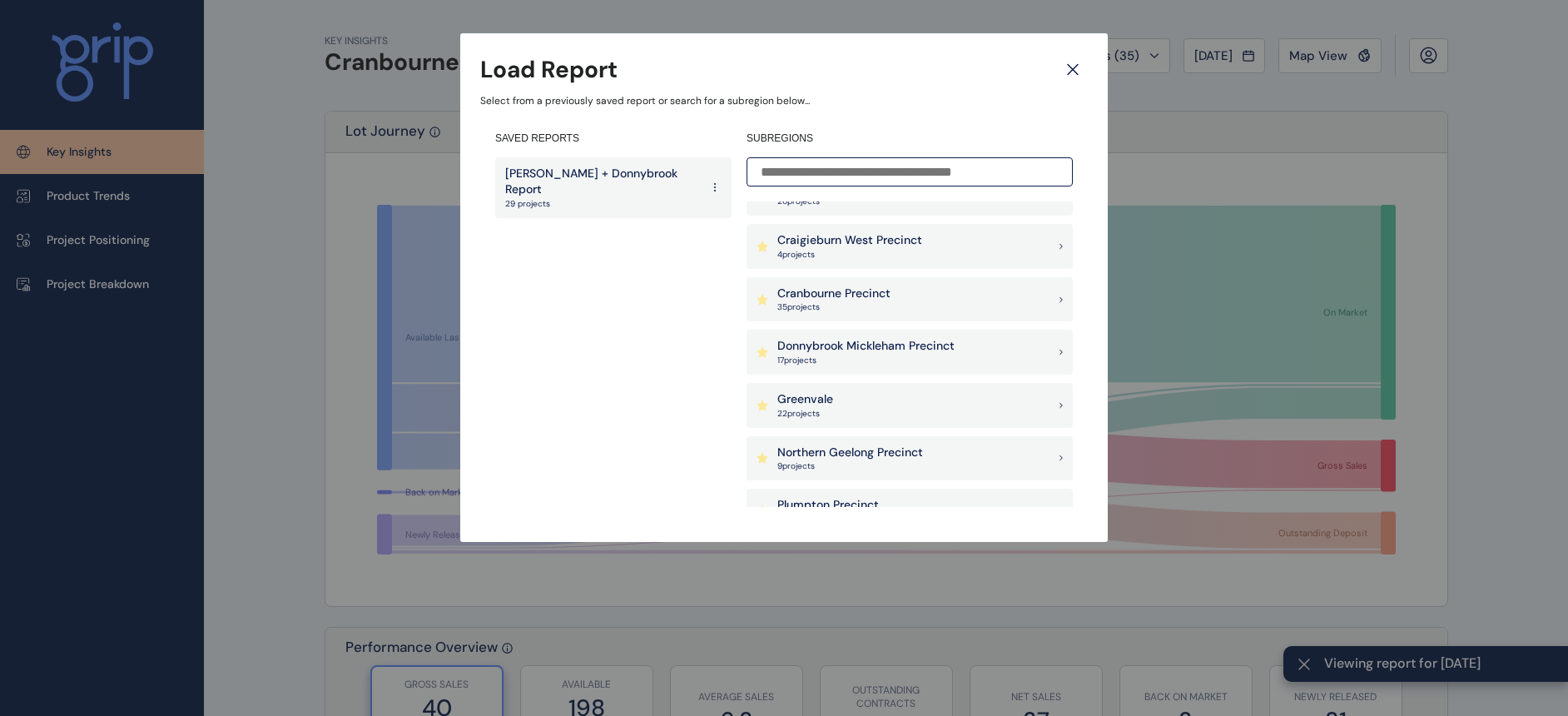 scroll, scrollTop: 208, scrollLeft: 0, axis: vertical 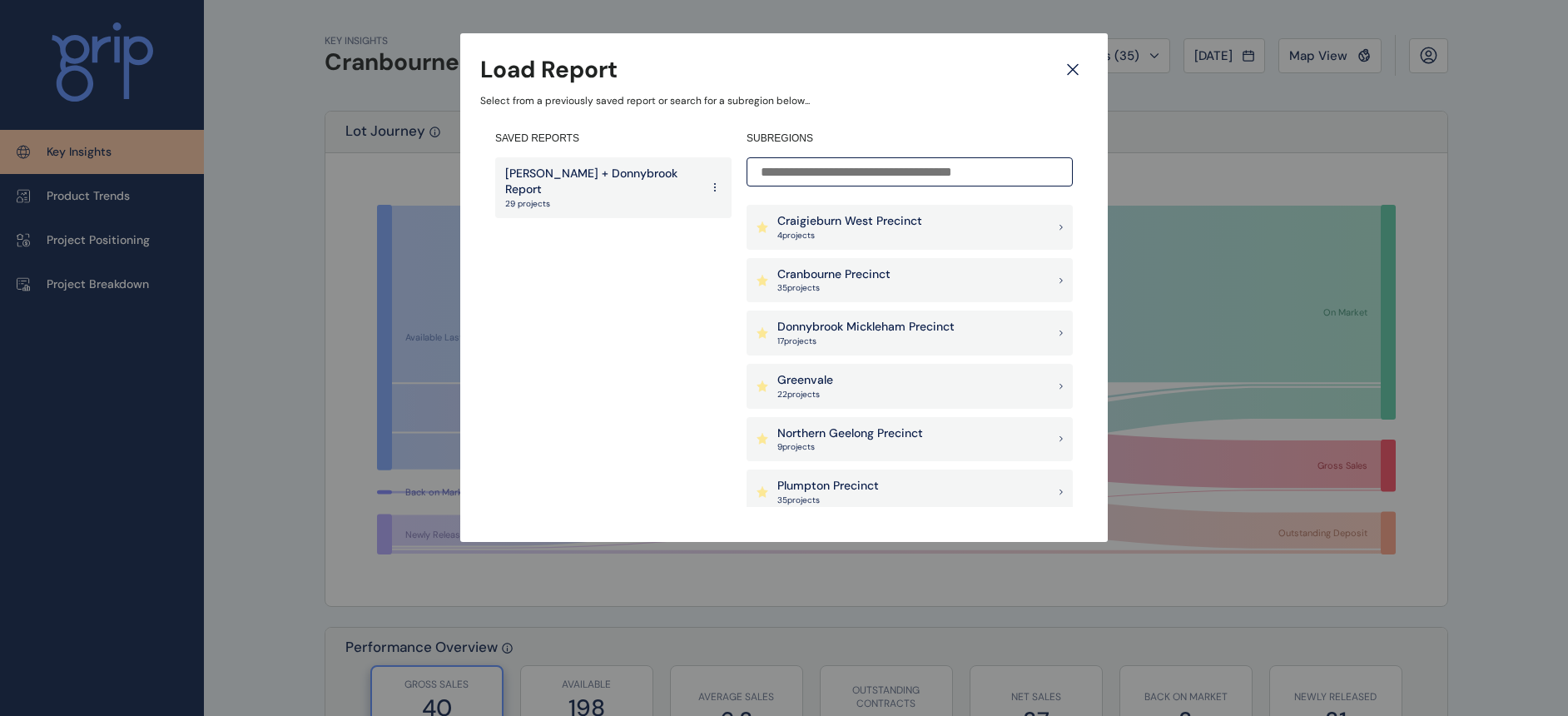 click on "Greenvale" at bounding box center (805, 380) 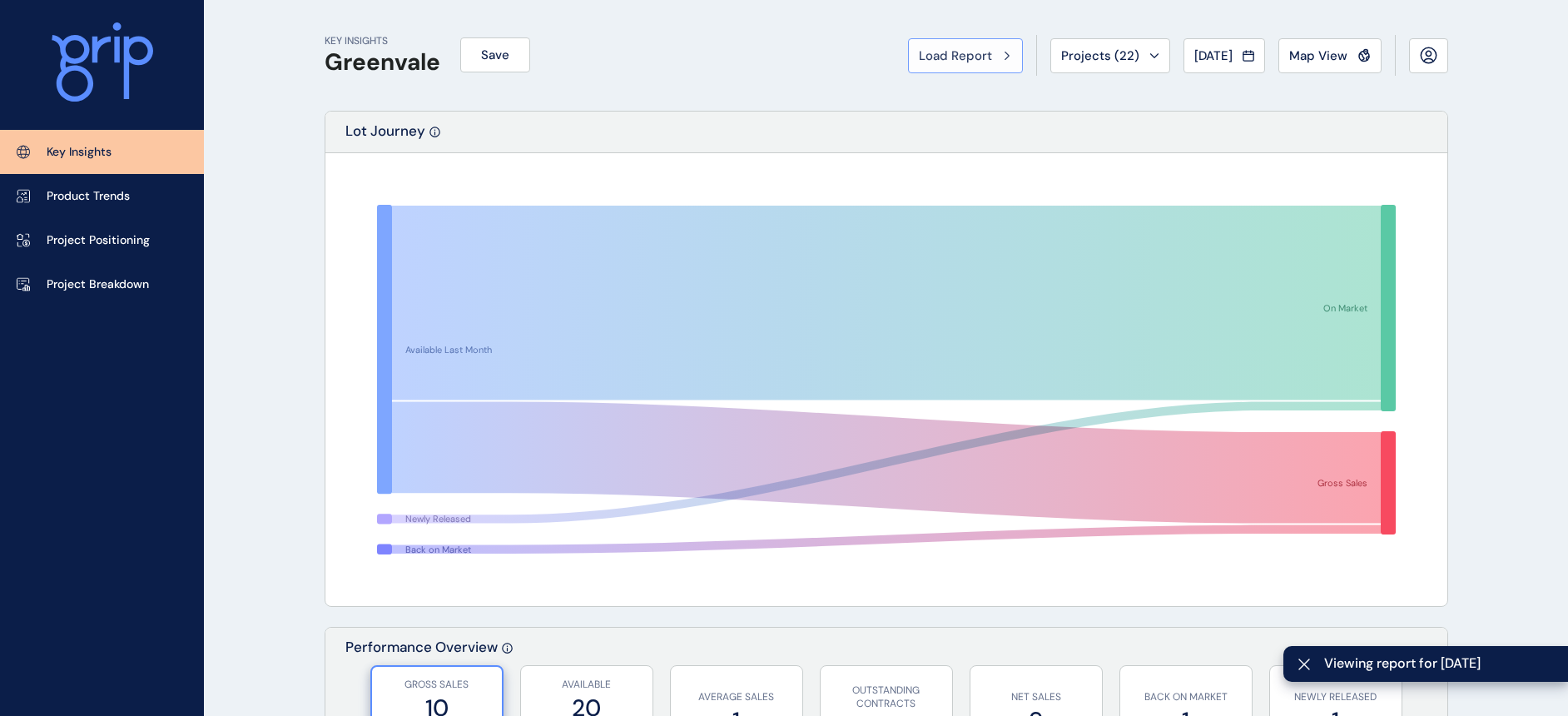 click on "Load Report" at bounding box center [955, 56] 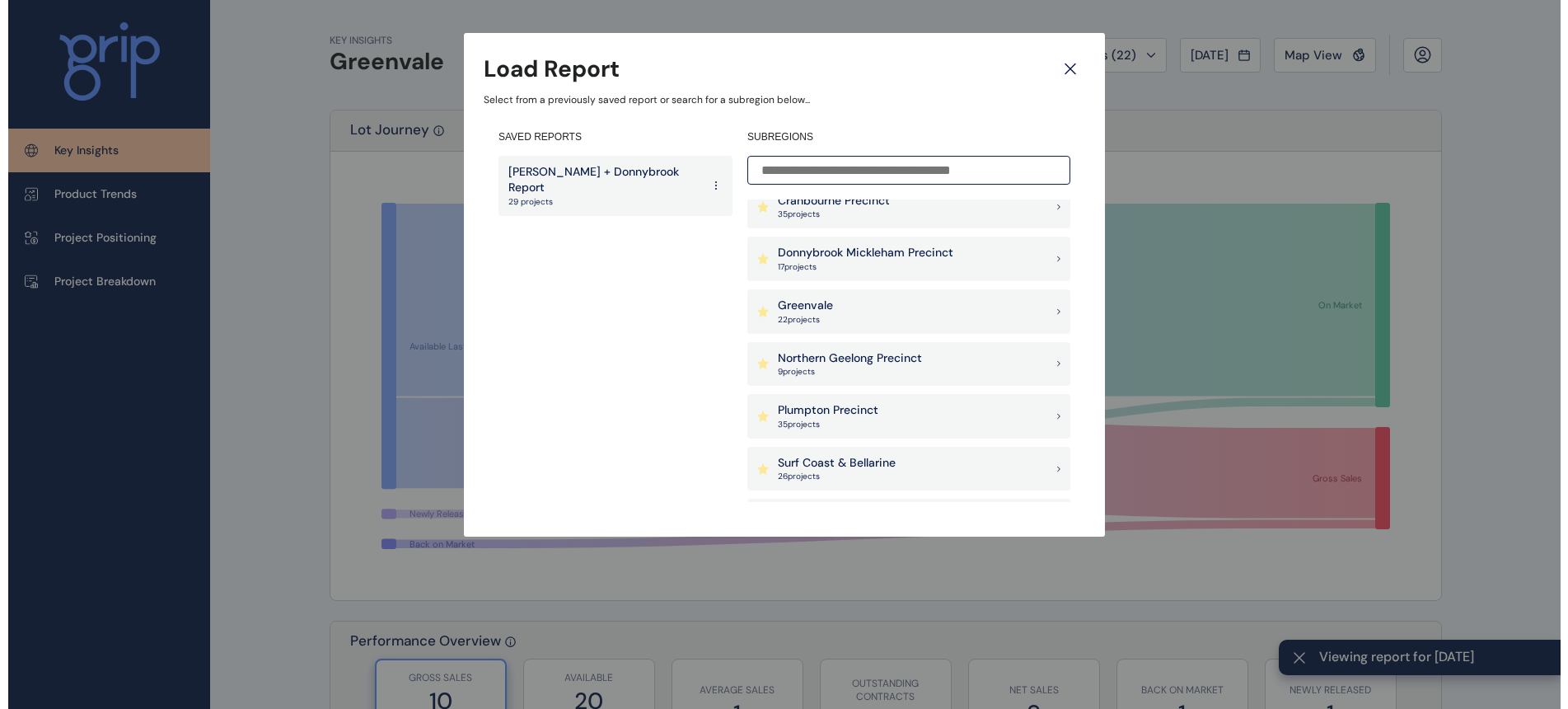 scroll, scrollTop: 309, scrollLeft: 0, axis: vertical 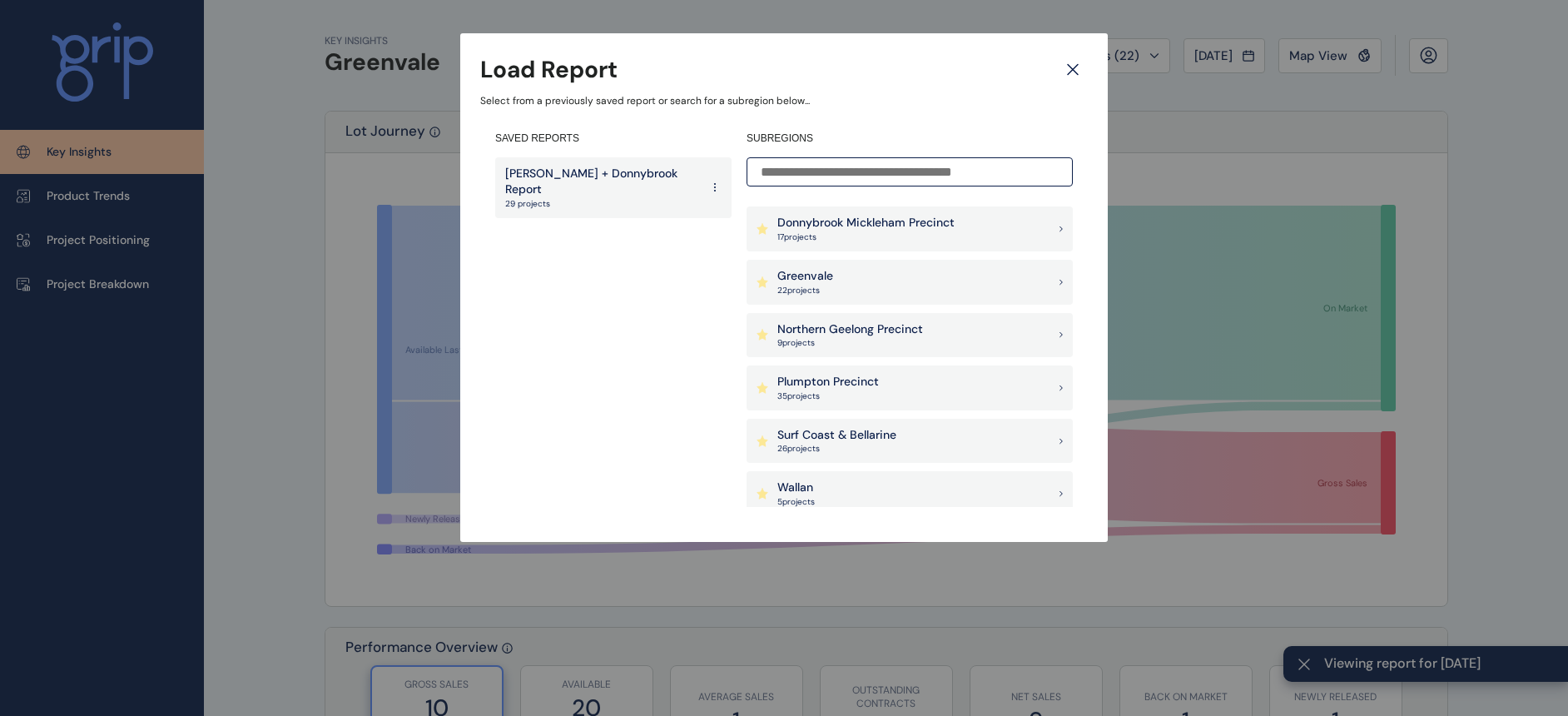 click on "35  project s" at bounding box center (828, 396) 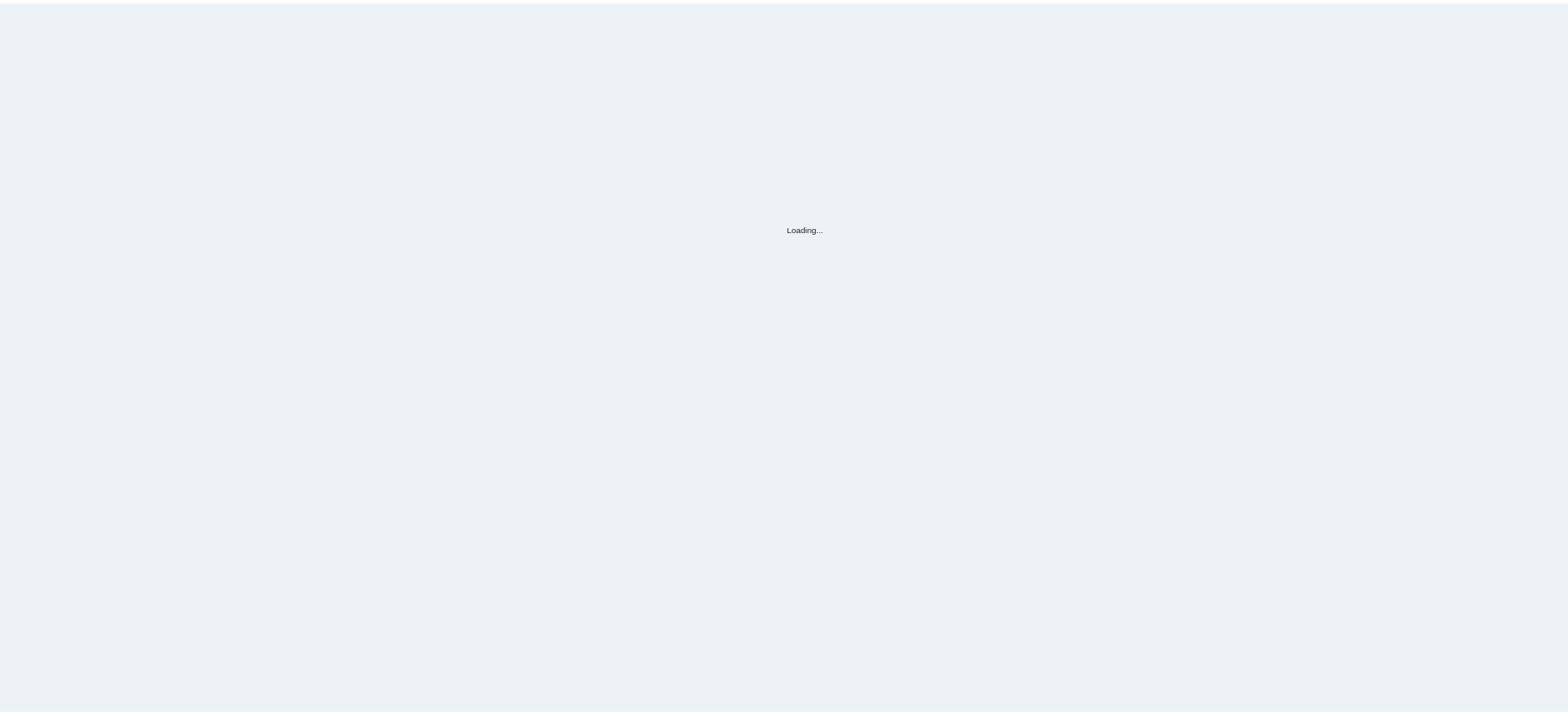 scroll, scrollTop: 0, scrollLeft: 0, axis: both 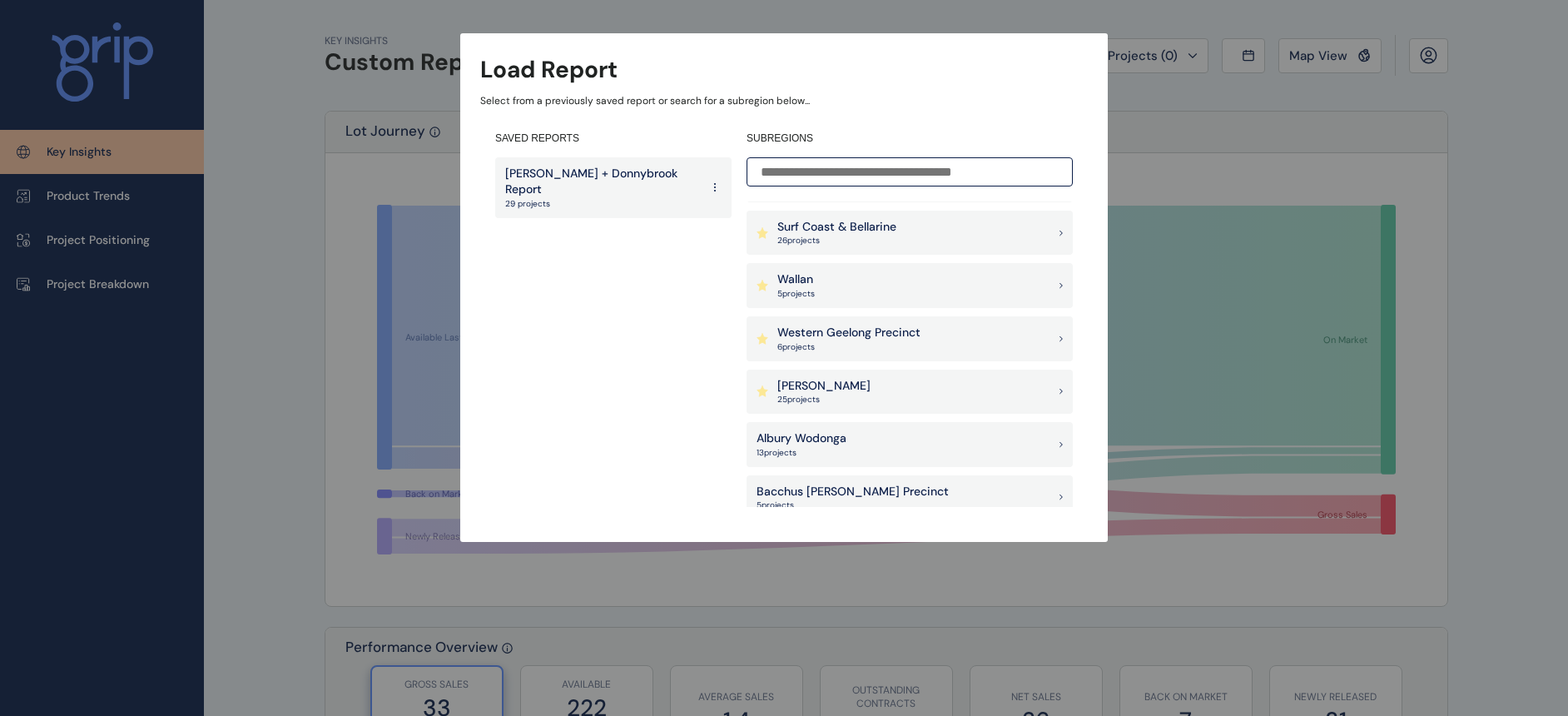 click on "Wollert" at bounding box center (824, 386) 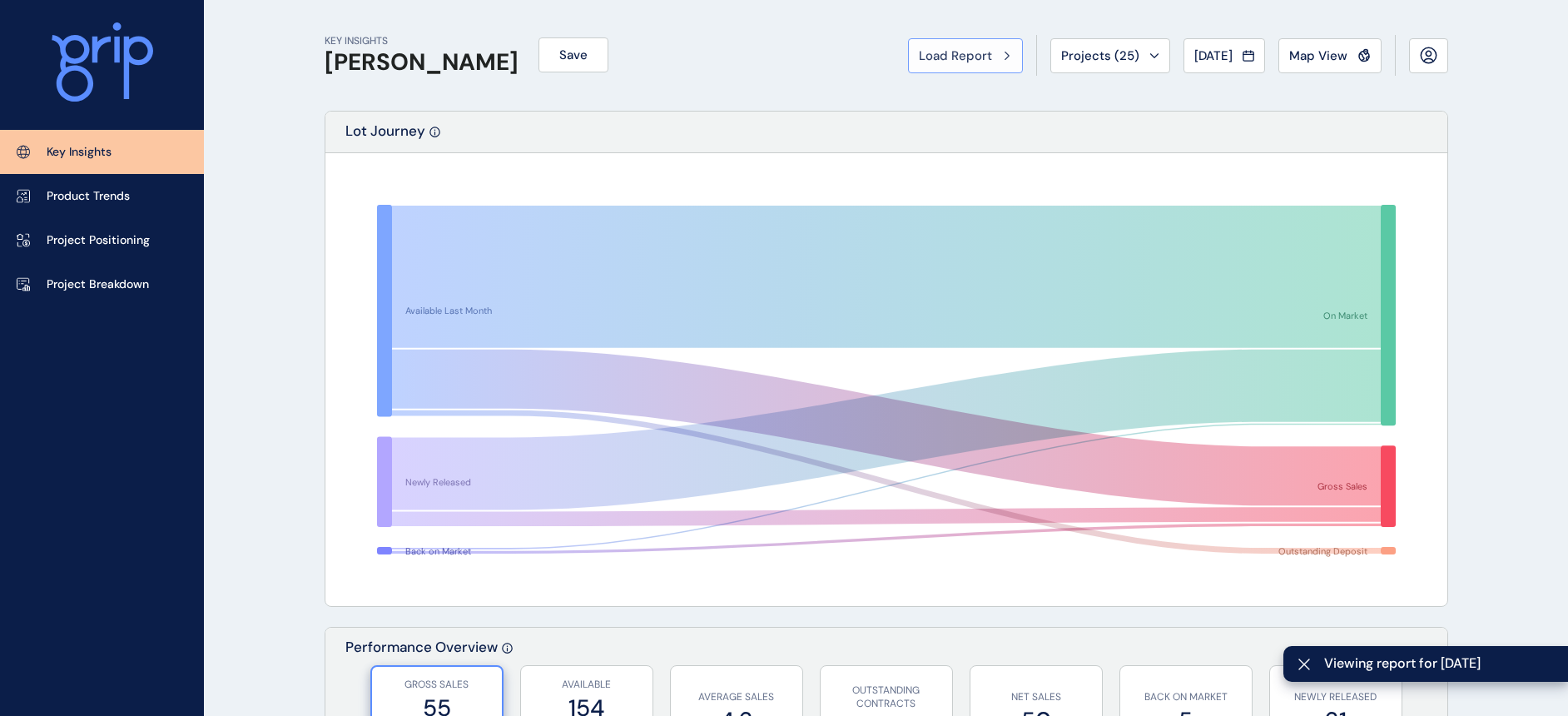 click on "Load Report" at bounding box center [955, 56] 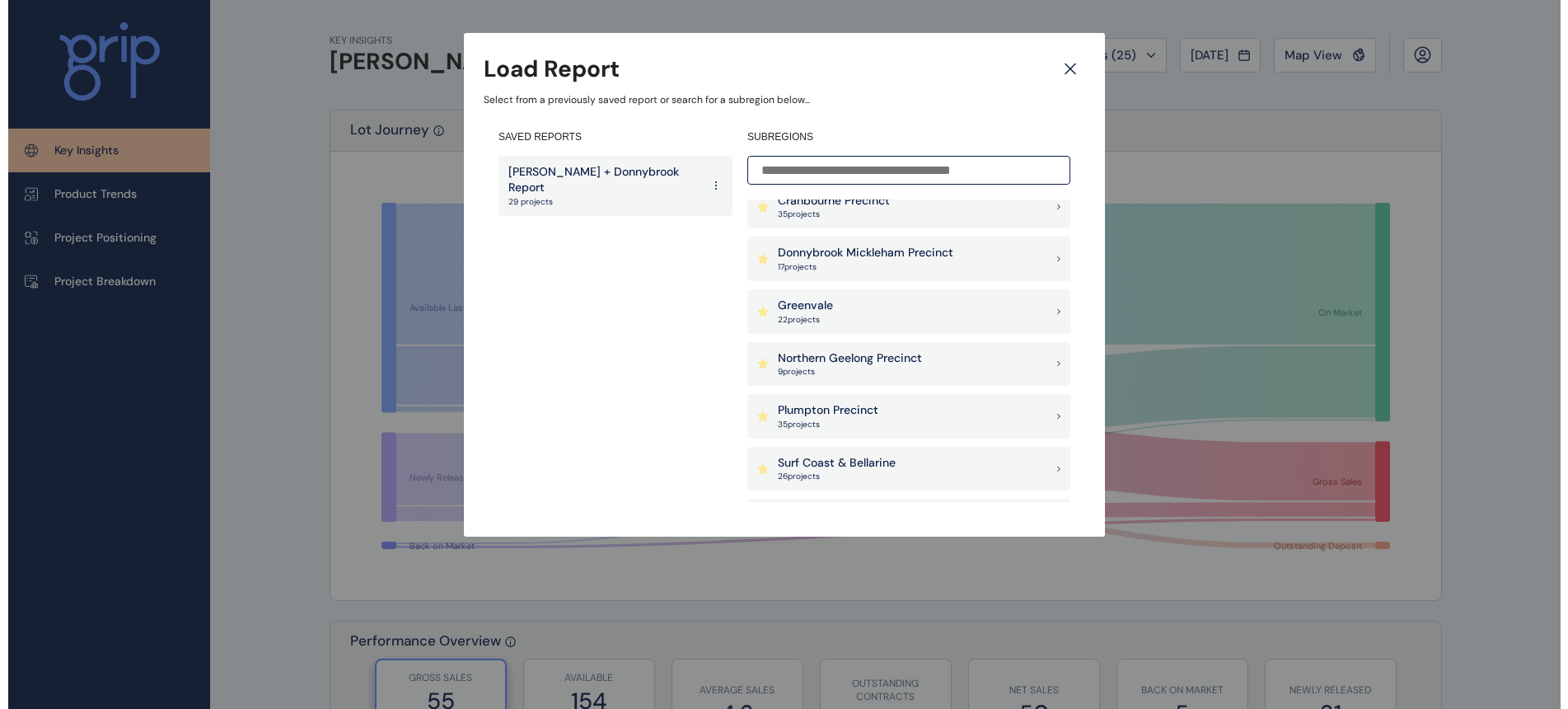 scroll, scrollTop: 309, scrollLeft: 0, axis: vertical 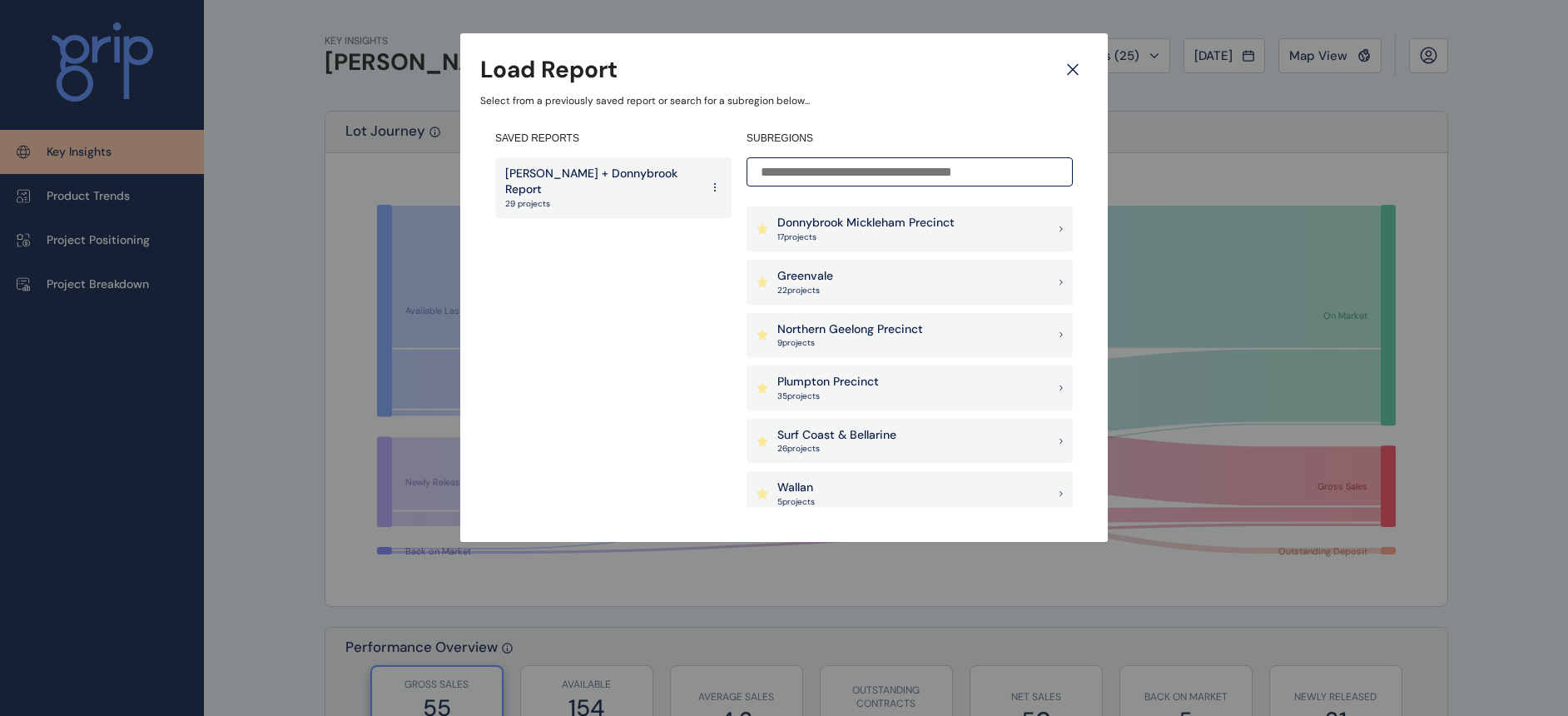 click on "35  project s" at bounding box center (828, 396) 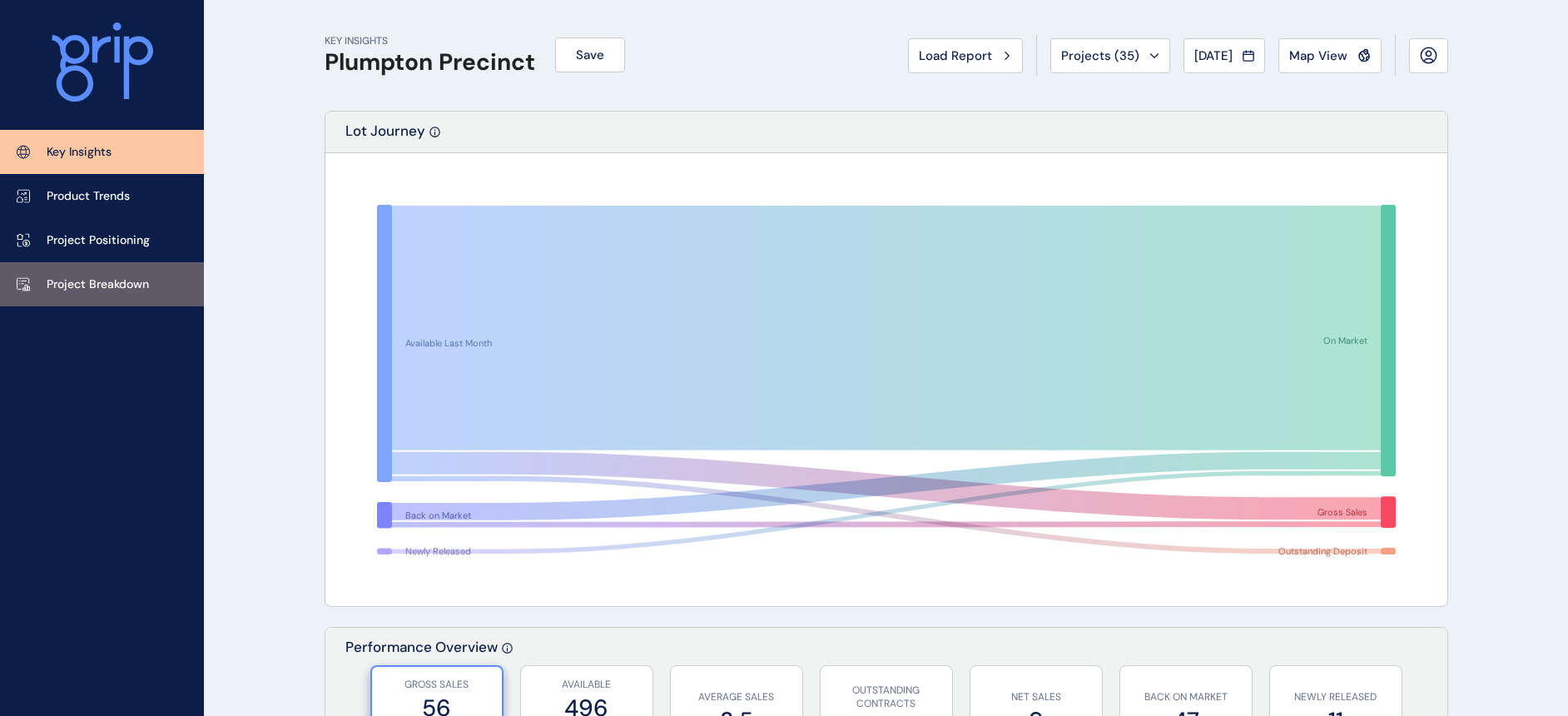 click on "Project Breakdown" at bounding box center (97, 285) 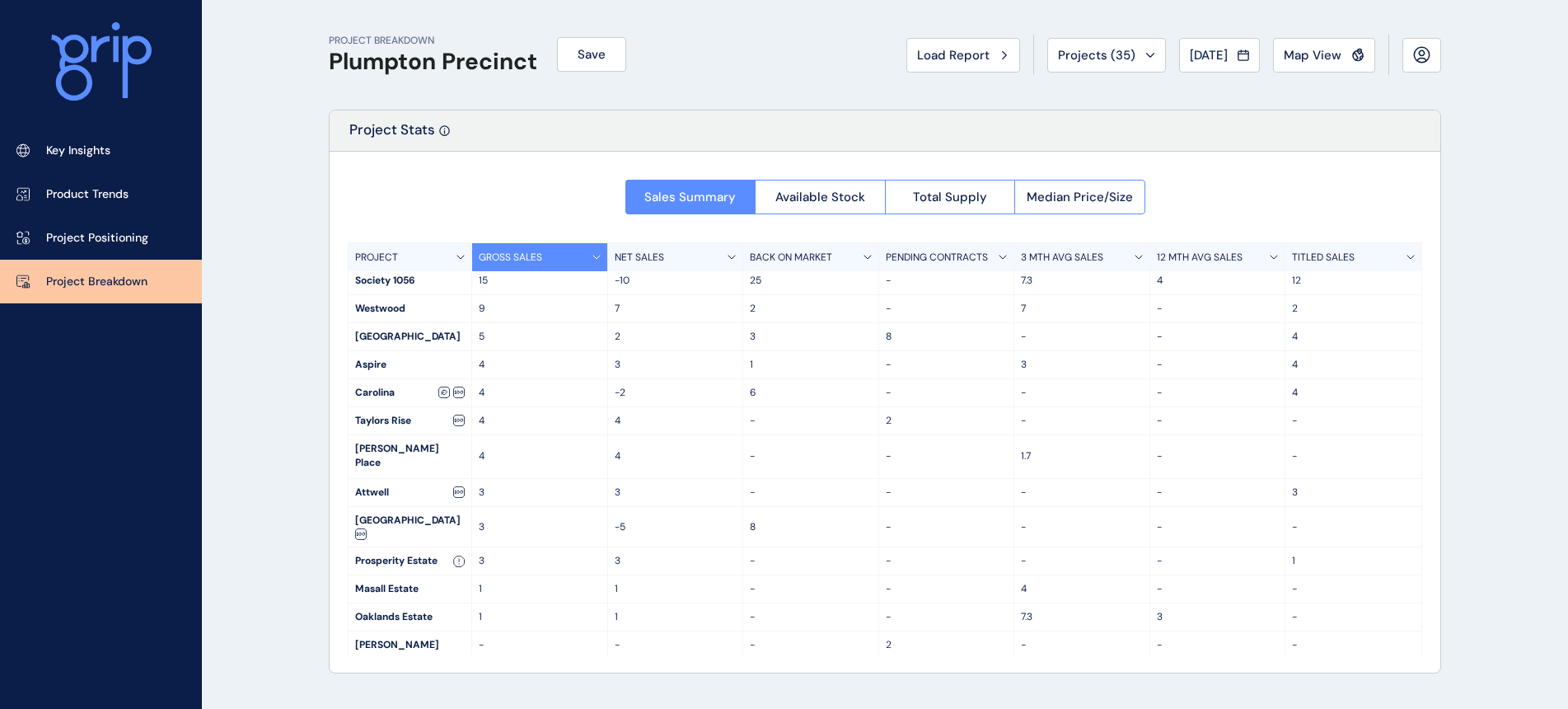 scroll, scrollTop: 0, scrollLeft: 0, axis: both 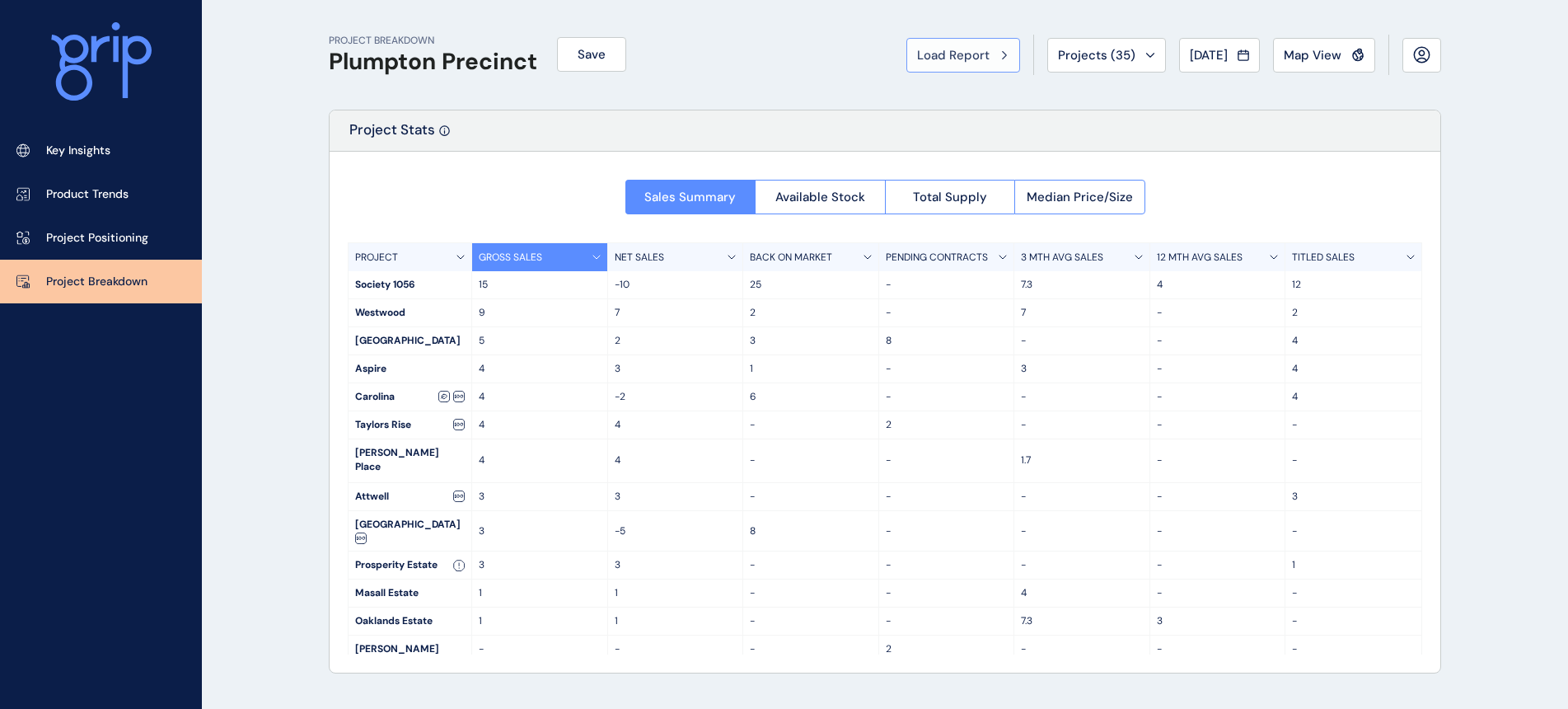 click on "Load Report" at bounding box center (953, 55) 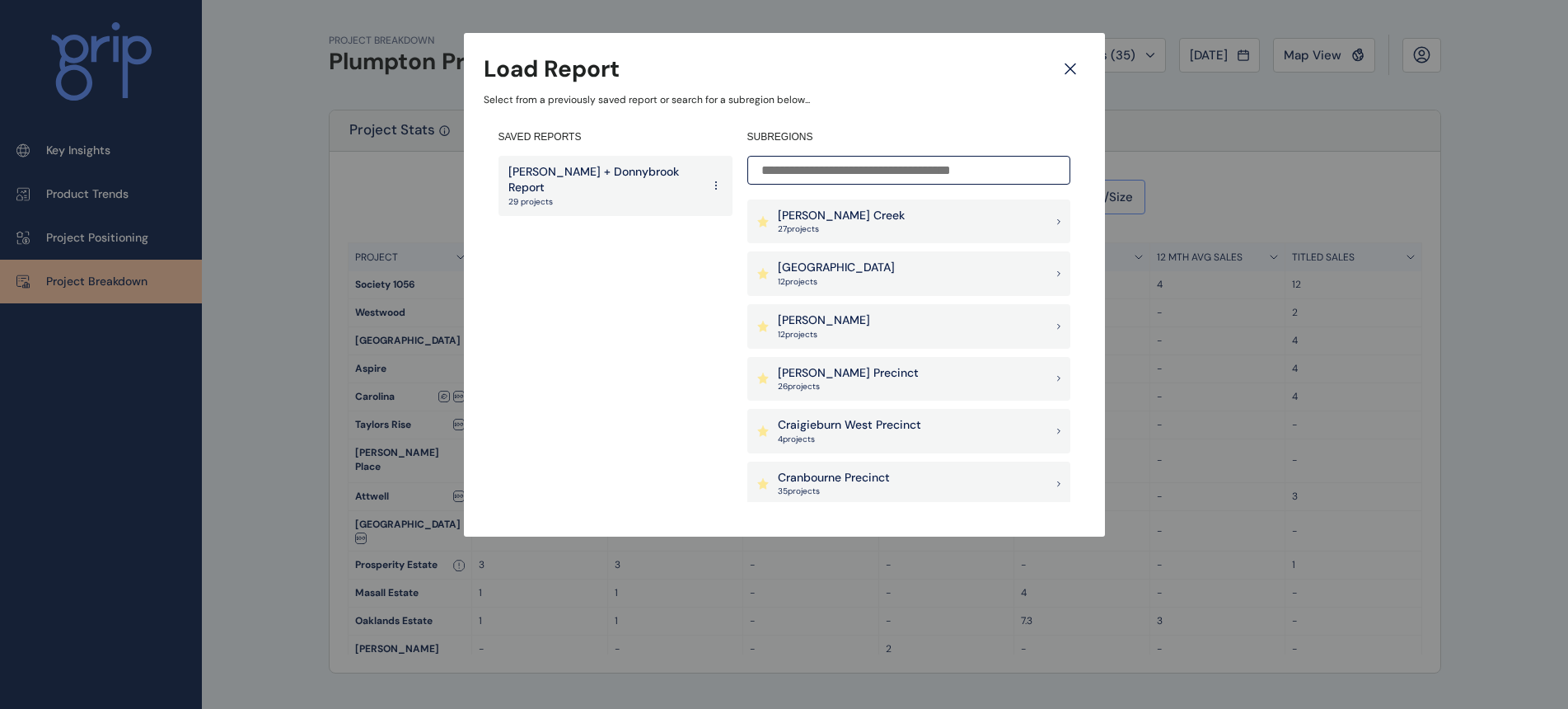 click on "[PERSON_NAME] Creek" at bounding box center (841, 216) 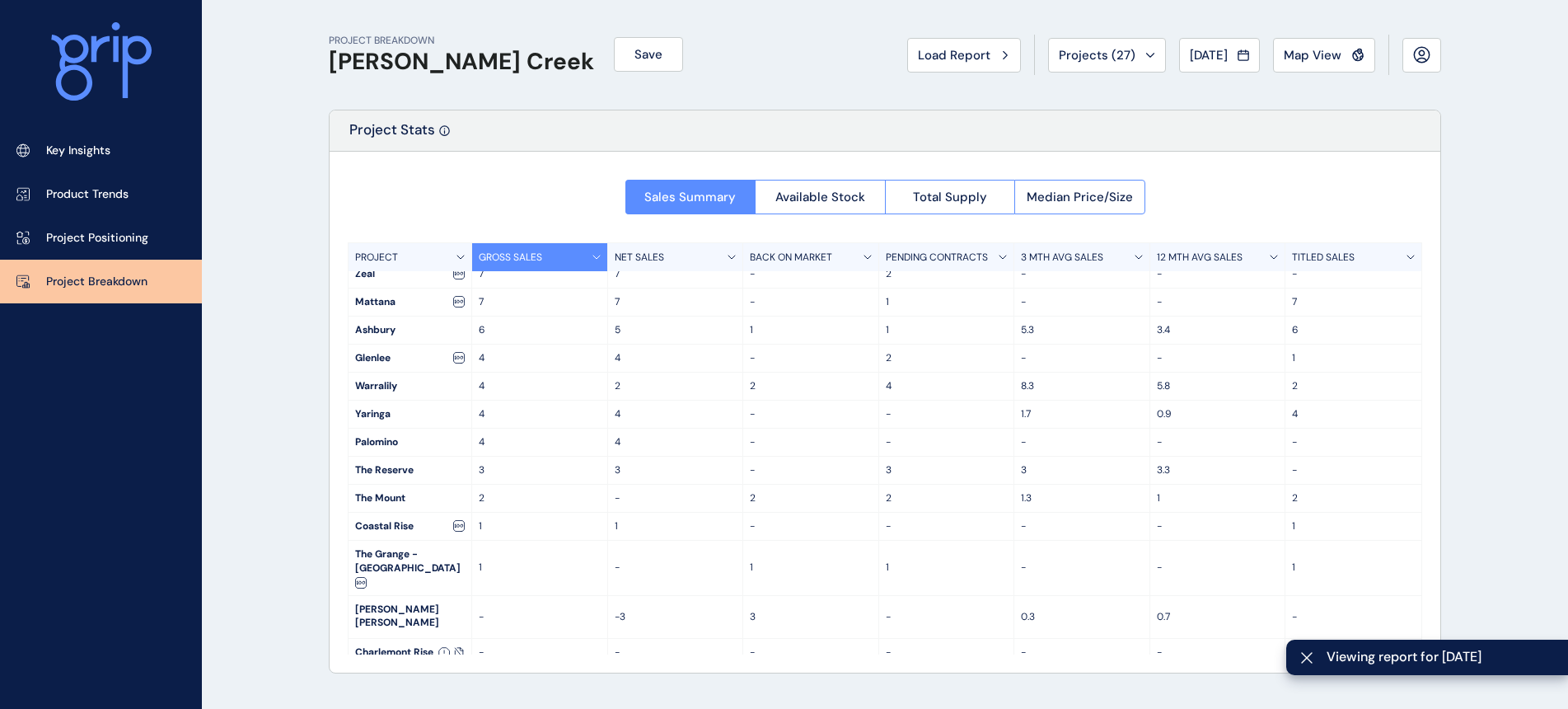 scroll, scrollTop: 176, scrollLeft: 0, axis: vertical 